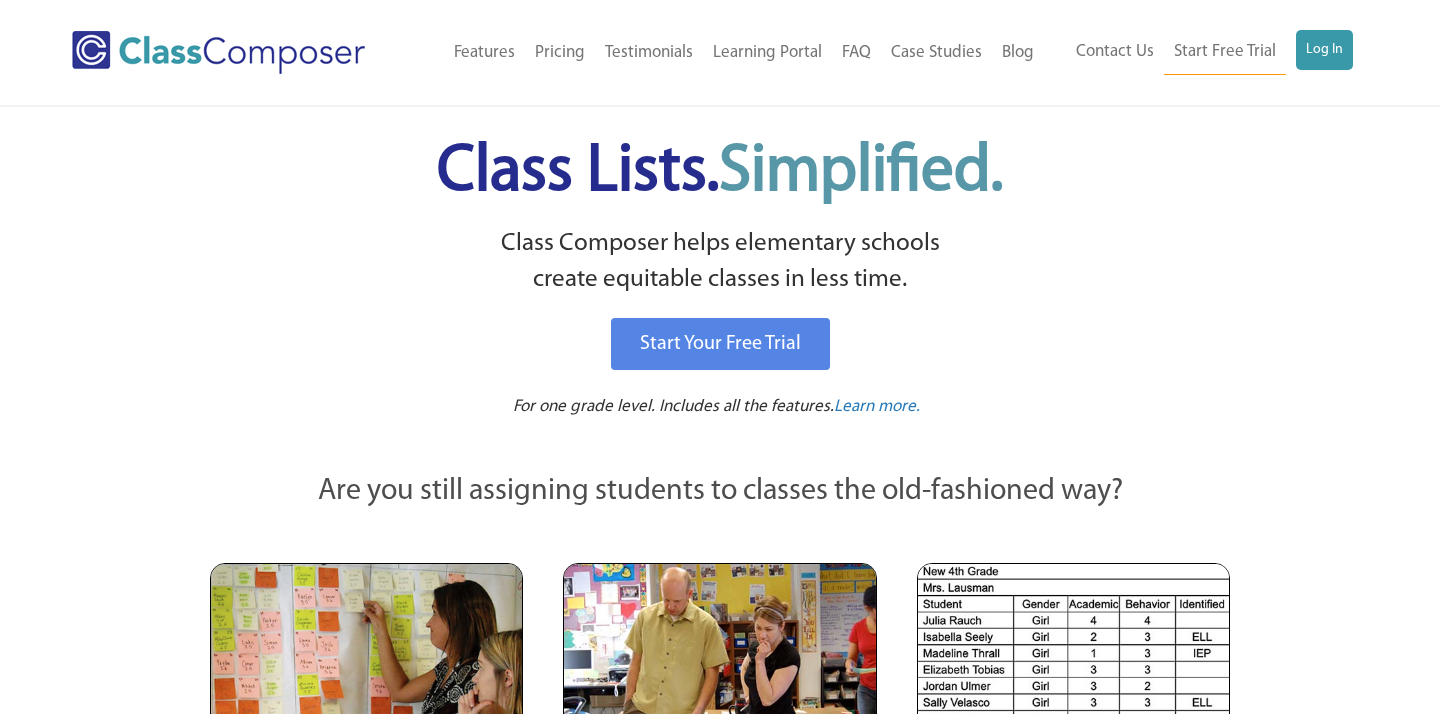 scroll, scrollTop: 0, scrollLeft: 0, axis: both 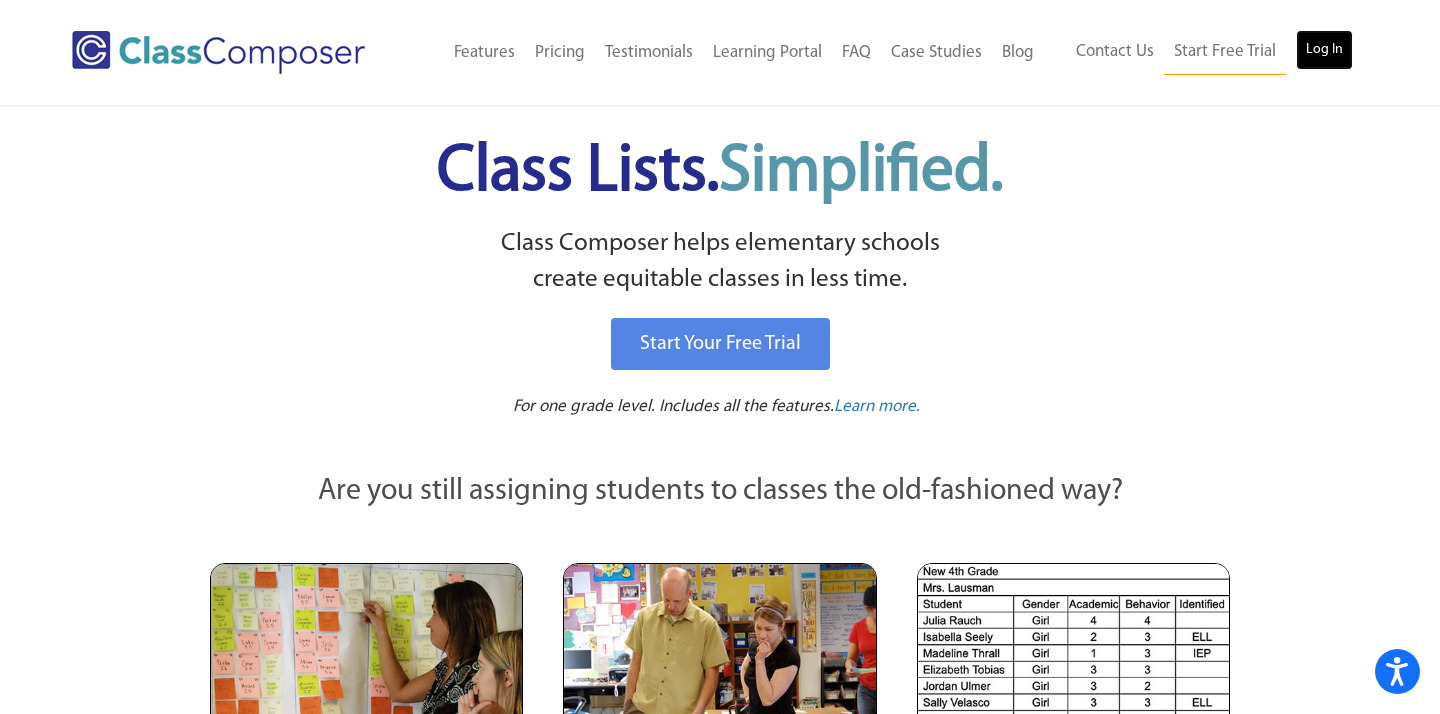 click on "Log In" at bounding box center (1324, 50) 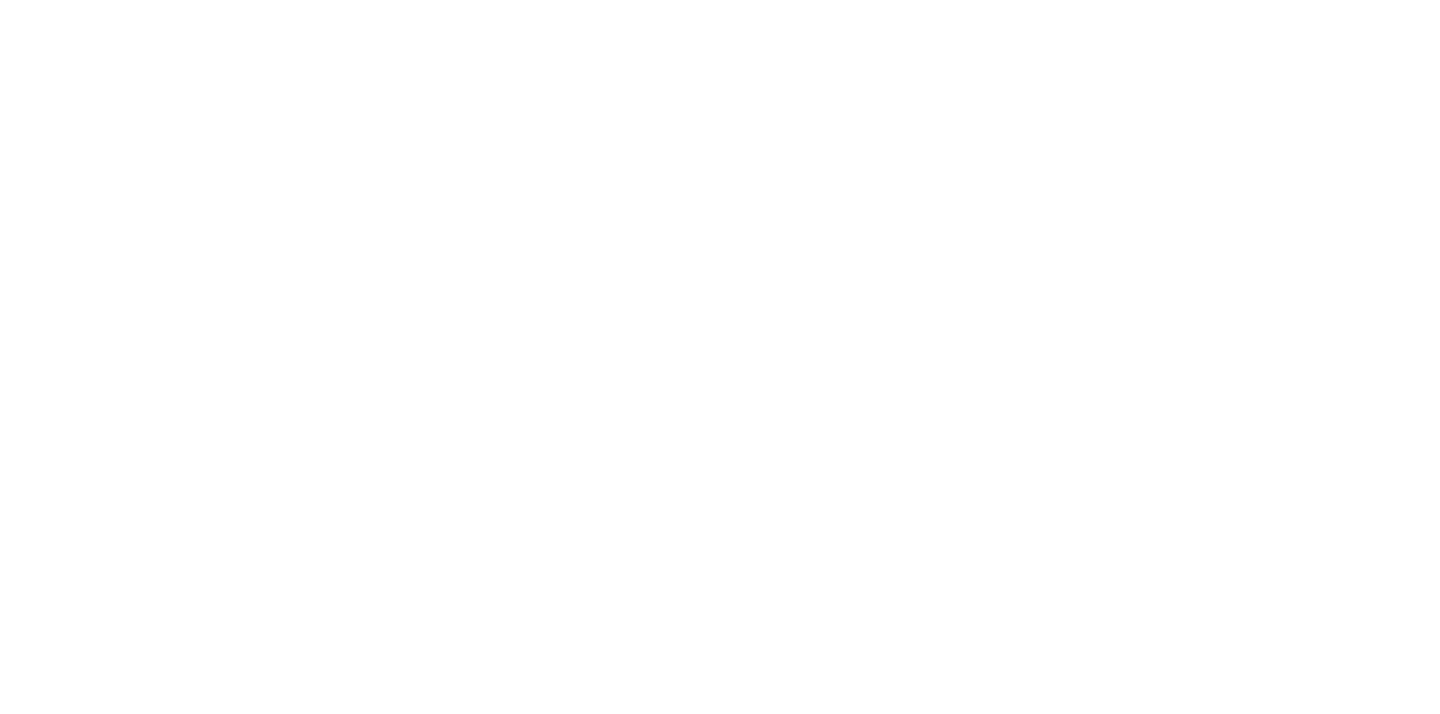 scroll, scrollTop: 0, scrollLeft: 0, axis: both 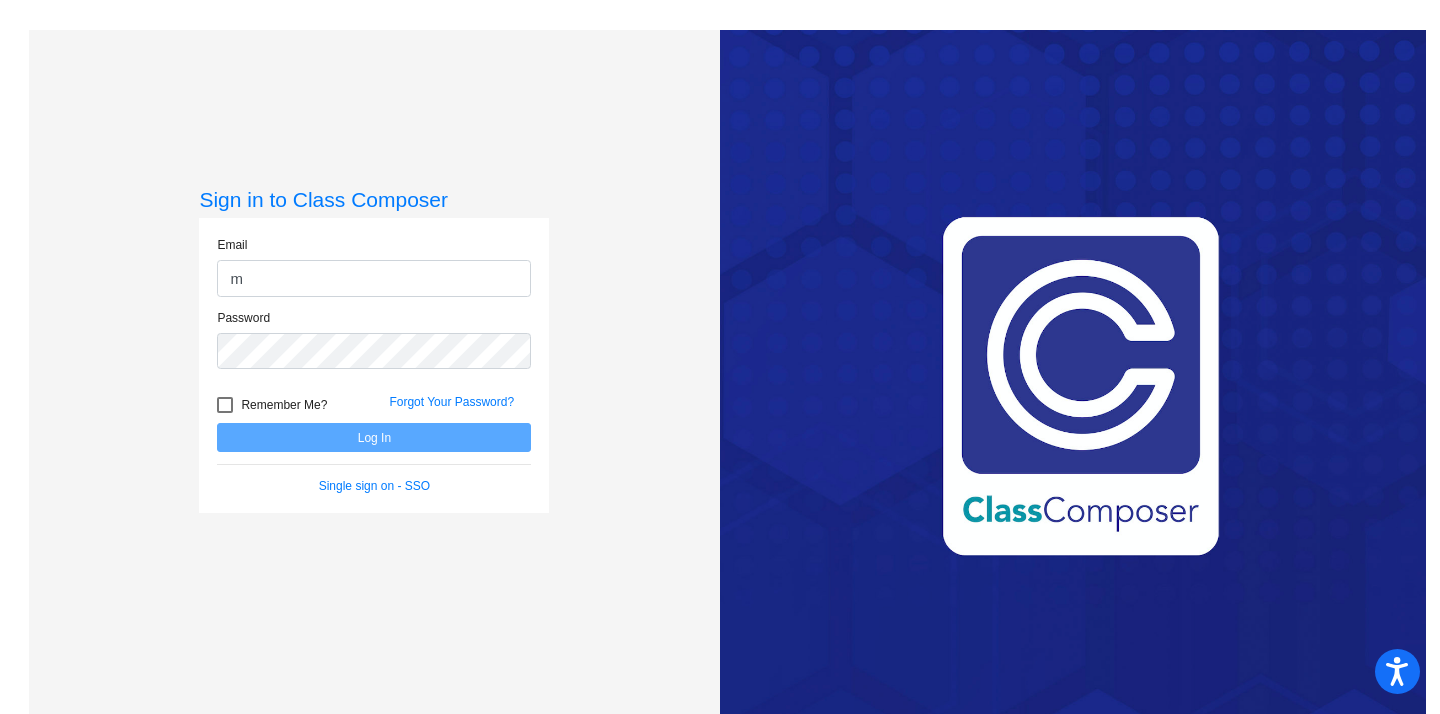 type on "[EMAIL_ADDRESS][DOMAIN_NAME]" 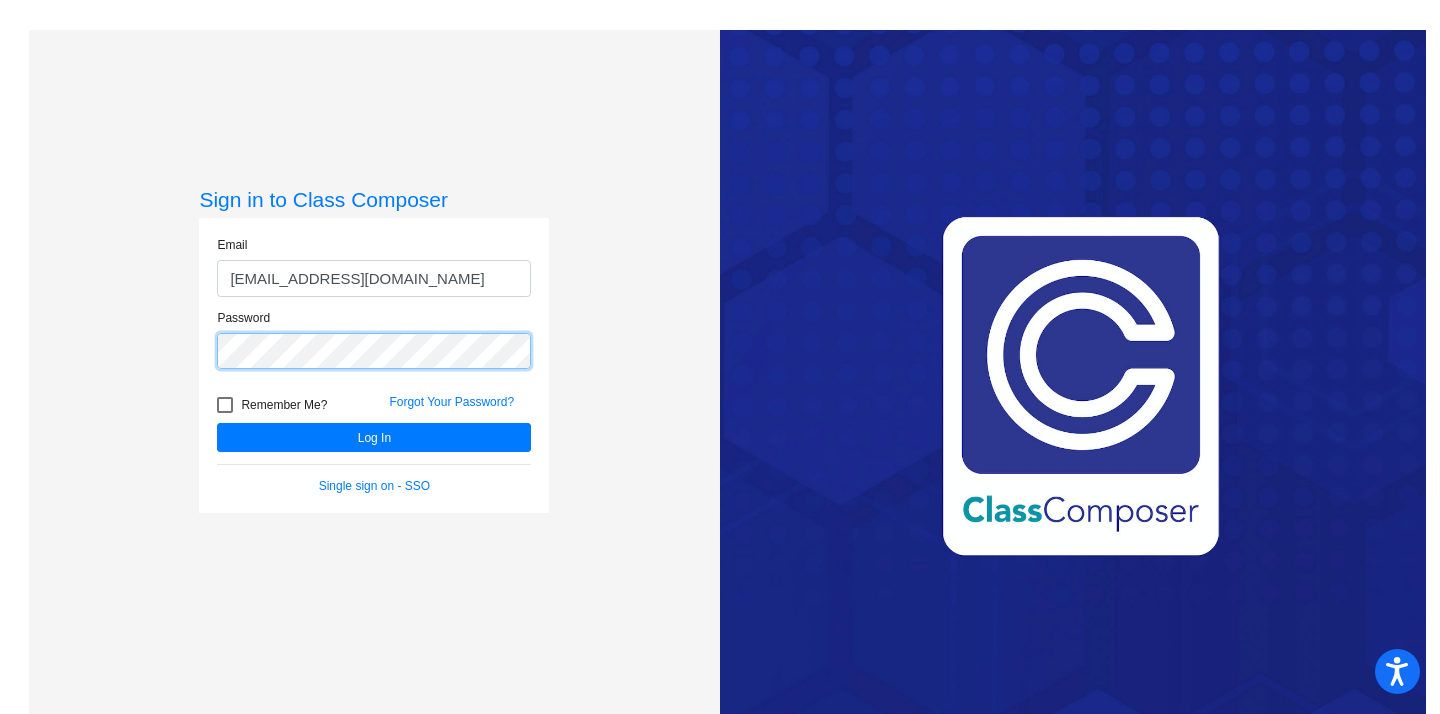 click on "Log In" 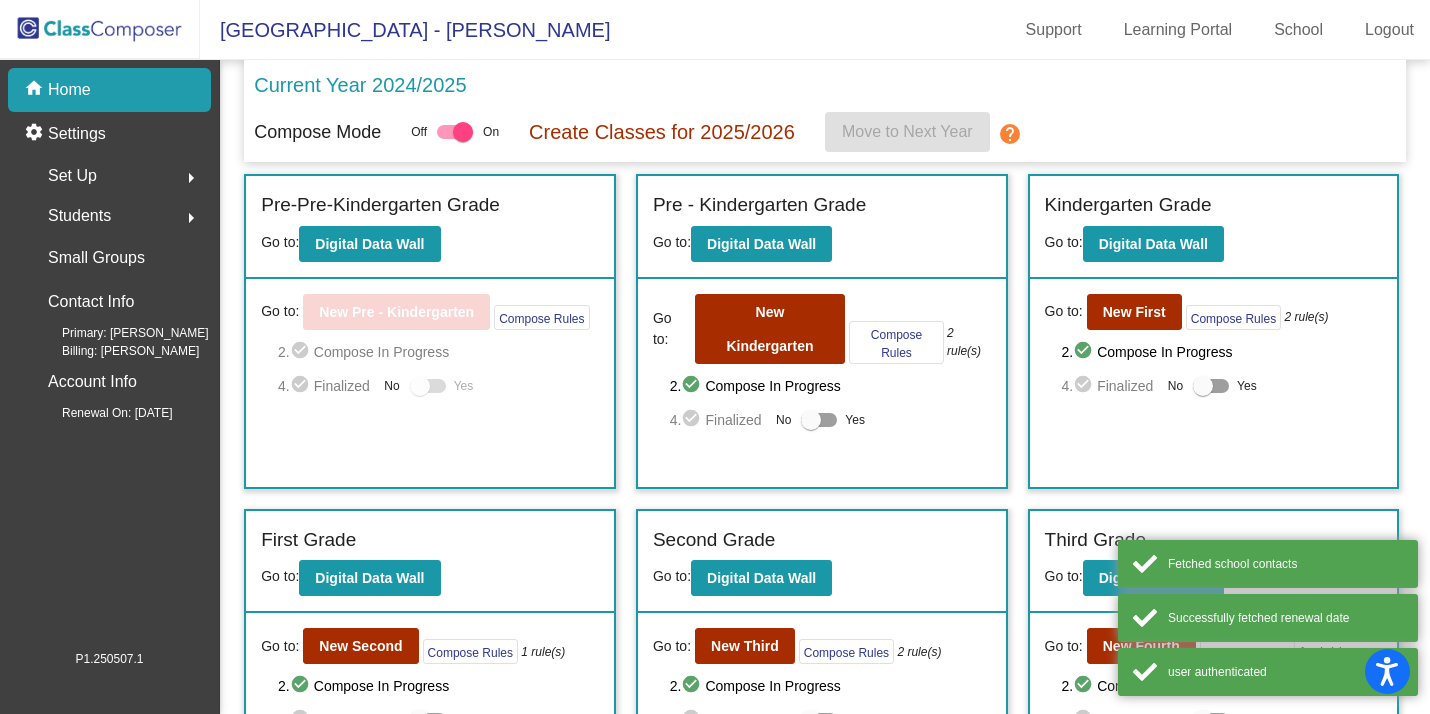 scroll, scrollTop: 376, scrollLeft: 0, axis: vertical 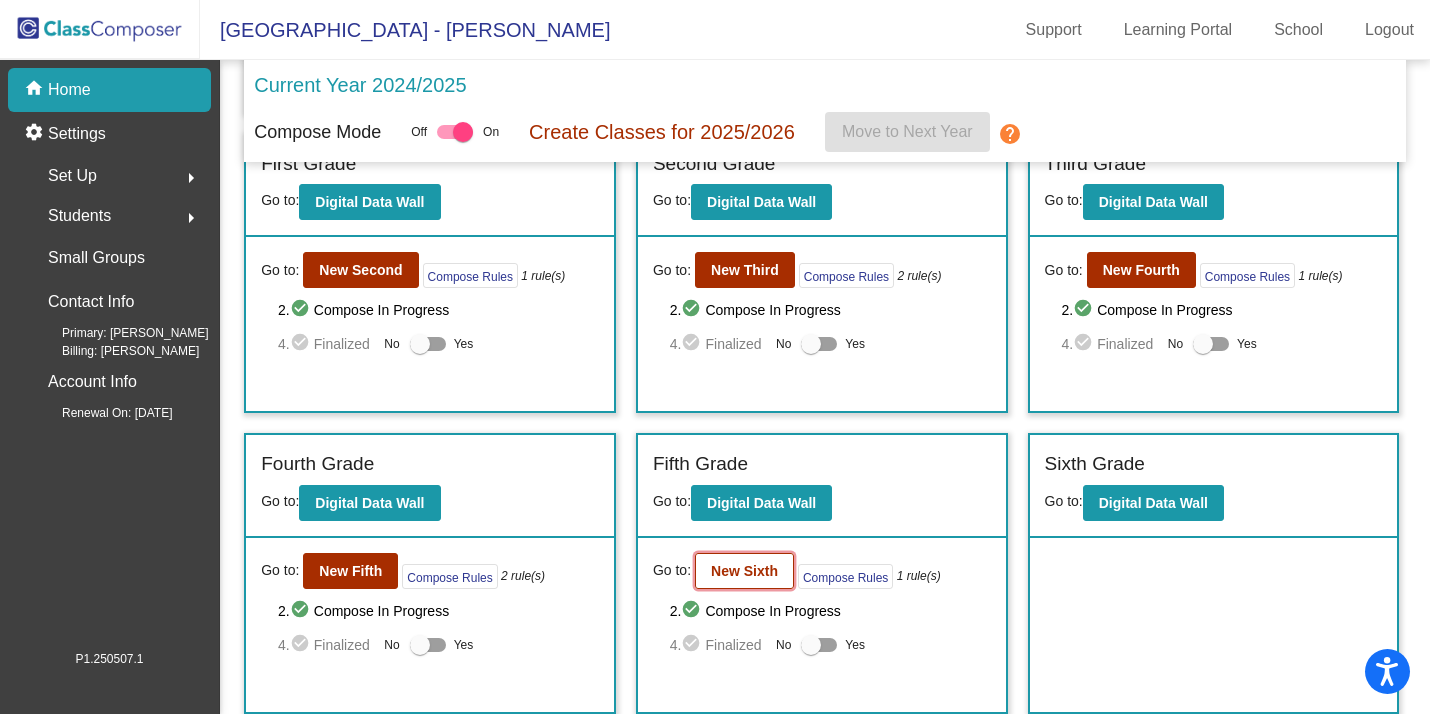 click on "New Sixth" 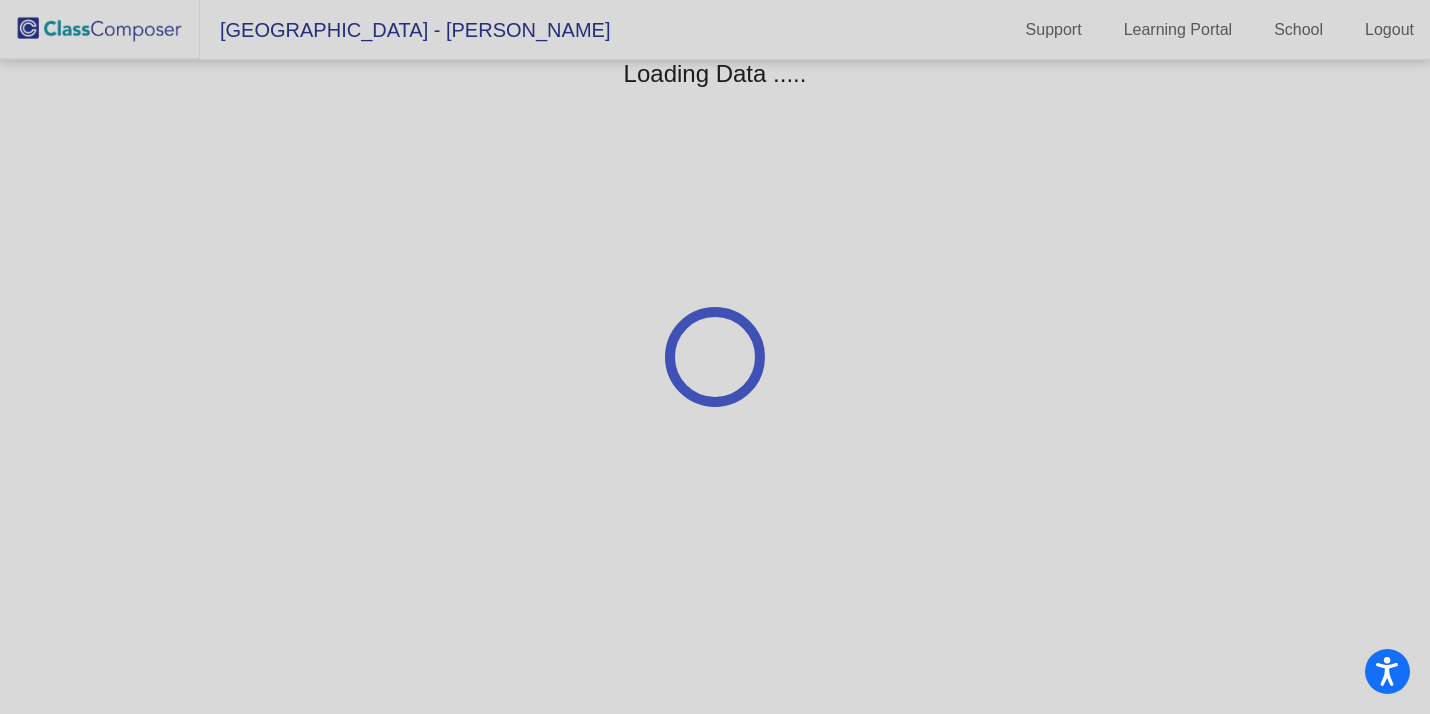 scroll, scrollTop: 0, scrollLeft: 0, axis: both 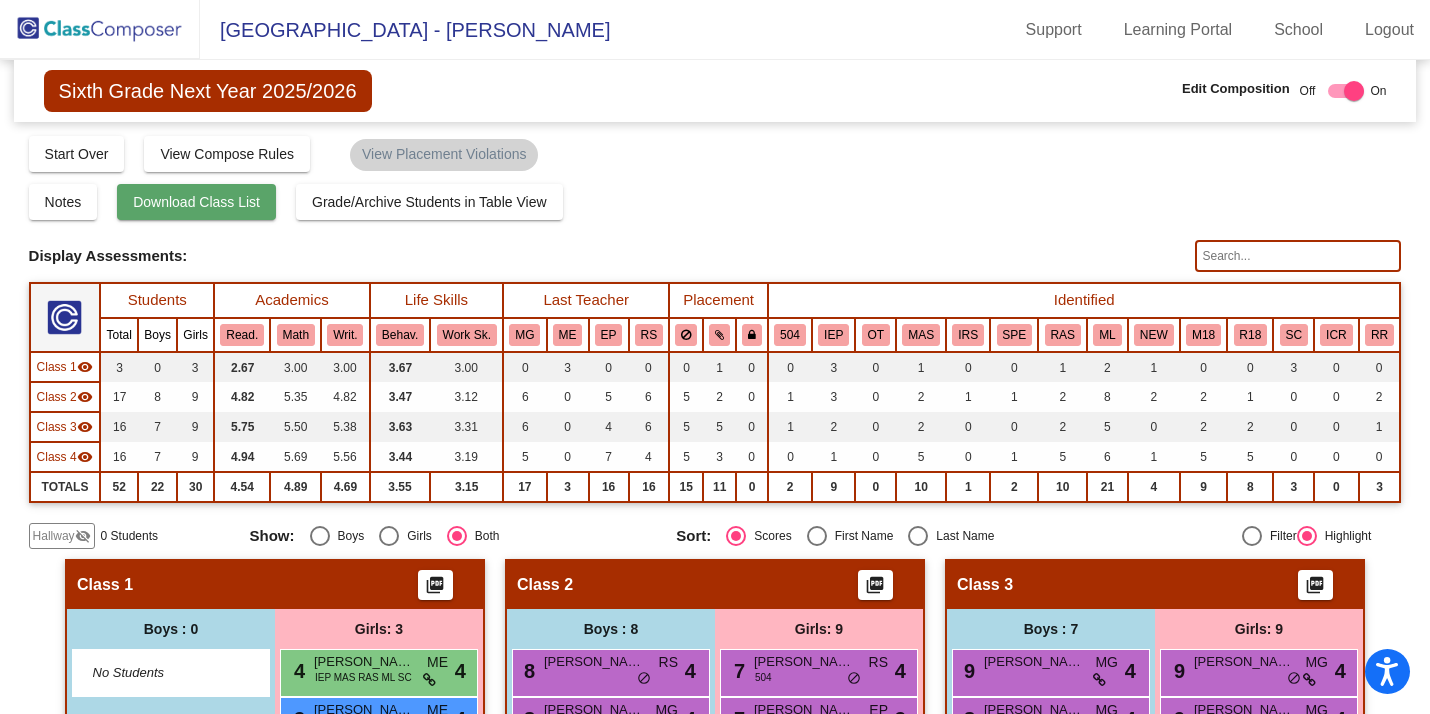 click on "Download Class List" 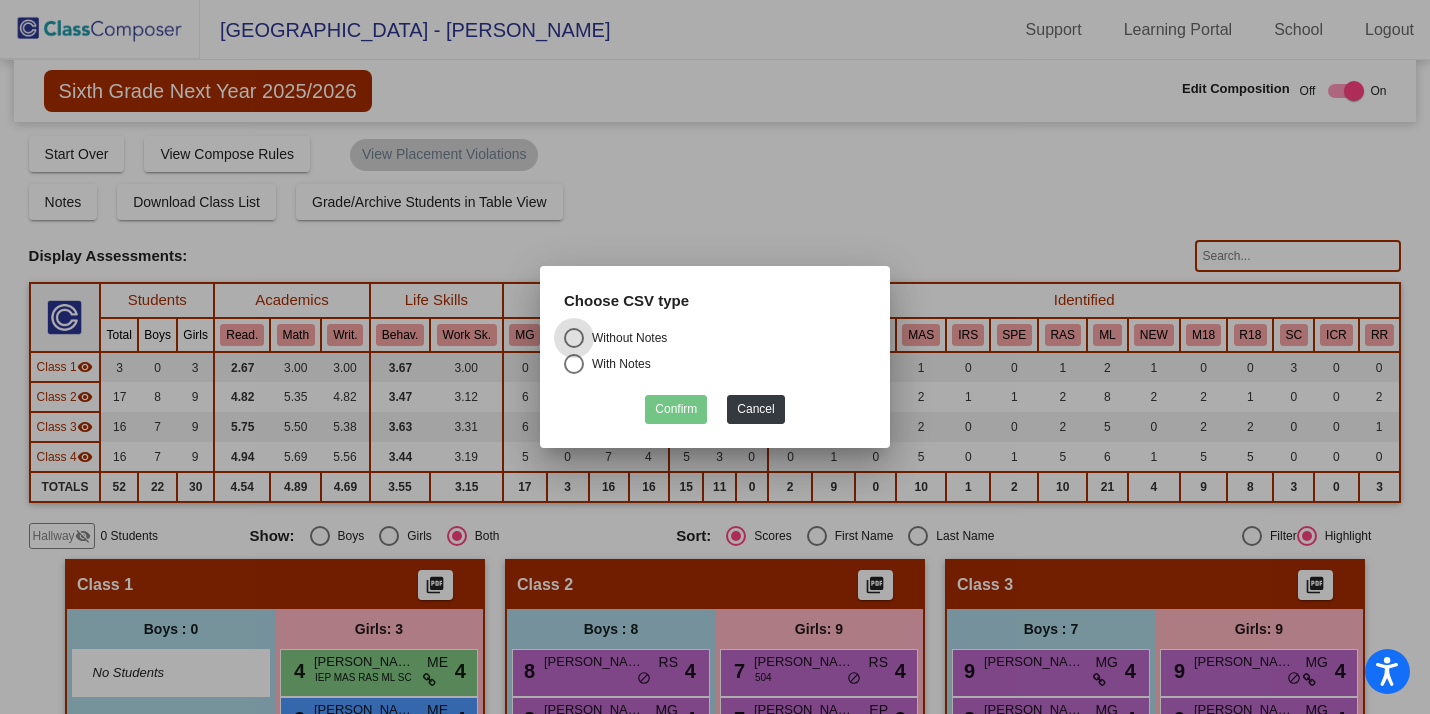 click on "With Notes" at bounding box center [617, 364] 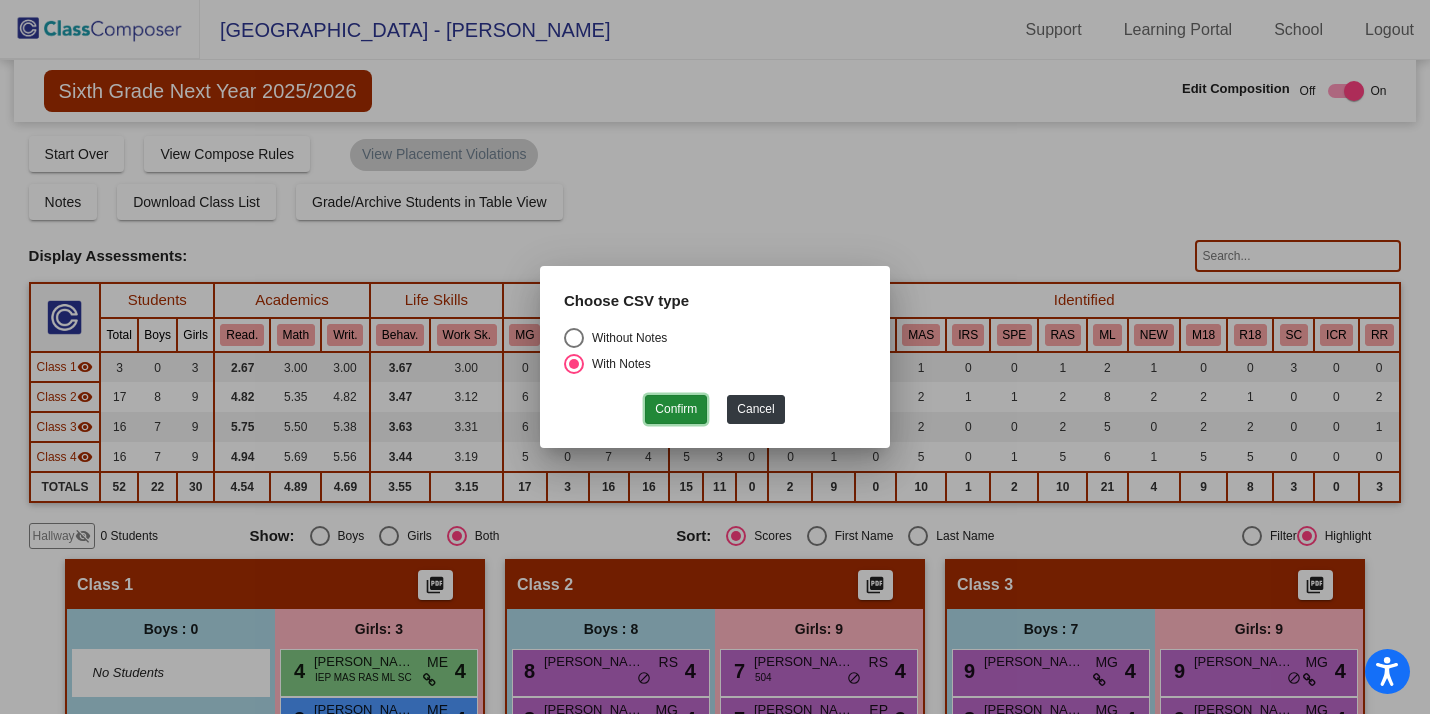 click on "Confirm" at bounding box center (676, 409) 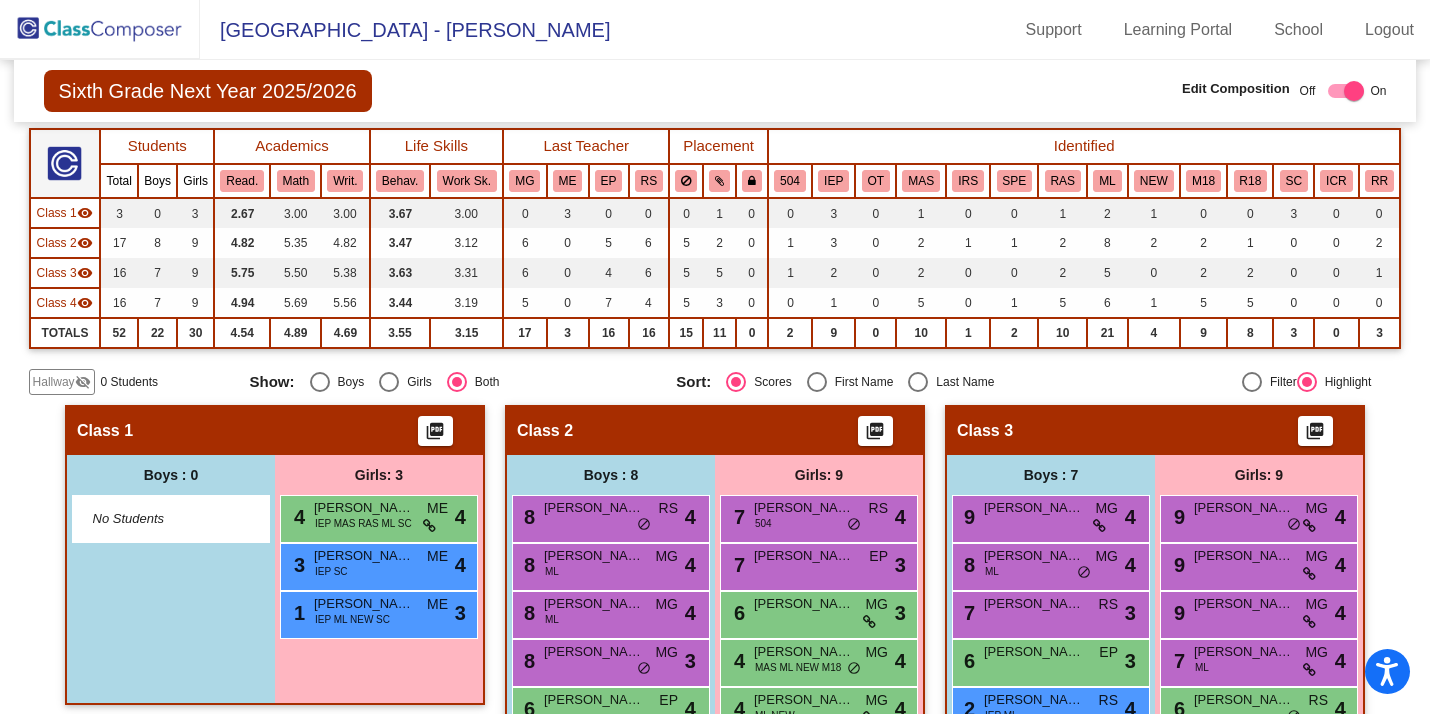 scroll, scrollTop: 157, scrollLeft: 0, axis: vertical 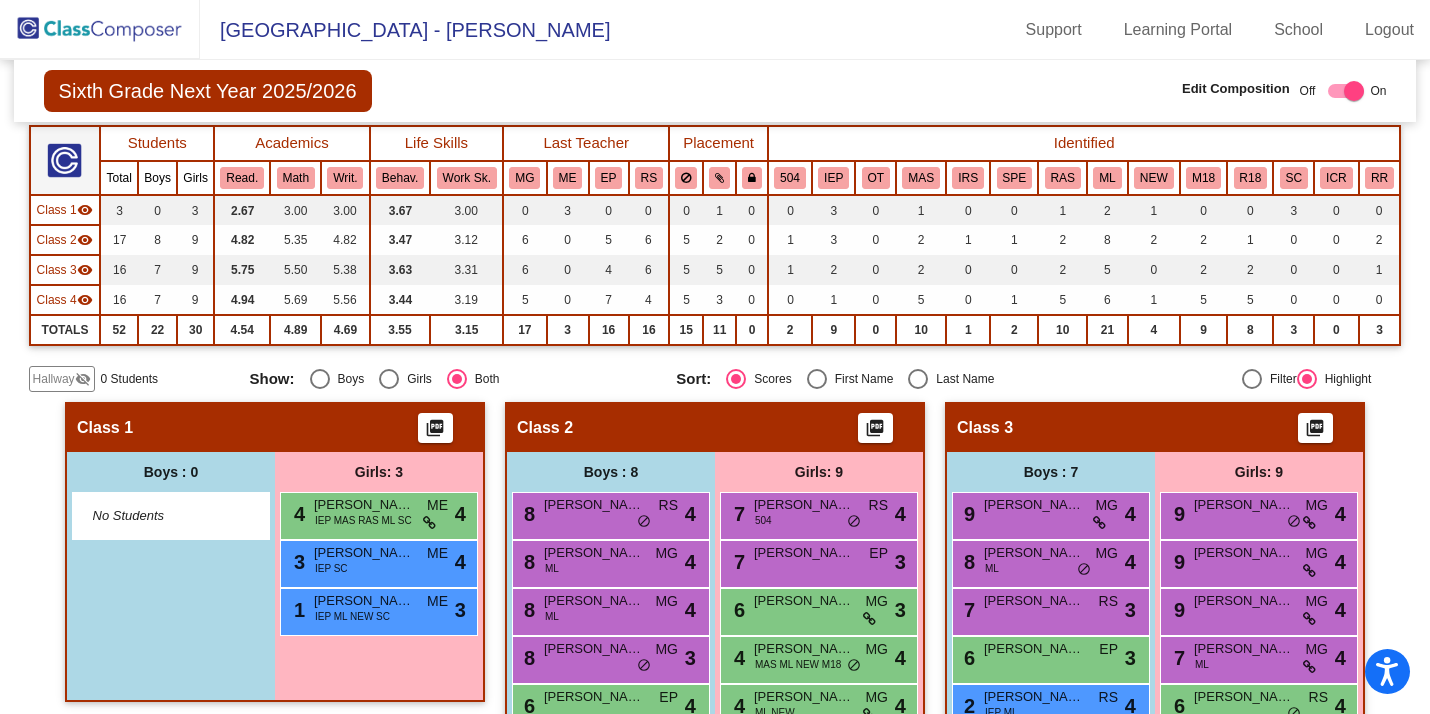 click 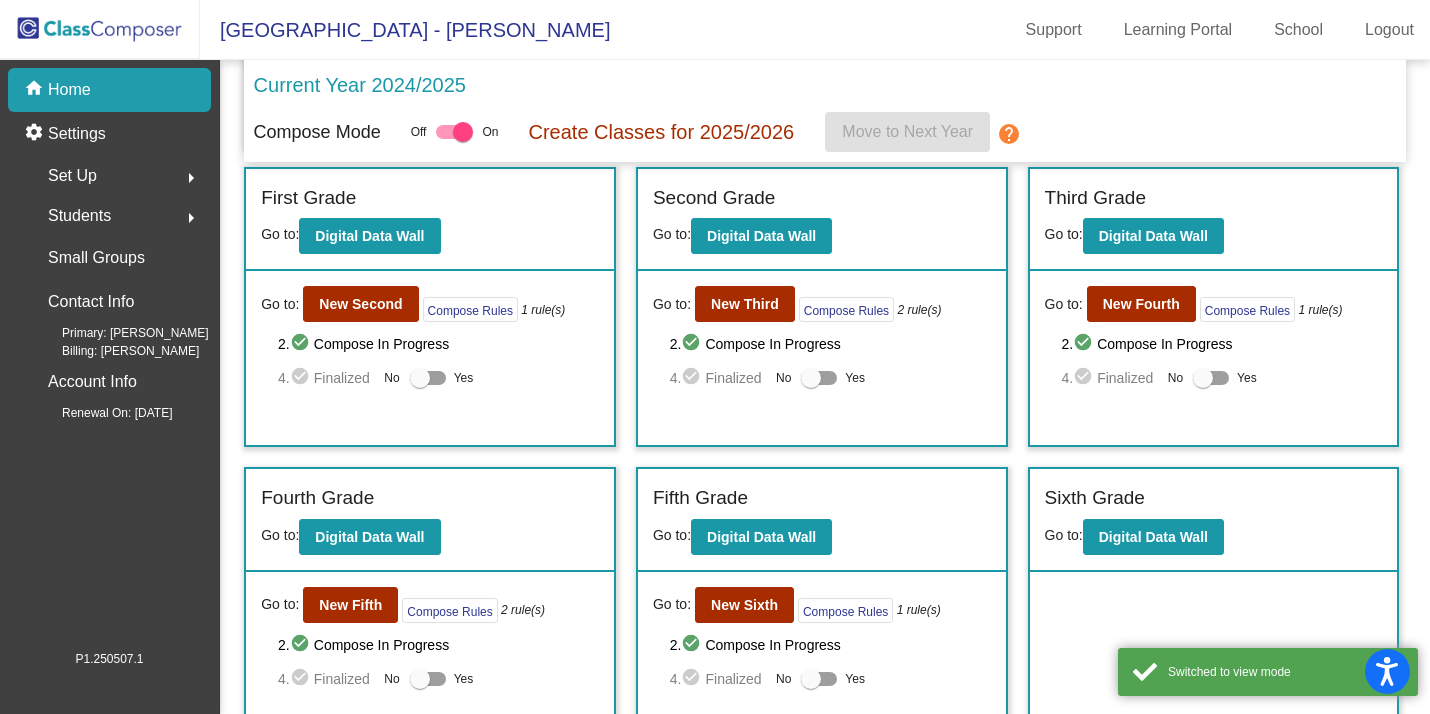 scroll, scrollTop: 376, scrollLeft: 0, axis: vertical 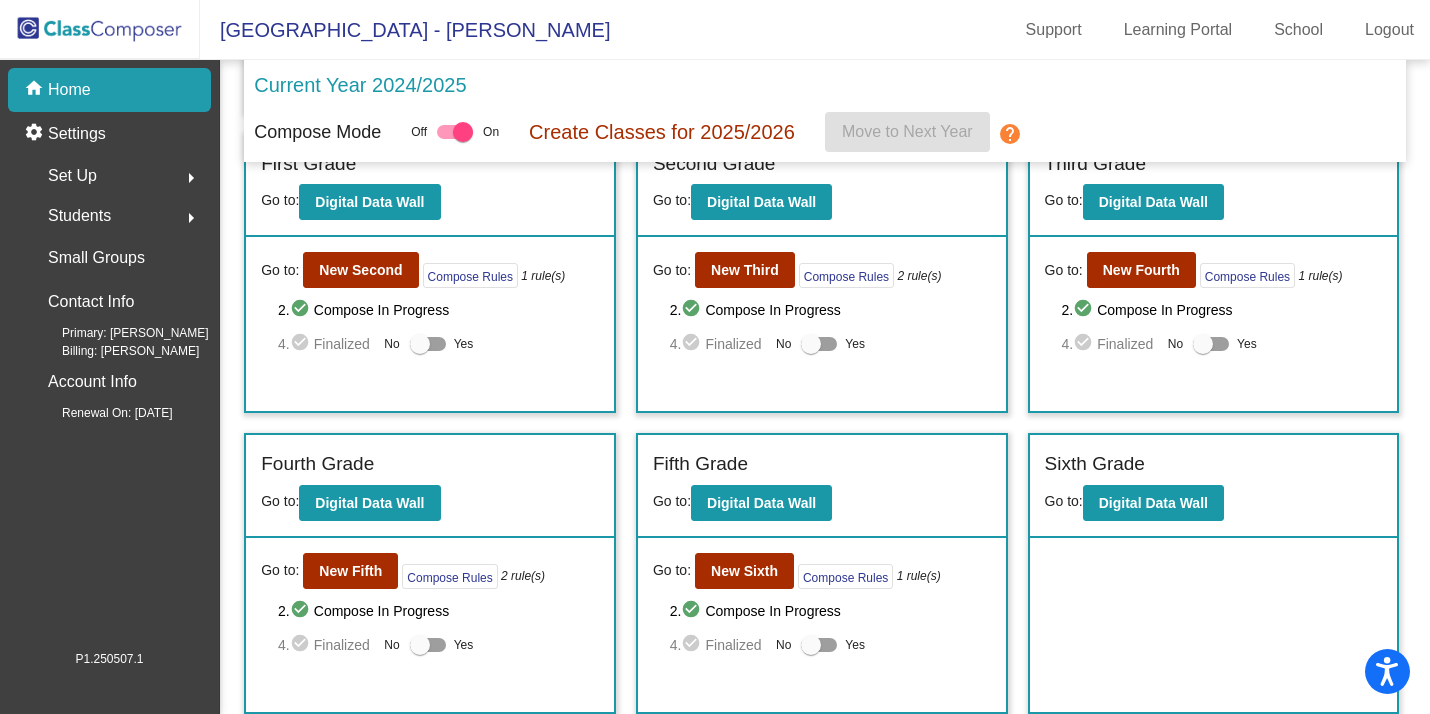 click on "Set Up  arrow_right" 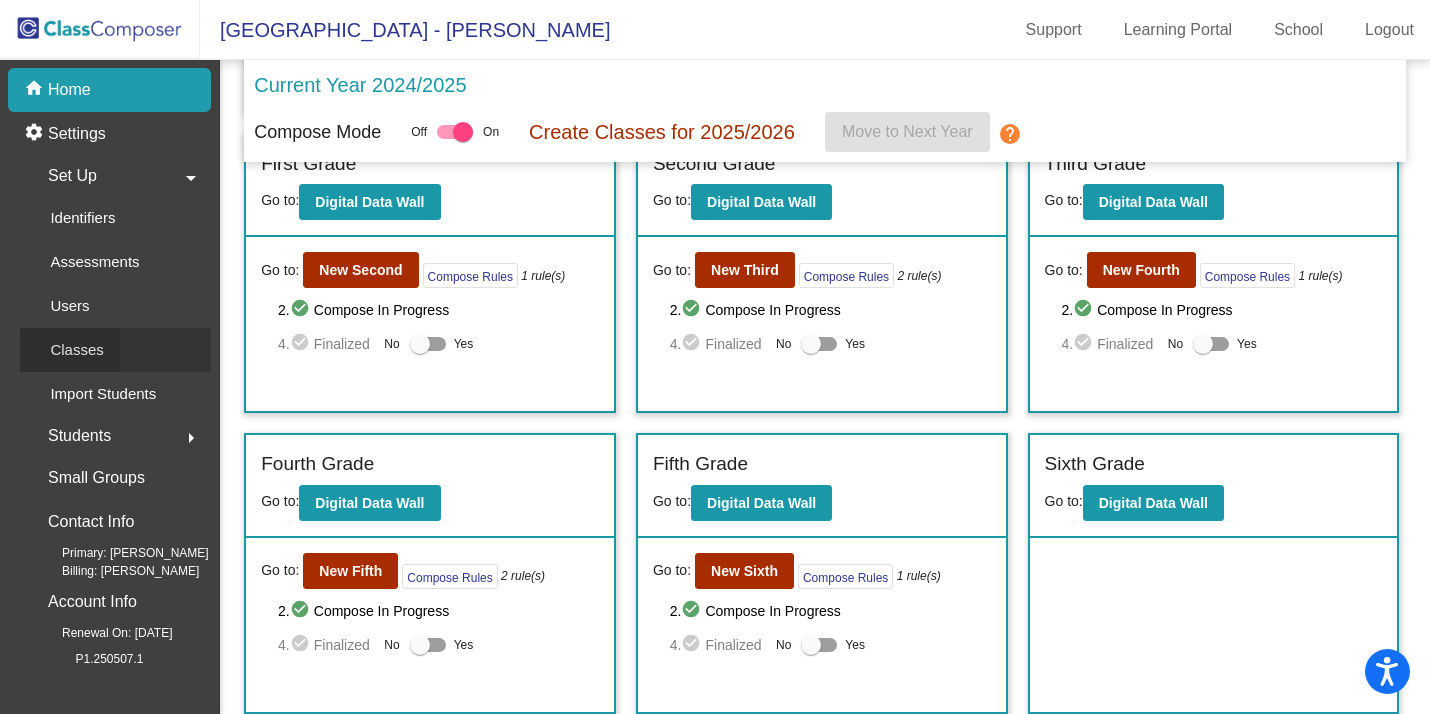 click on "Classes" 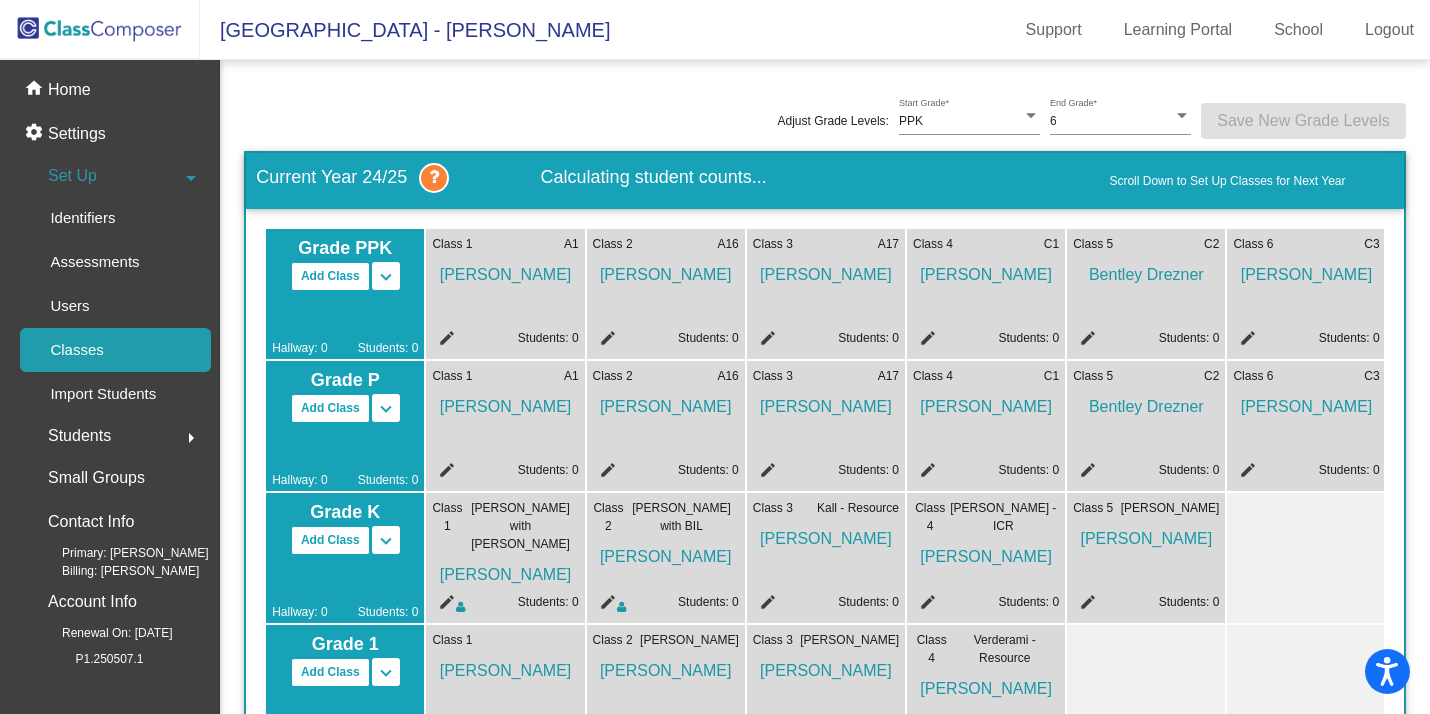 scroll, scrollTop: 0, scrollLeft: 0, axis: both 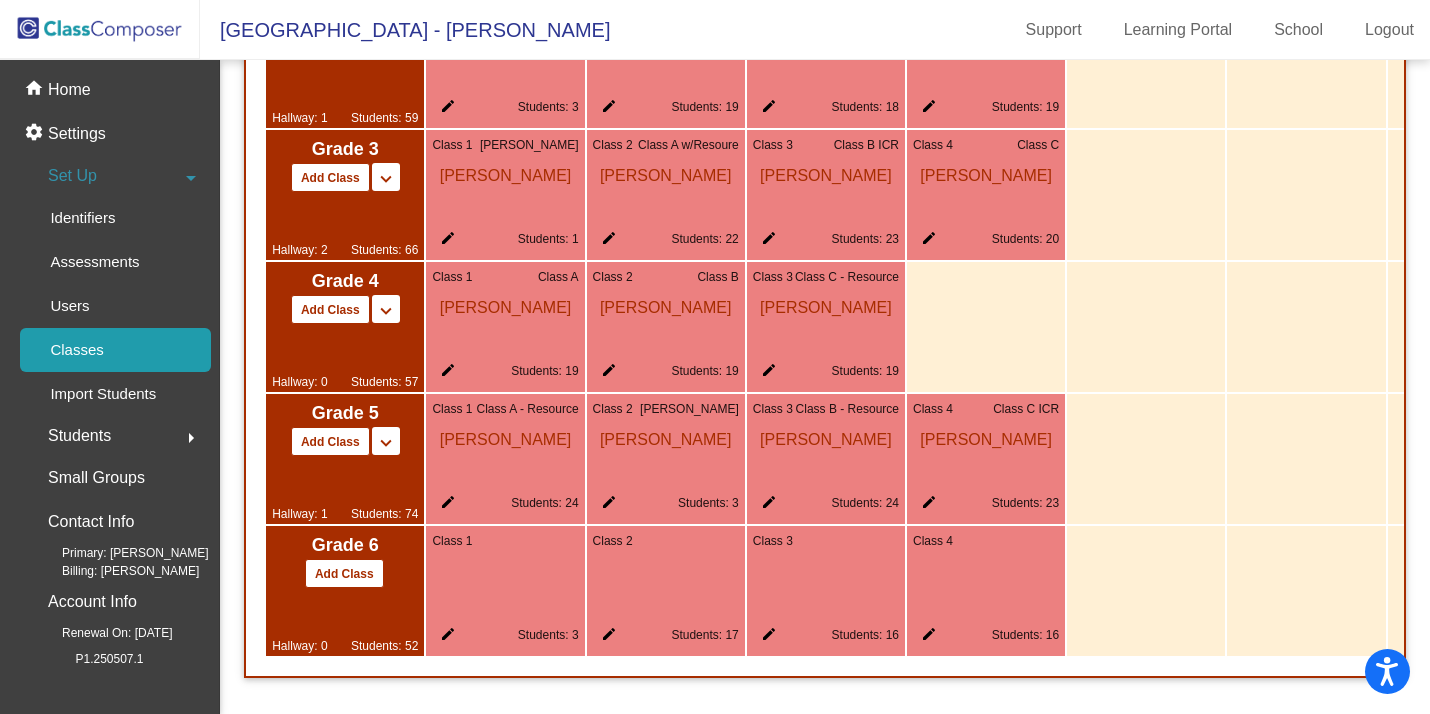 click on "edit" 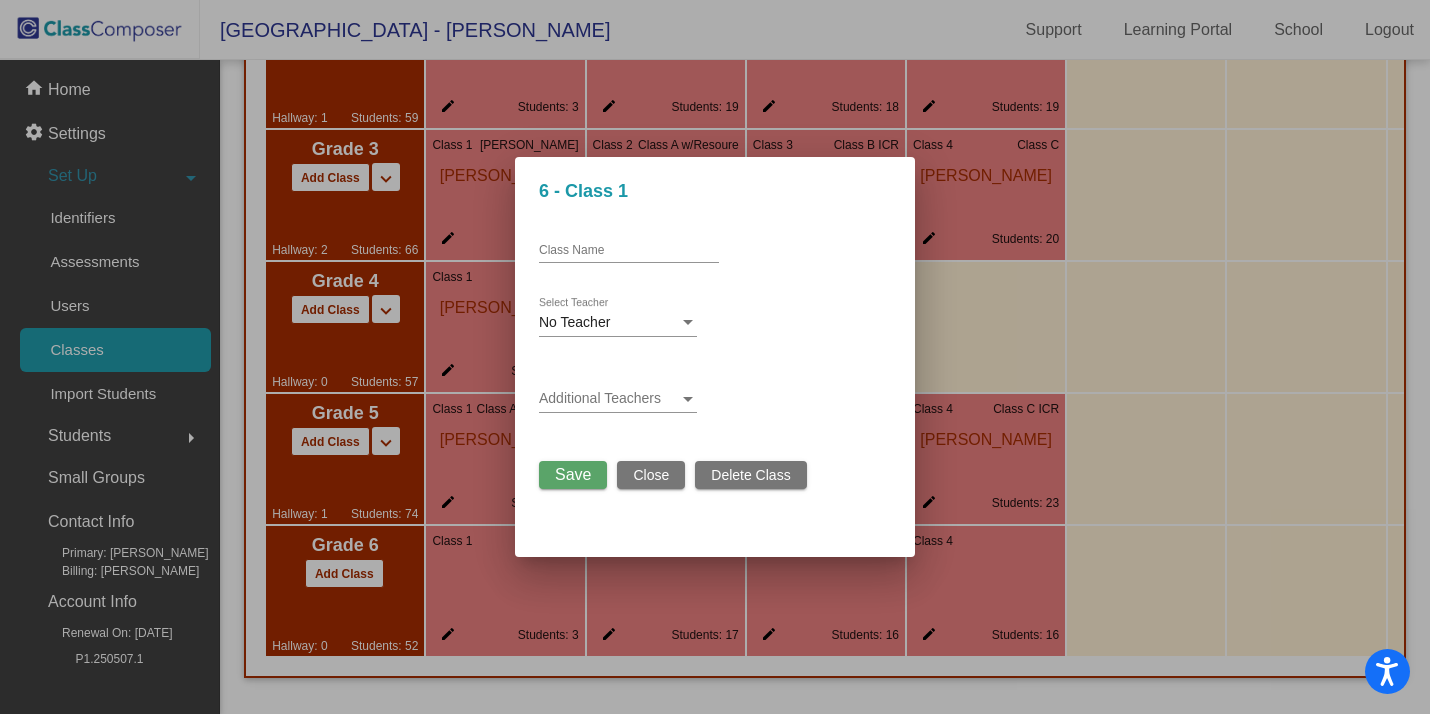 click on "Class Name" at bounding box center (629, 251) 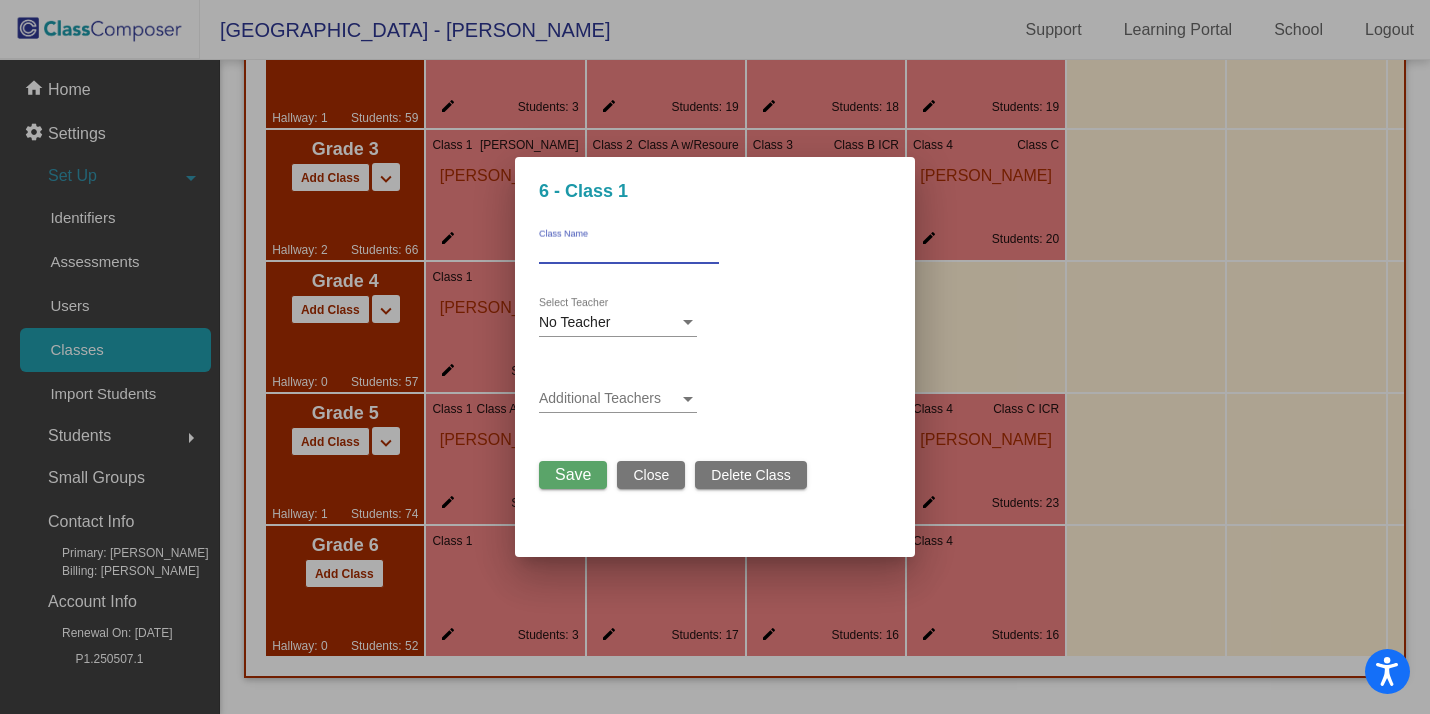 type on "1" 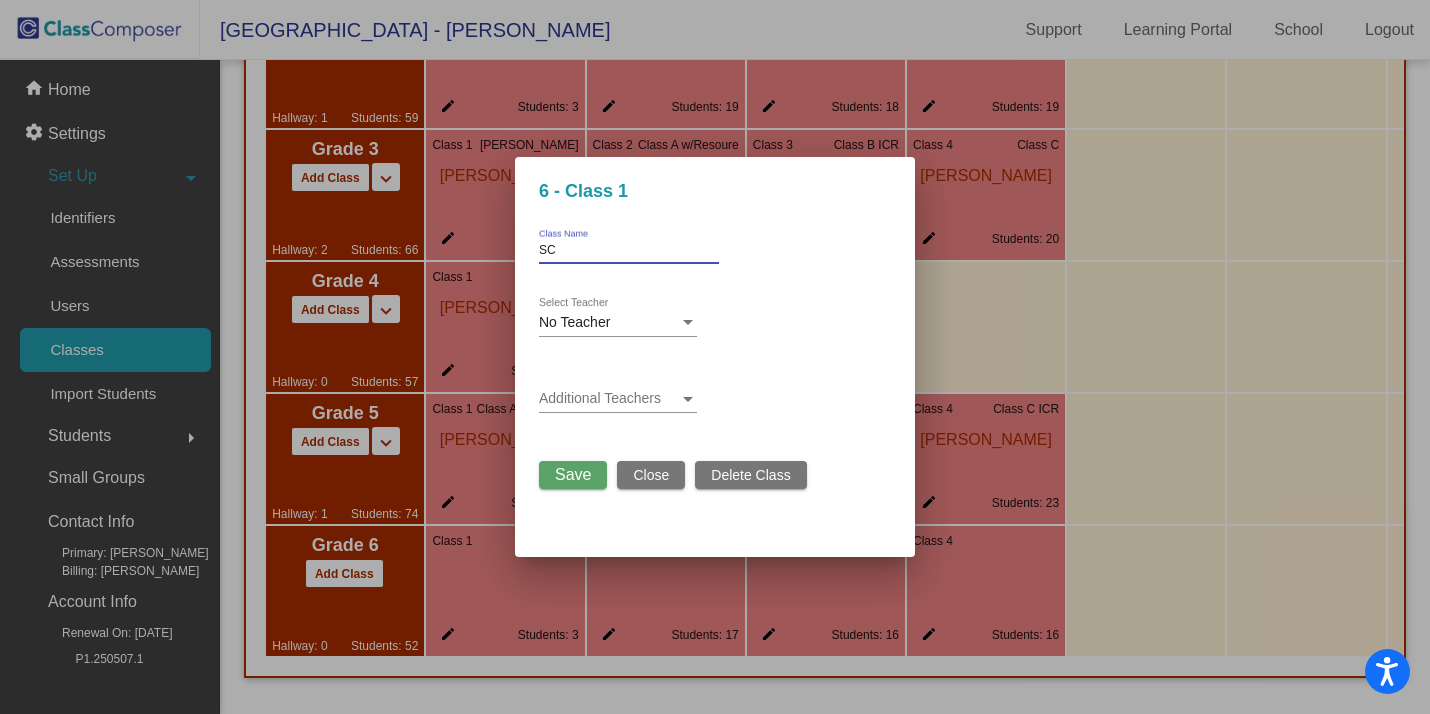 type on "SC" 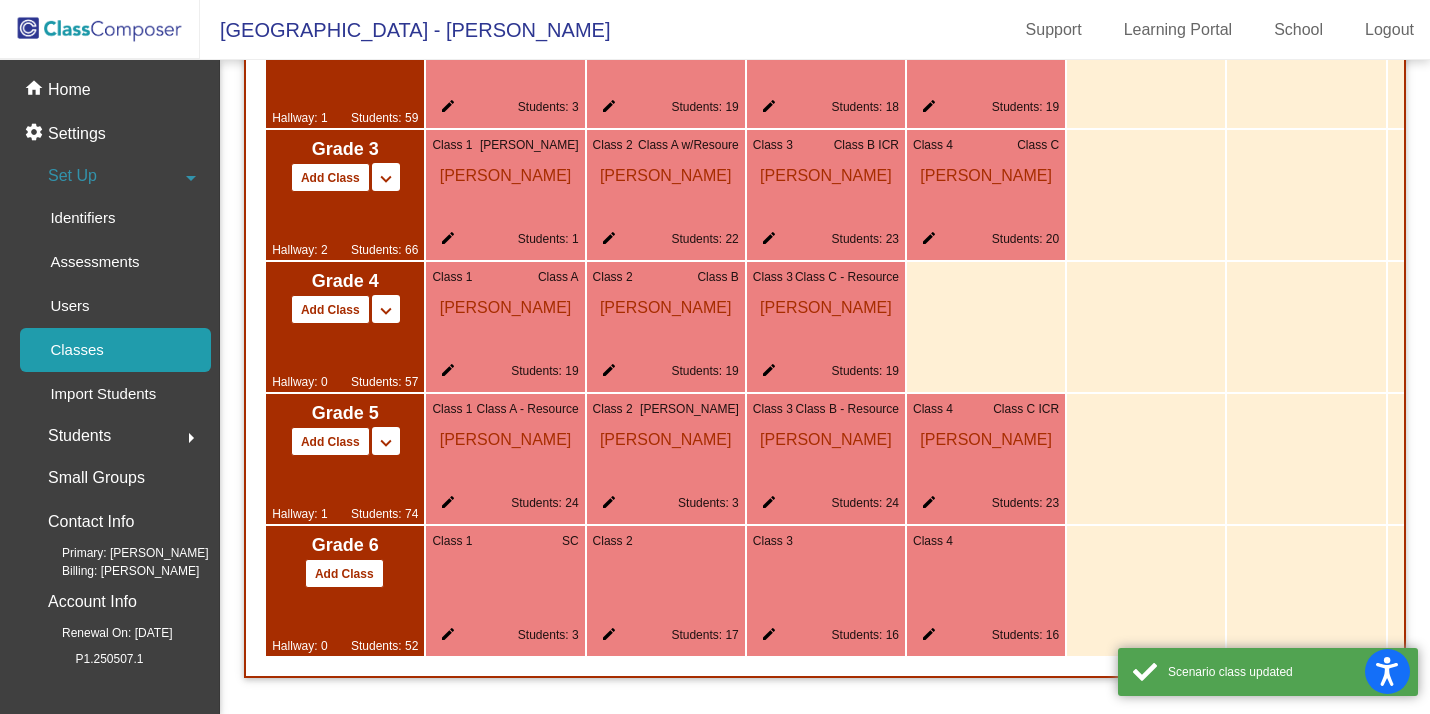 click on "edit" 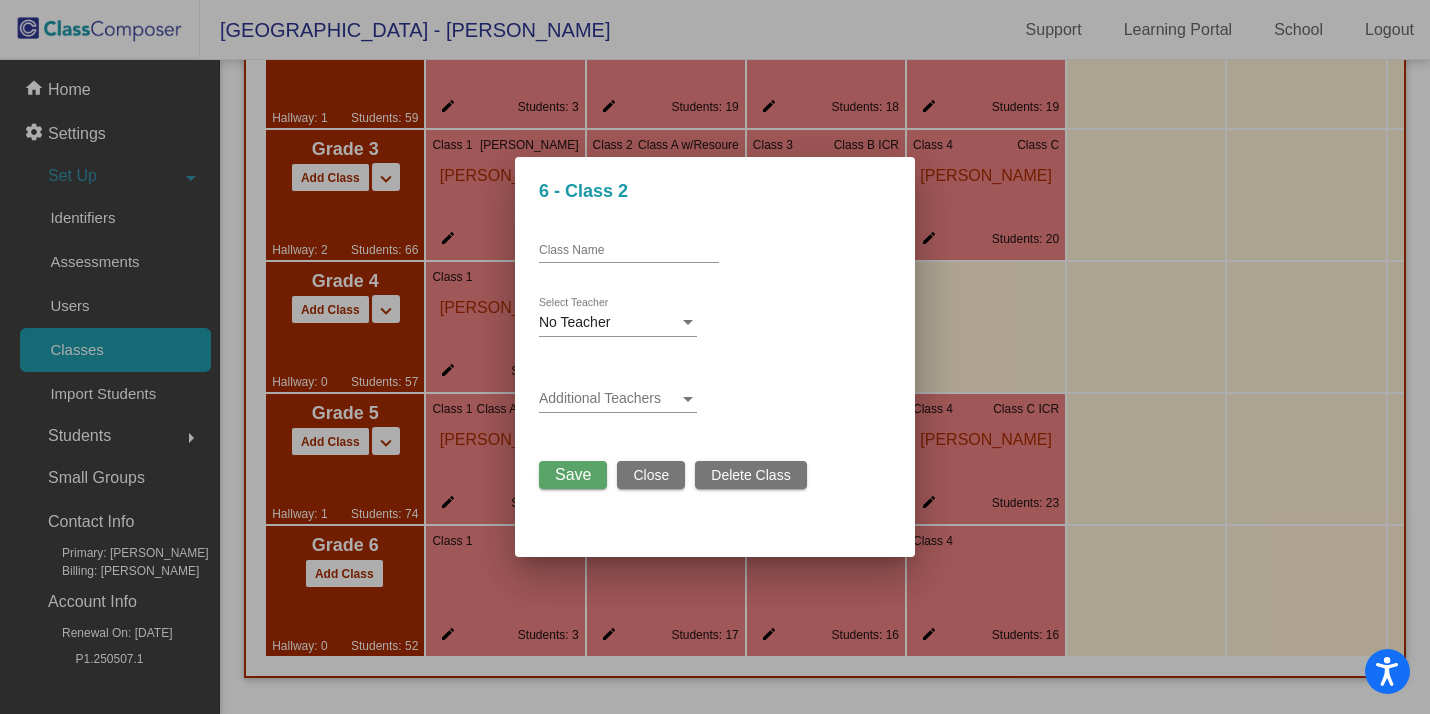 click on "Class Name" at bounding box center [629, 246] 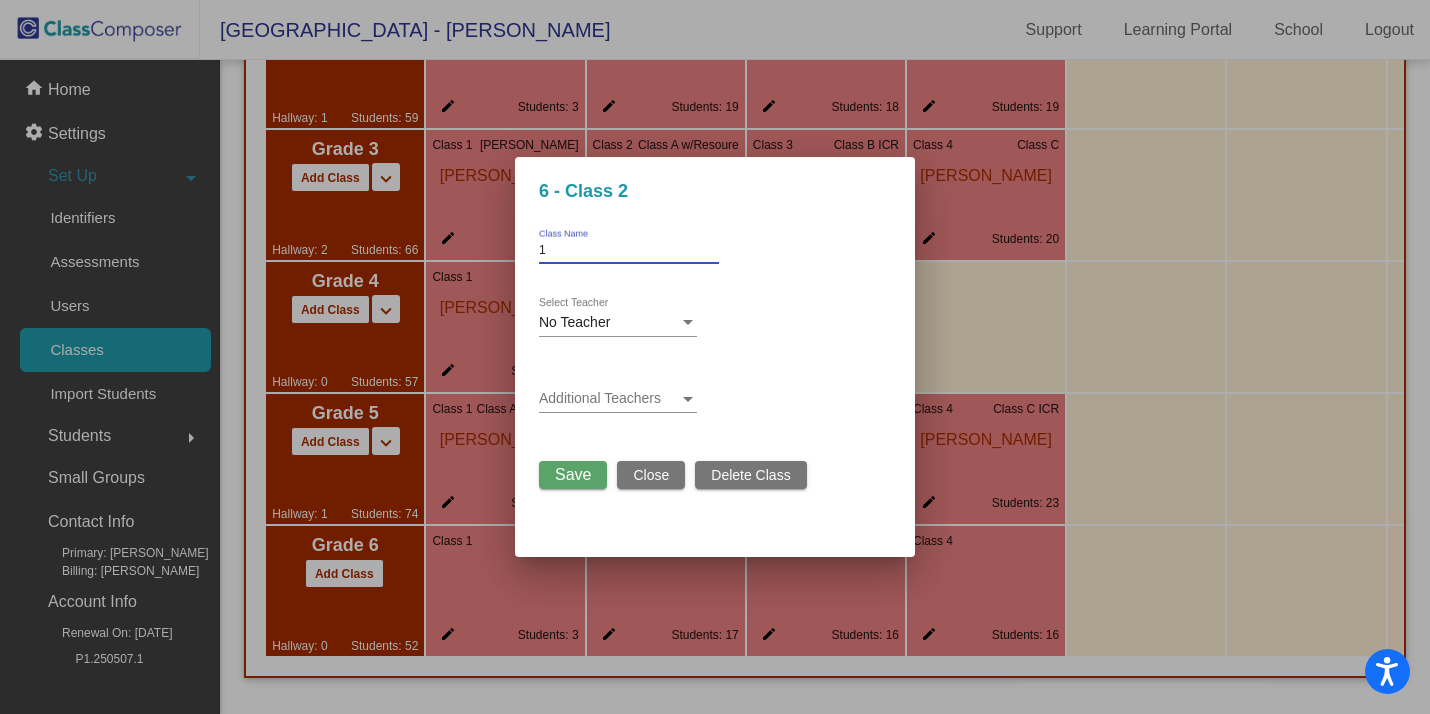 type on "1" 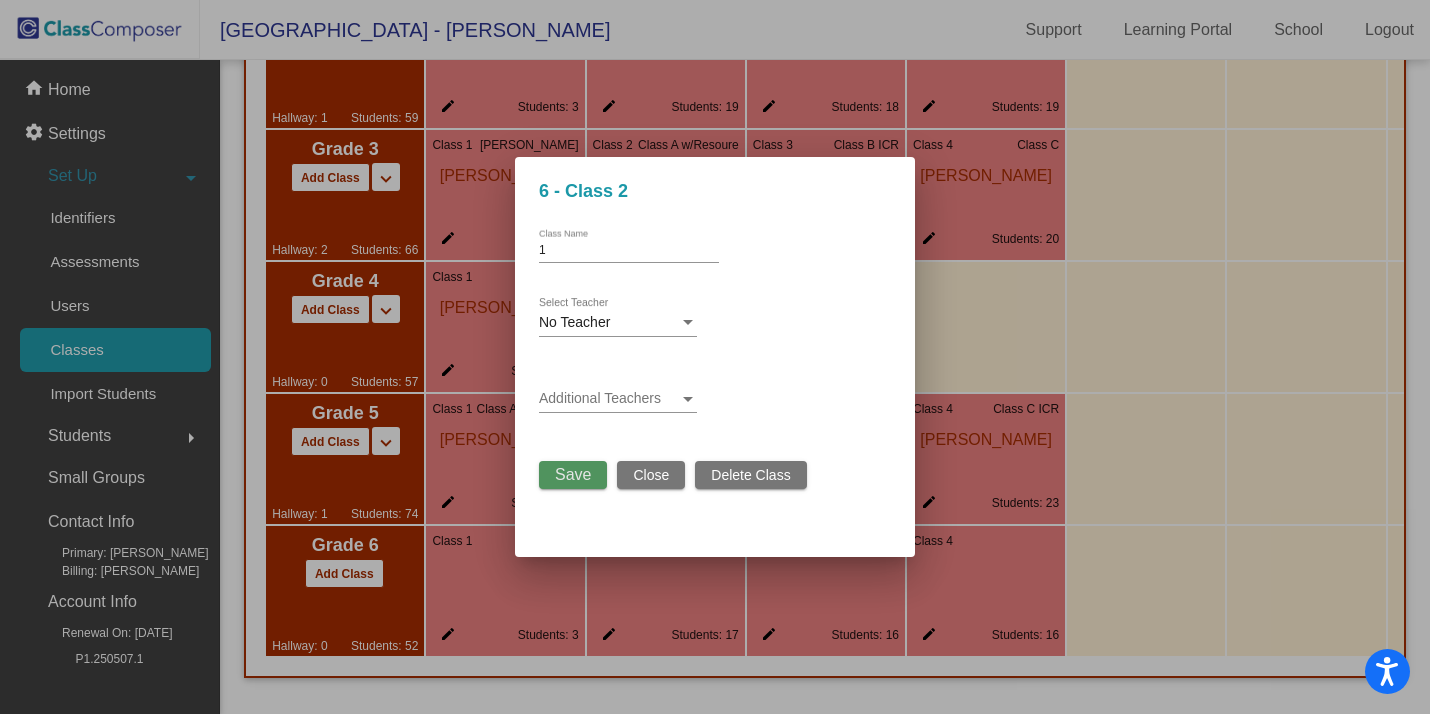 click on "Save" at bounding box center (573, 475) 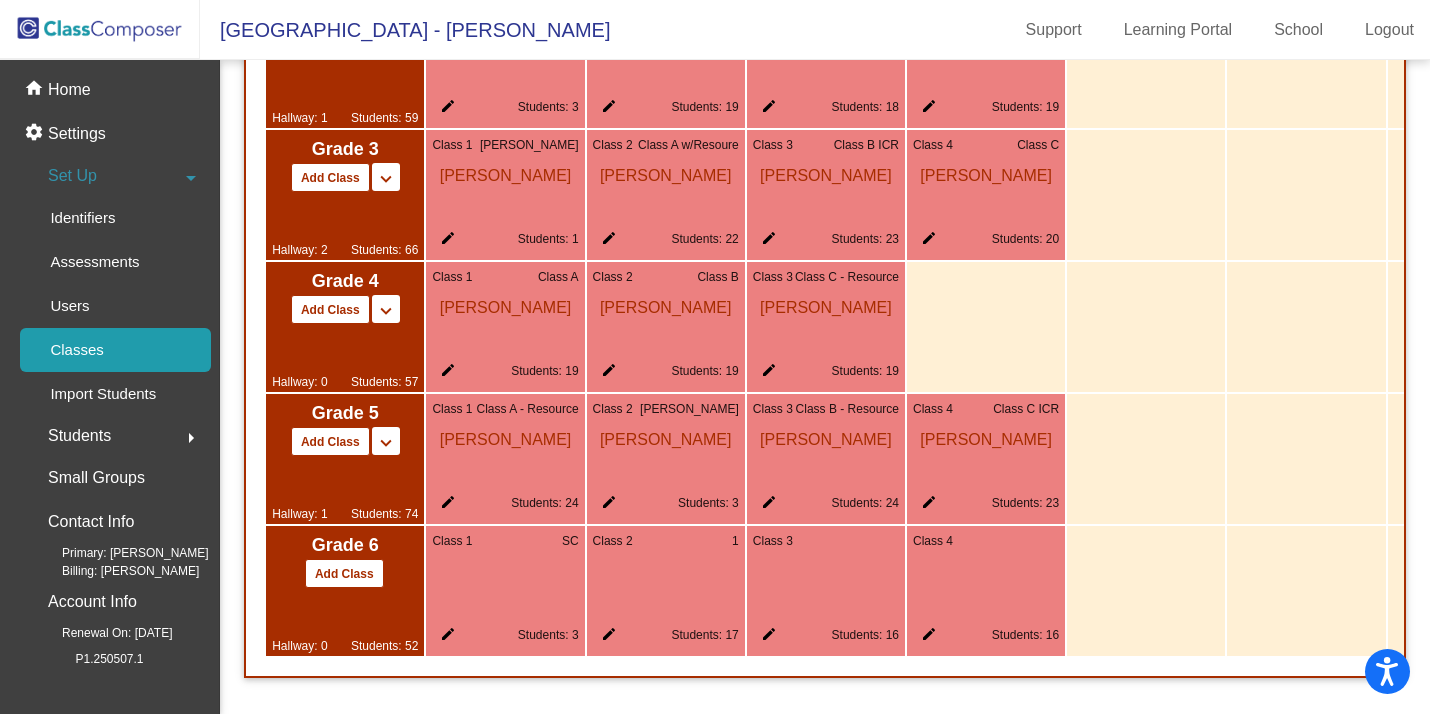 click on "edit" 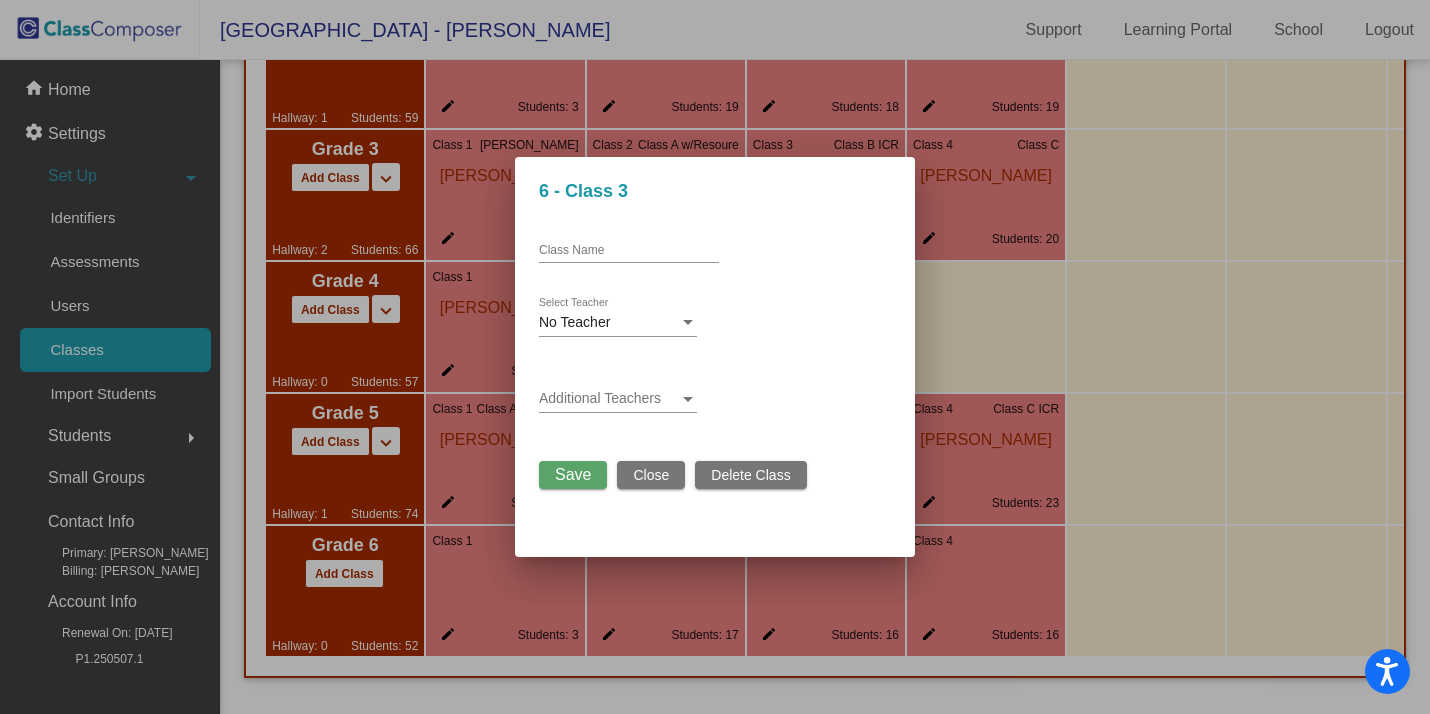 click on "Class Name" at bounding box center [629, 253] 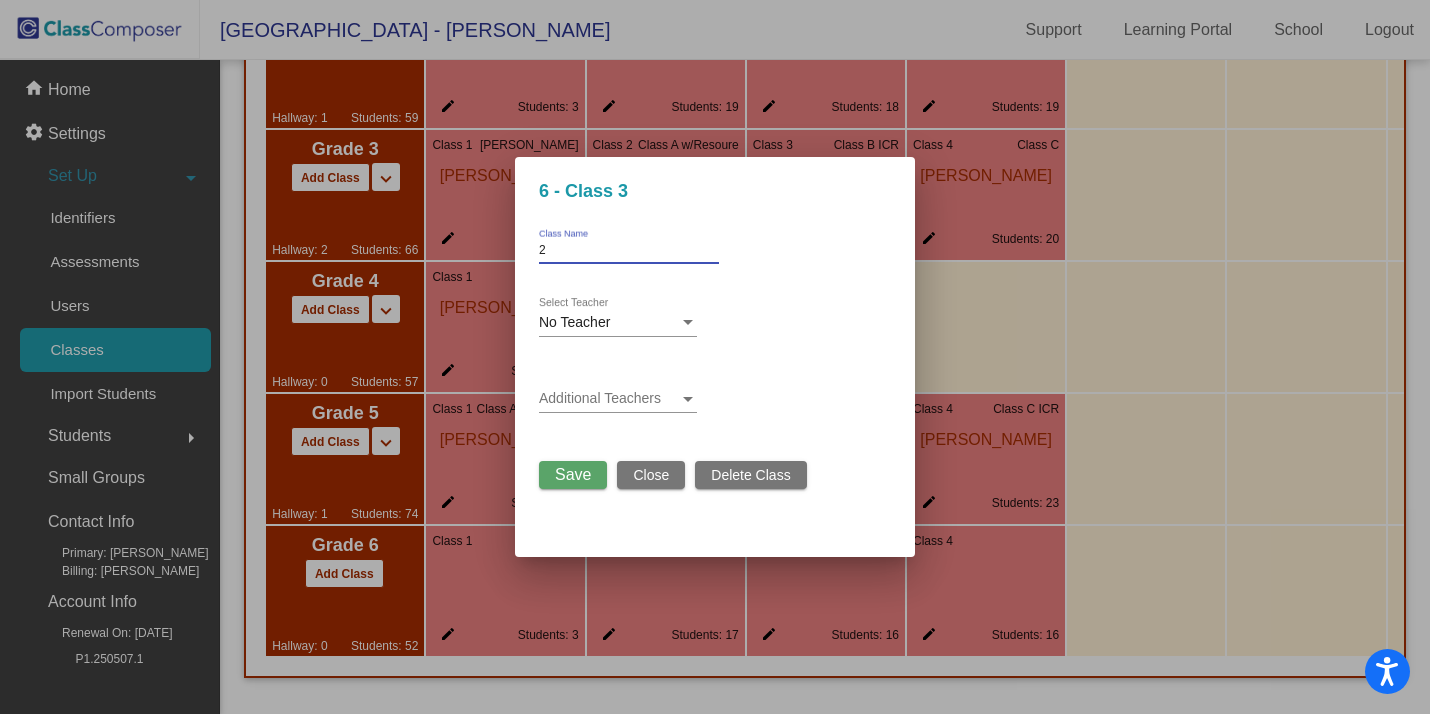 type on "2" 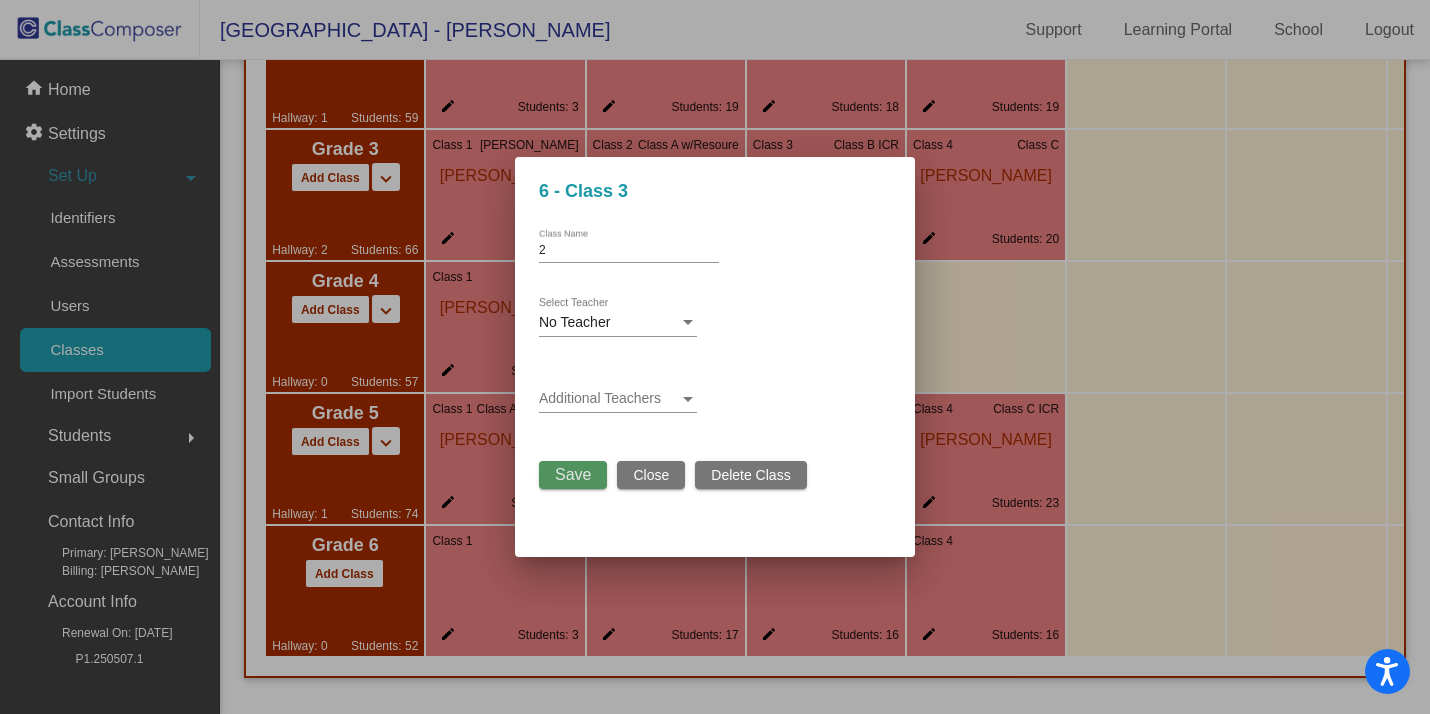 click on "Save" at bounding box center (573, 474) 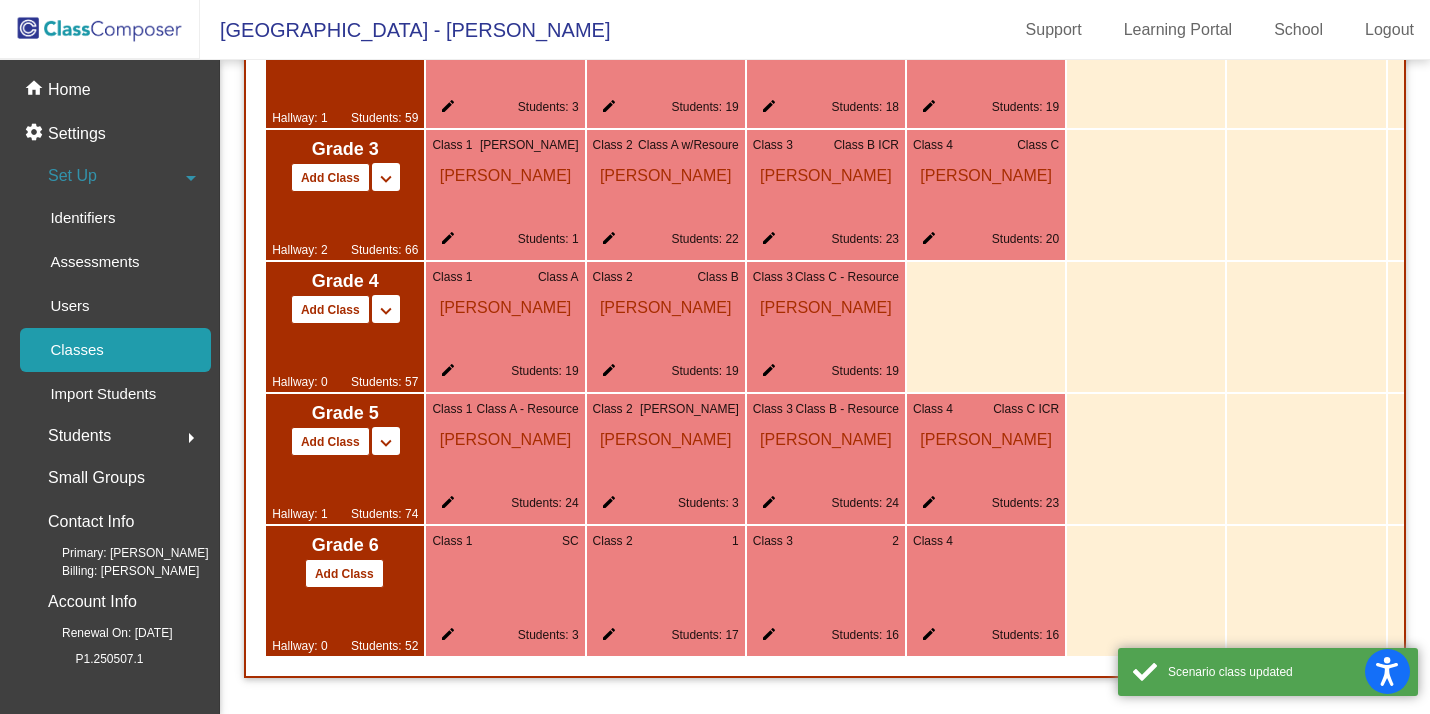 click on "edit" 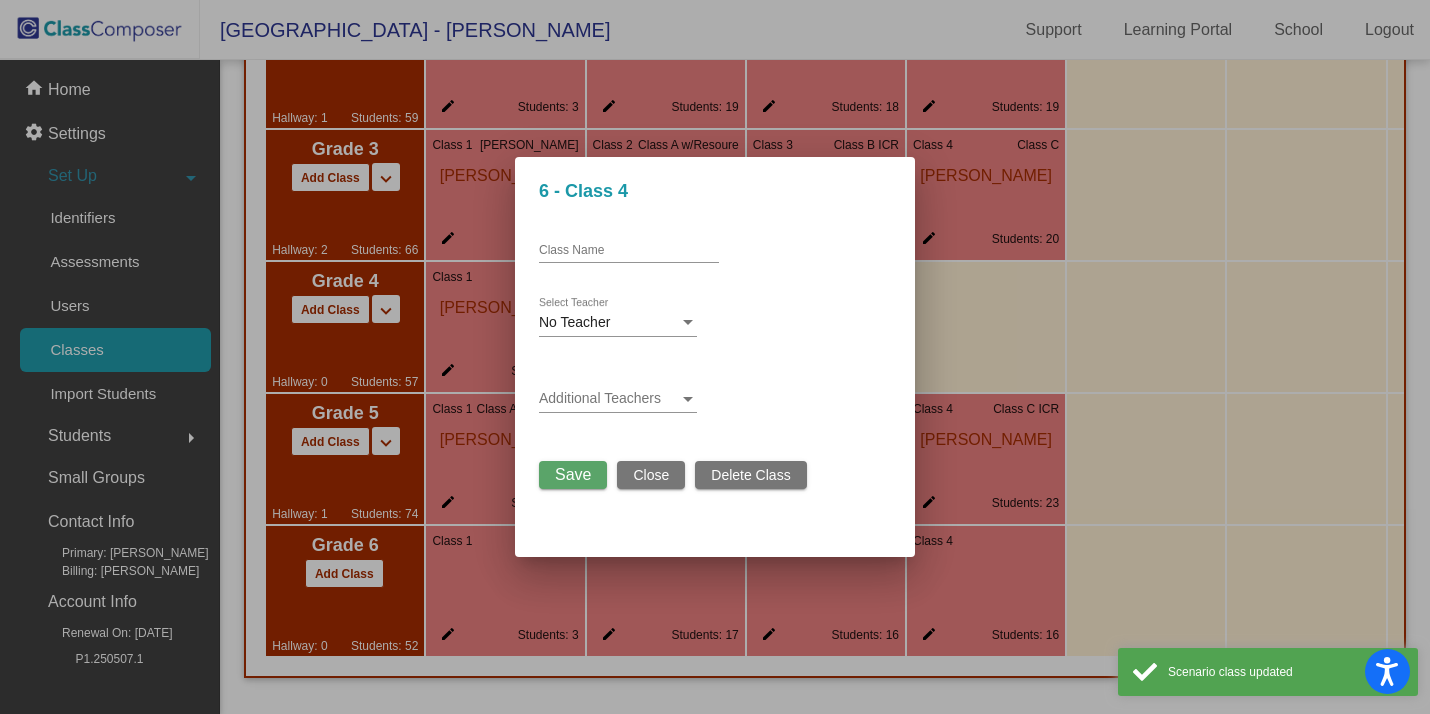 click on "Class Name" at bounding box center [629, 251] 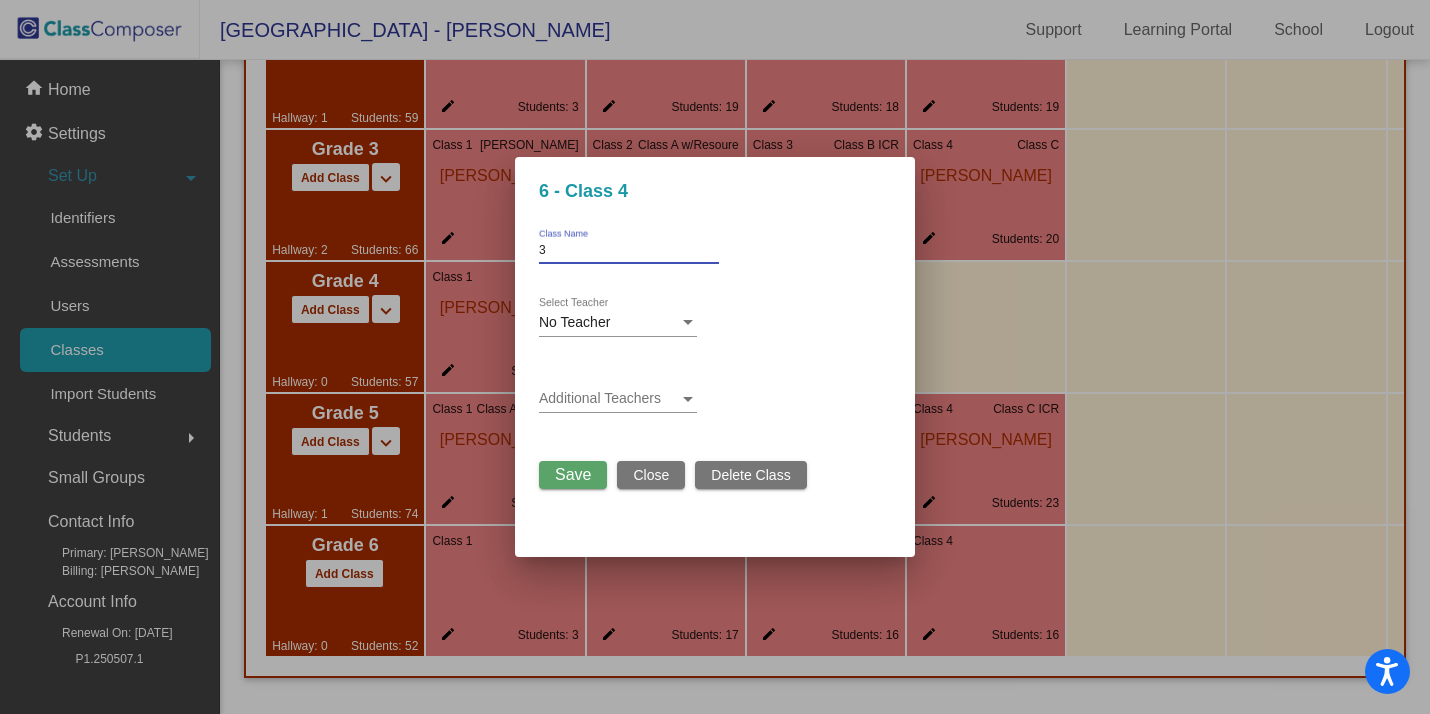 scroll, scrollTop: 0, scrollLeft: 0, axis: both 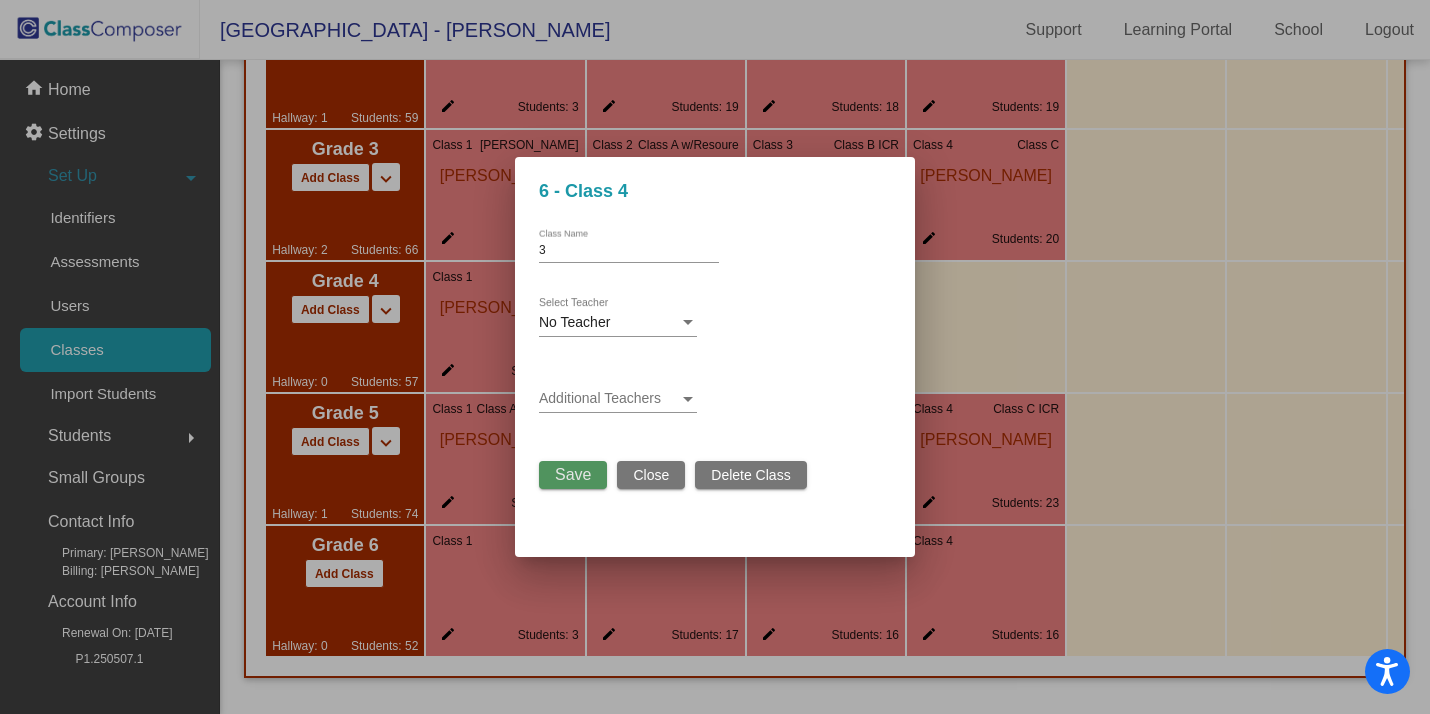 click on "Save" at bounding box center [573, 474] 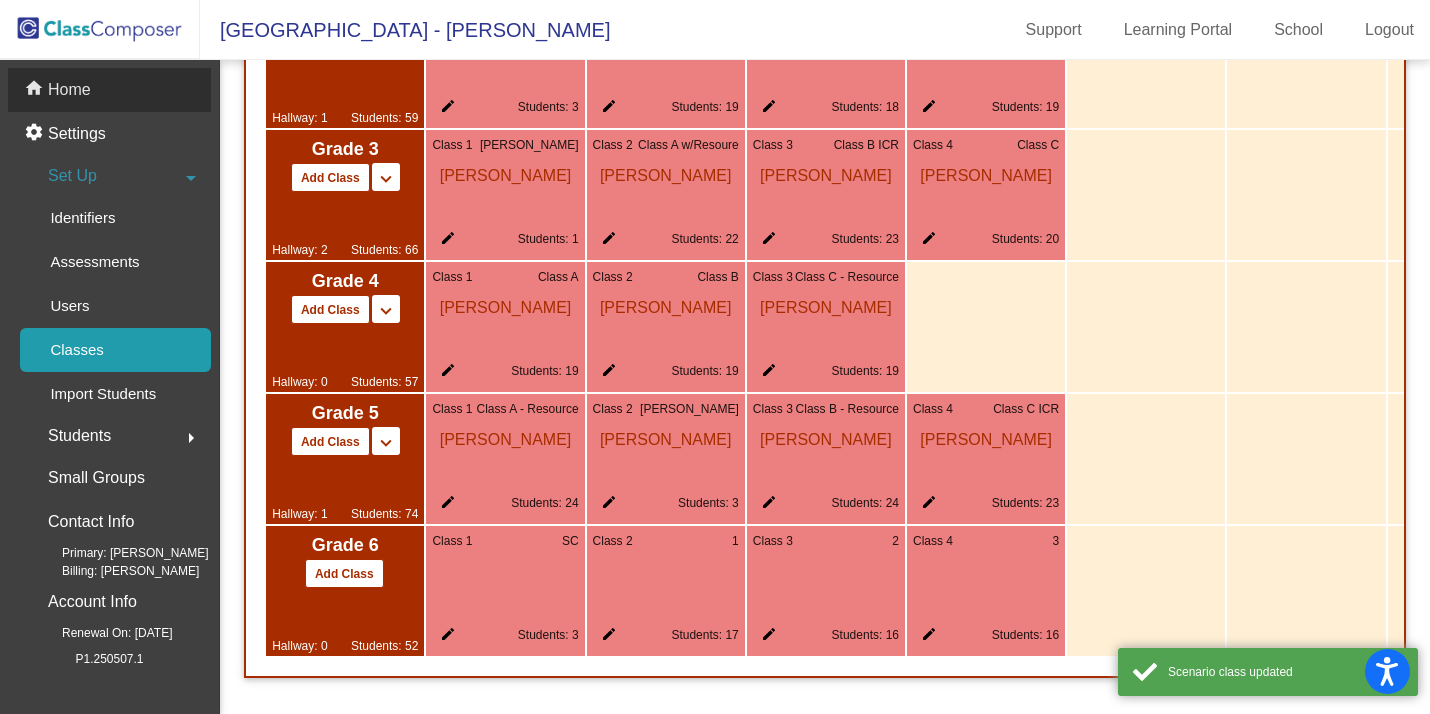 click on "home Home" 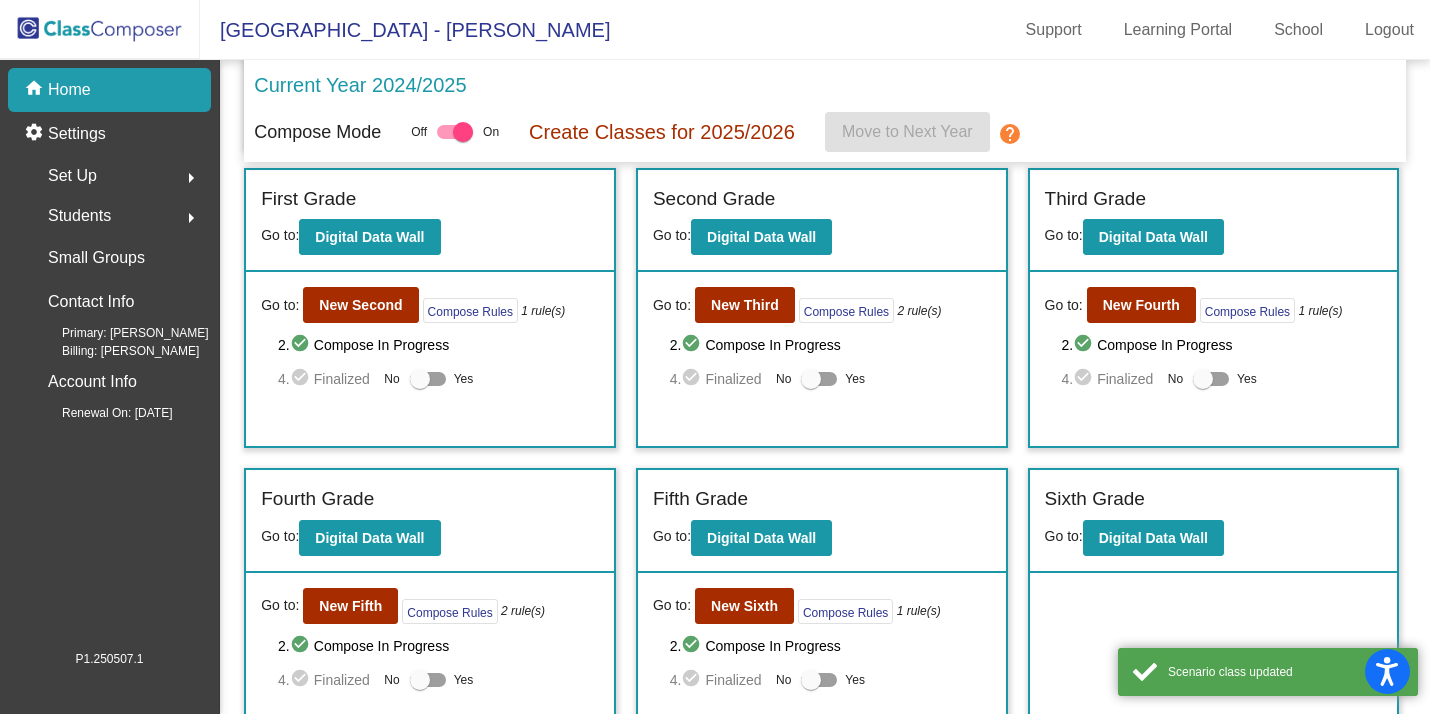 scroll, scrollTop: 376, scrollLeft: 0, axis: vertical 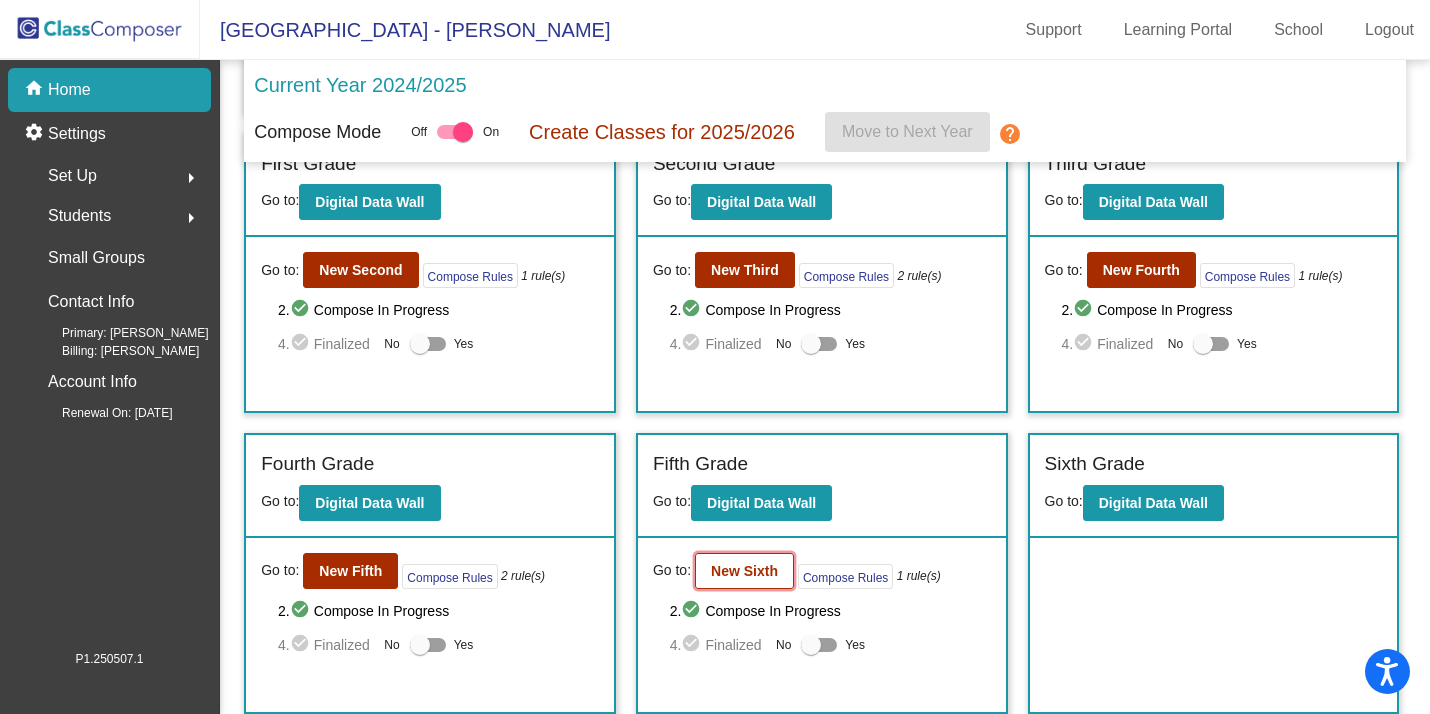 click on "New Sixth" 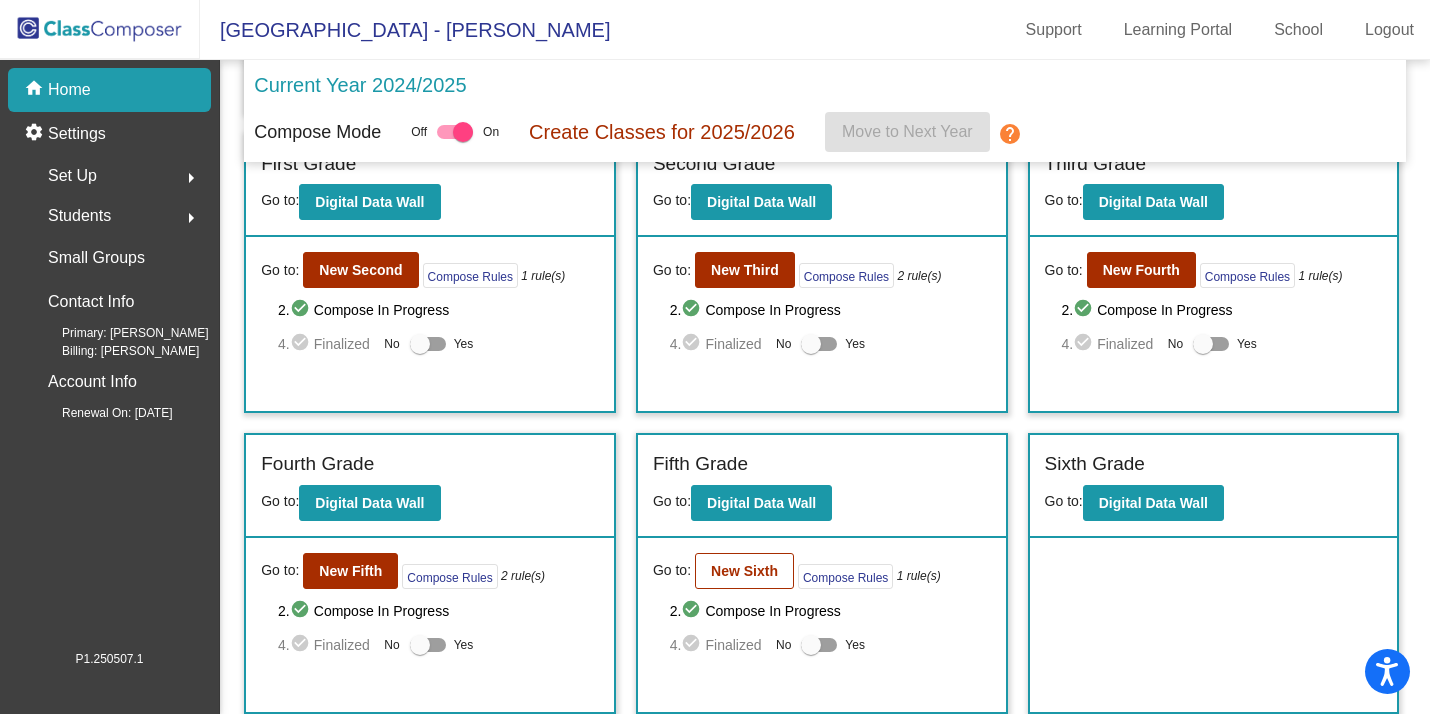 scroll, scrollTop: 0, scrollLeft: 0, axis: both 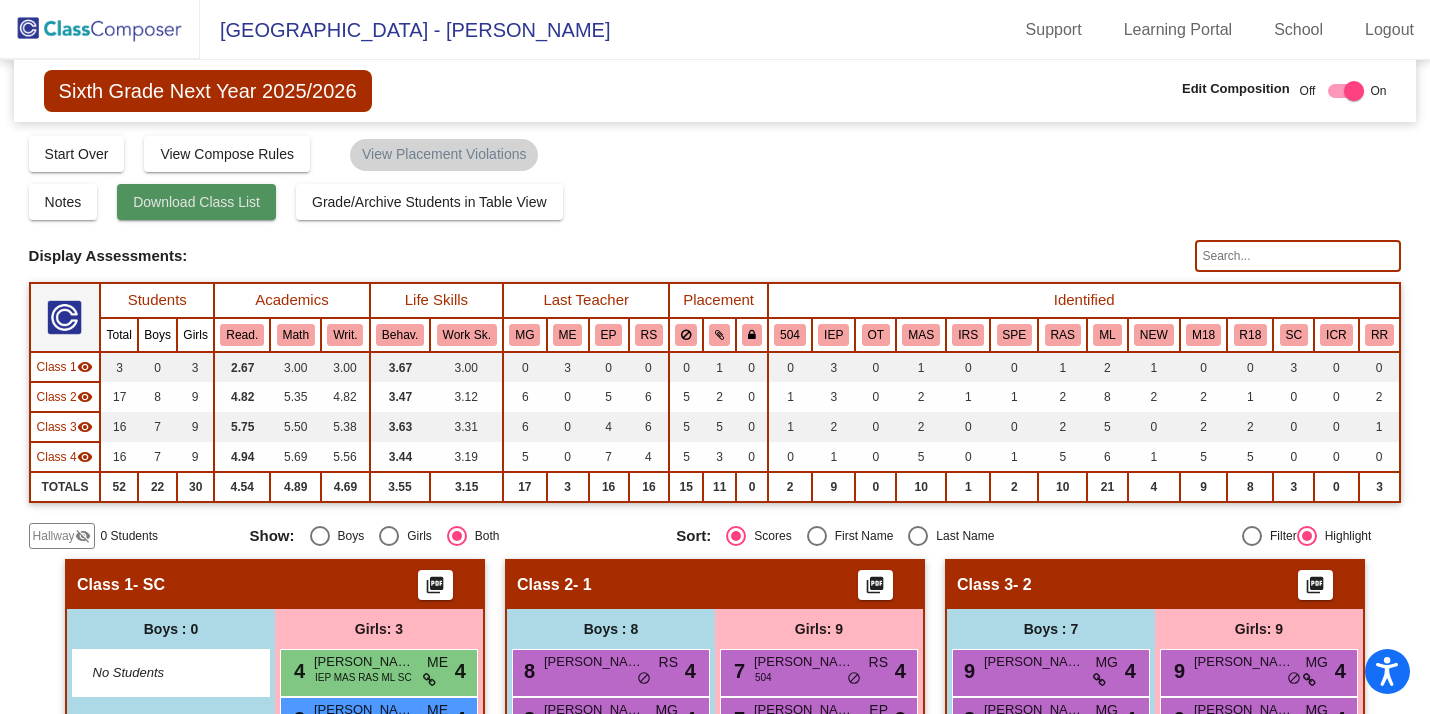 click on "Download Class List" 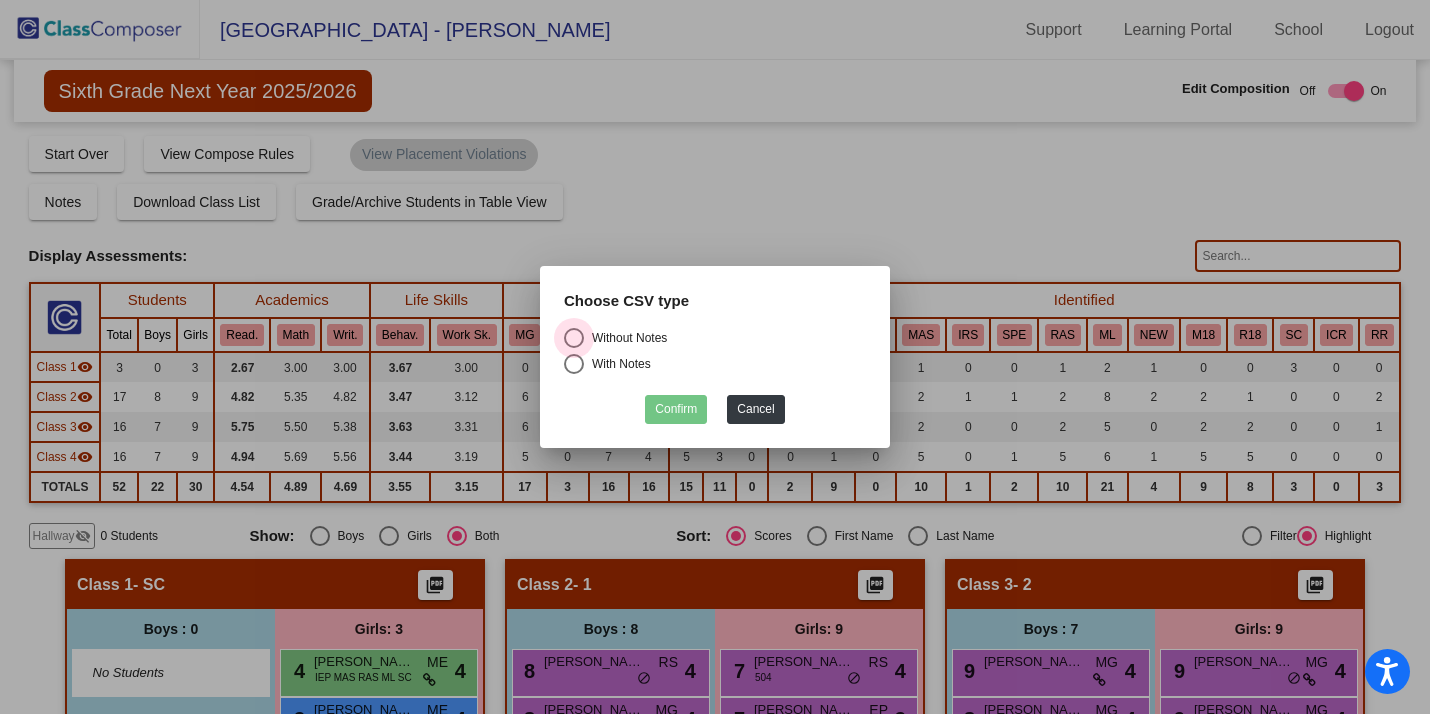 click on "Without Notes" at bounding box center (625, 338) 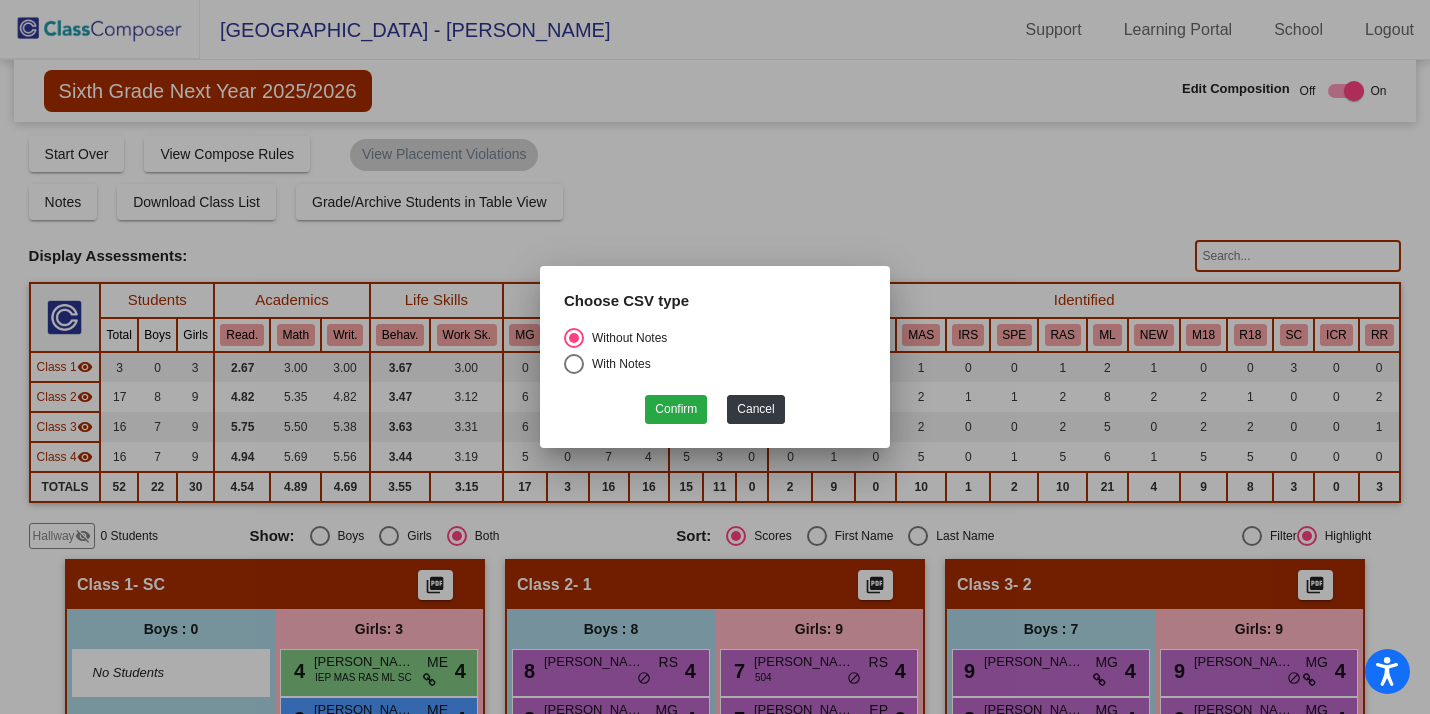 click on "With Notes" at bounding box center (617, 364) 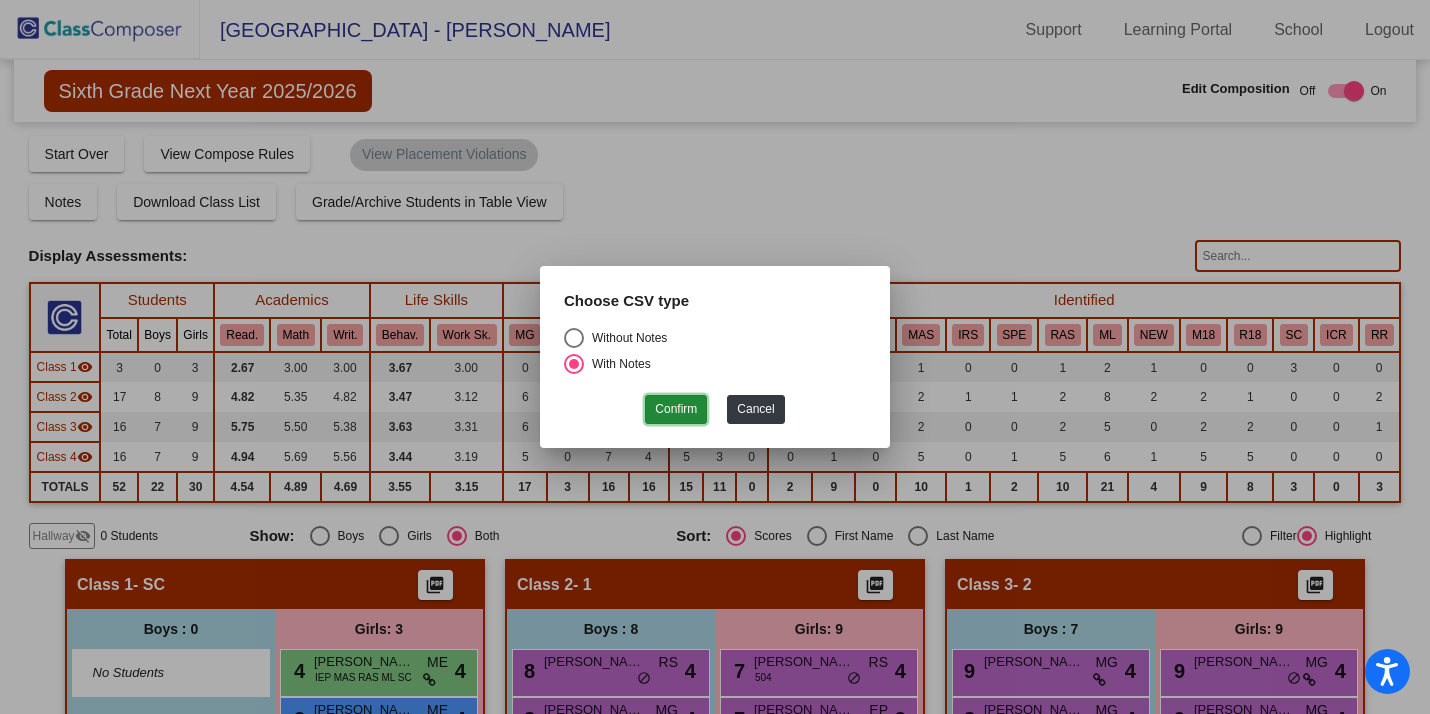 click on "Confirm" at bounding box center [676, 409] 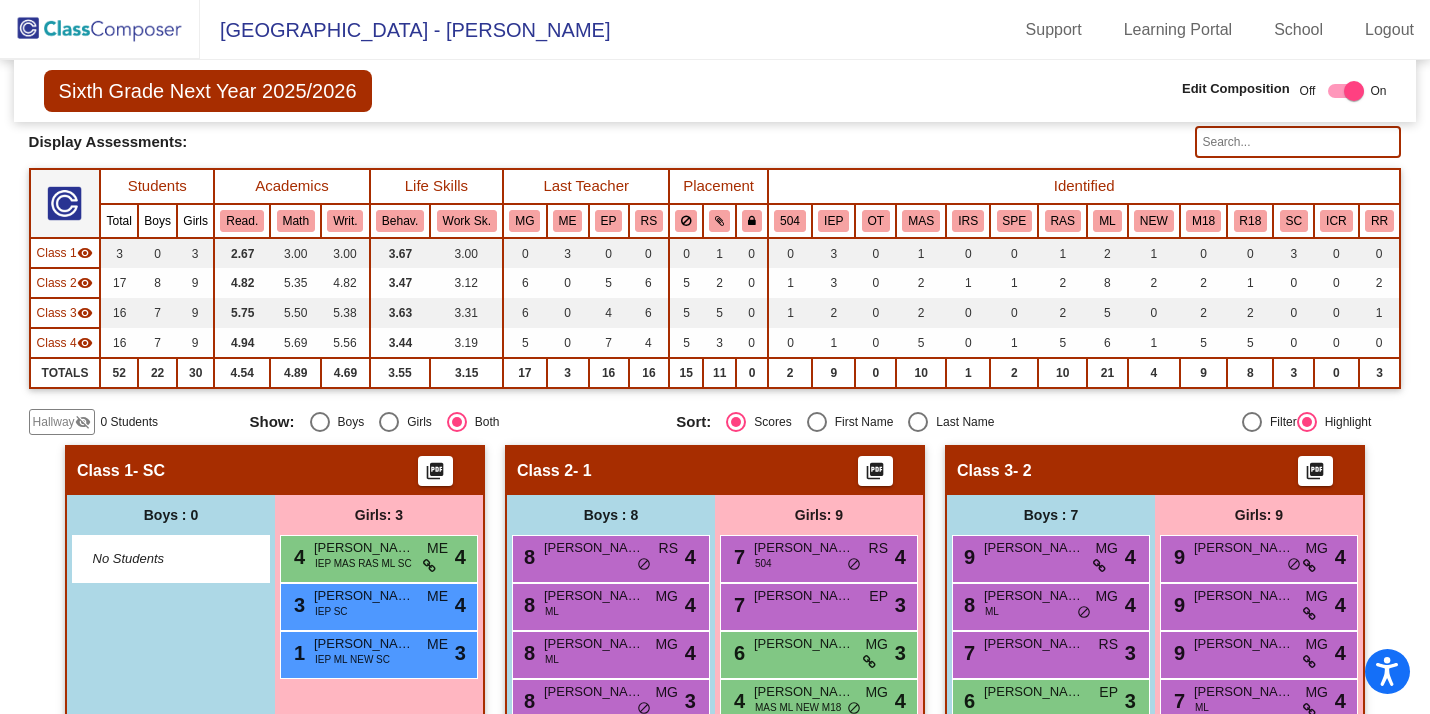 scroll, scrollTop: 184, scrollLeft: 0, axis: vertical 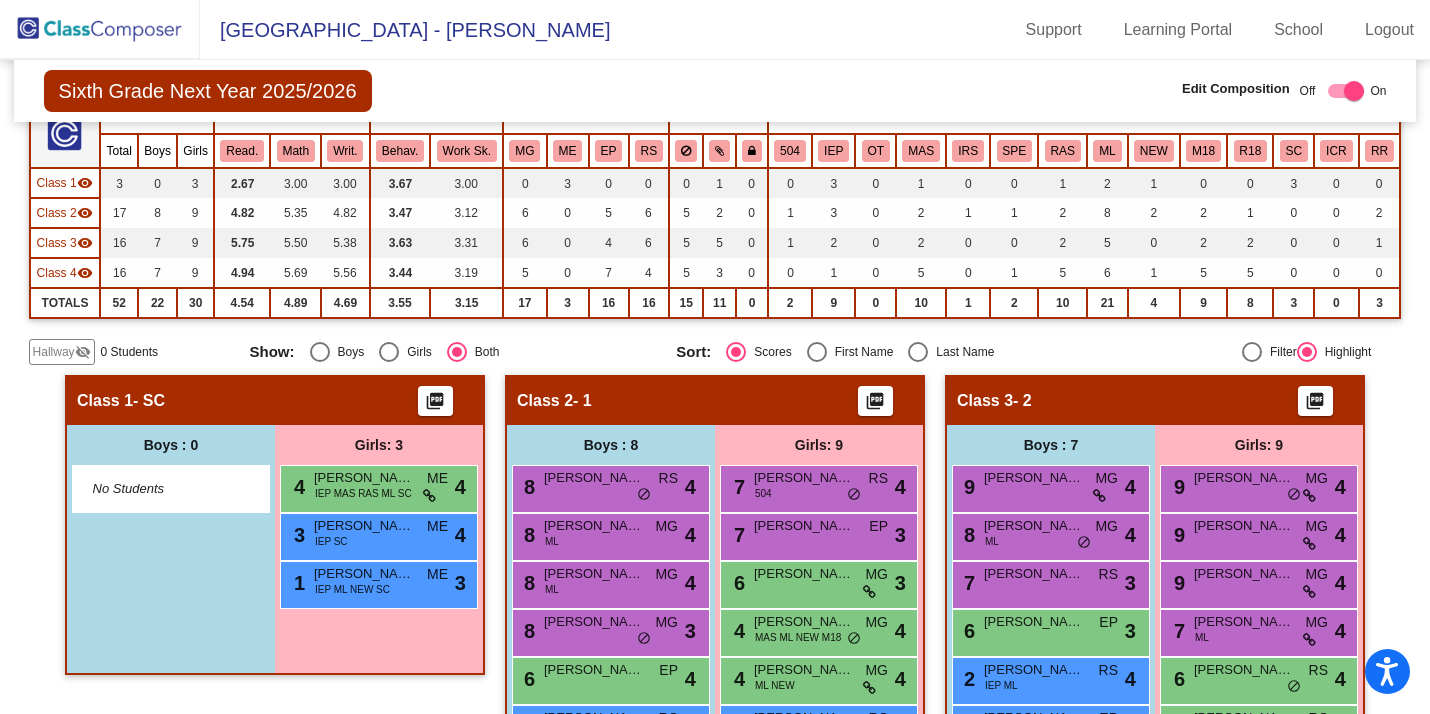 click on "4 Yaretzi Jimenez IEP MAS RAS ML SC ME lock do_not_disturb_alt 4" at bounding box center (379, 489) 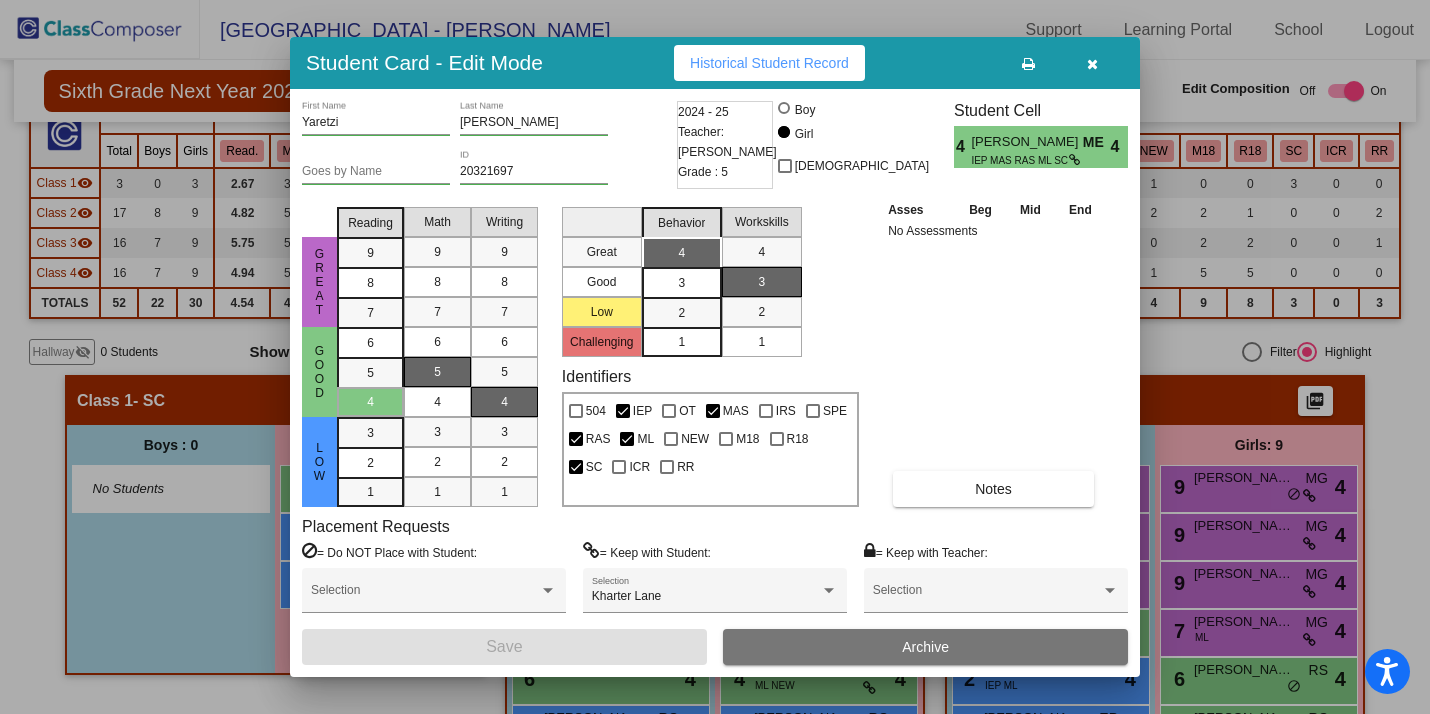 click at bounding box center (1092, 64) 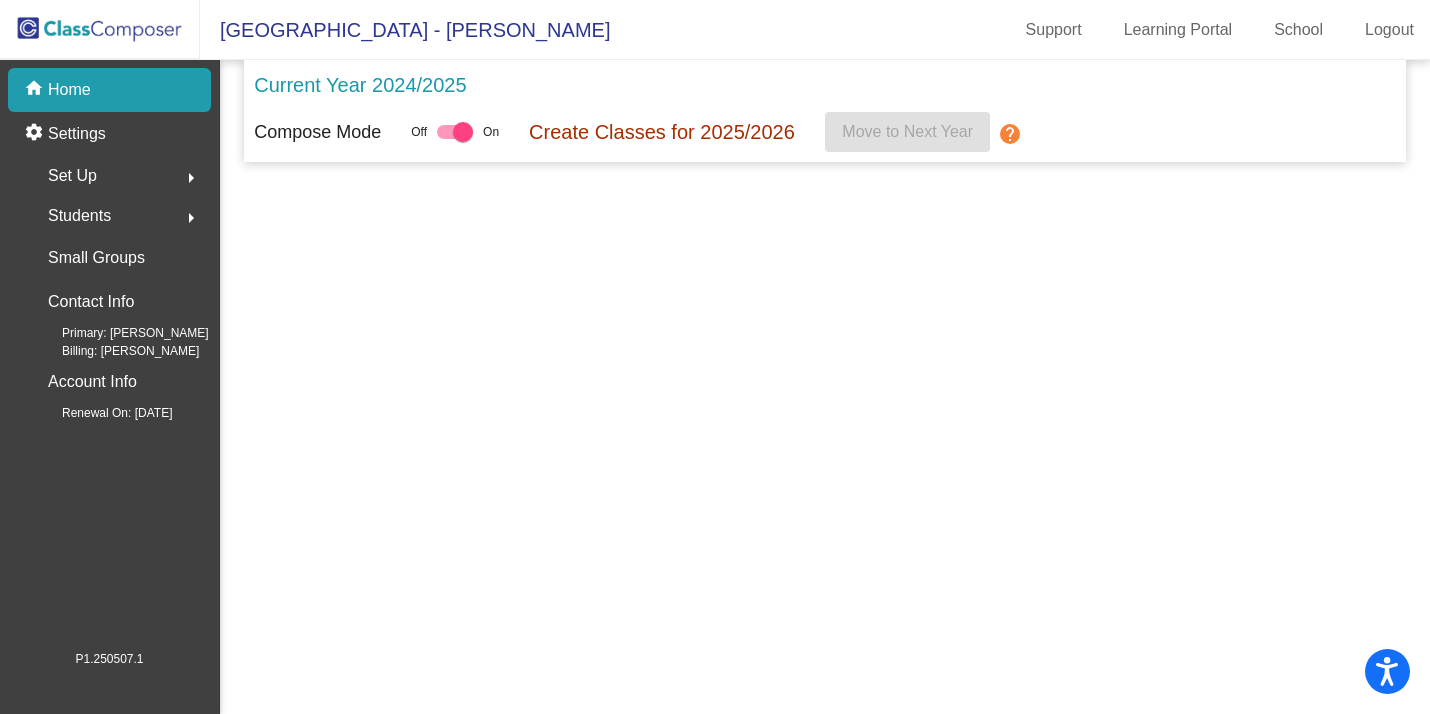 scroll, scrollTop: 0, scrollLeft: 0, axis: both 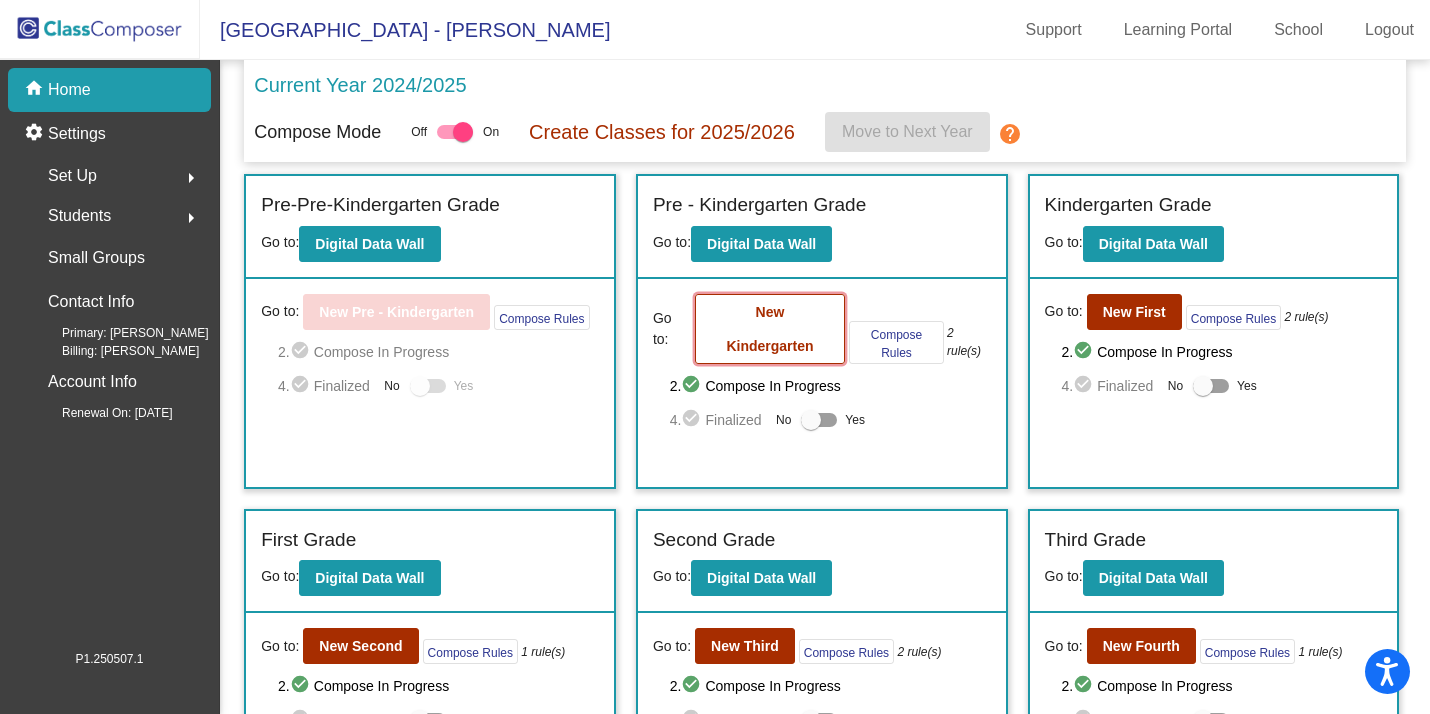 click on "New Kindergarten" 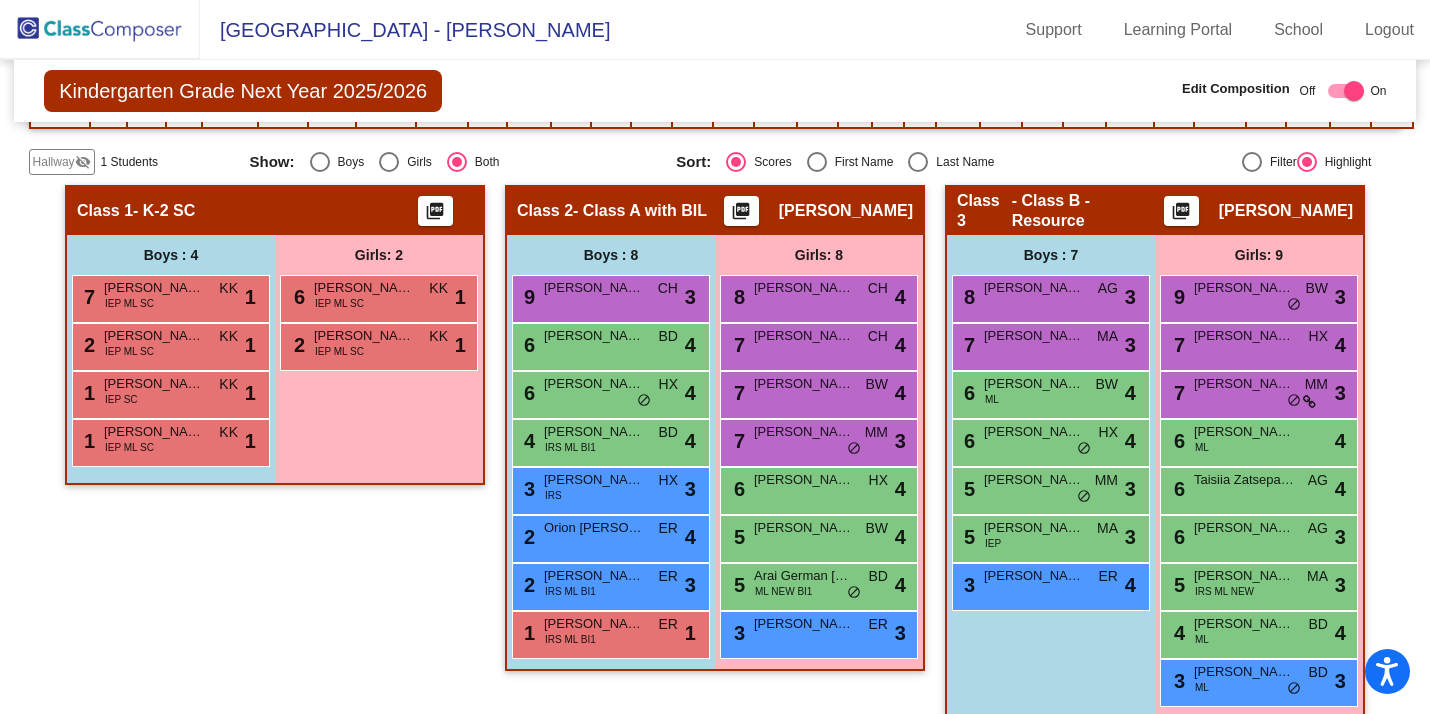 scroll, scrollTop: 410, scrollLeft: 0, axis: vertical 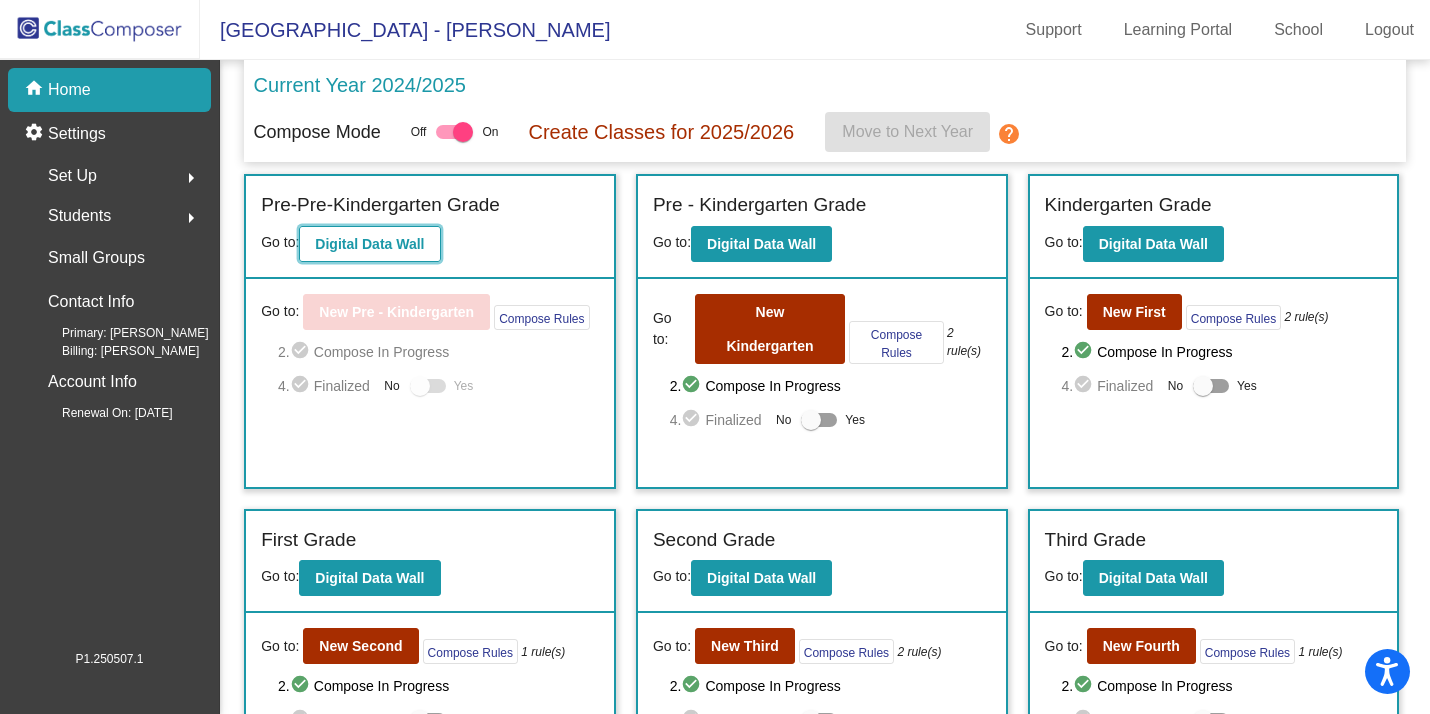 click on "Digital Data Wall" 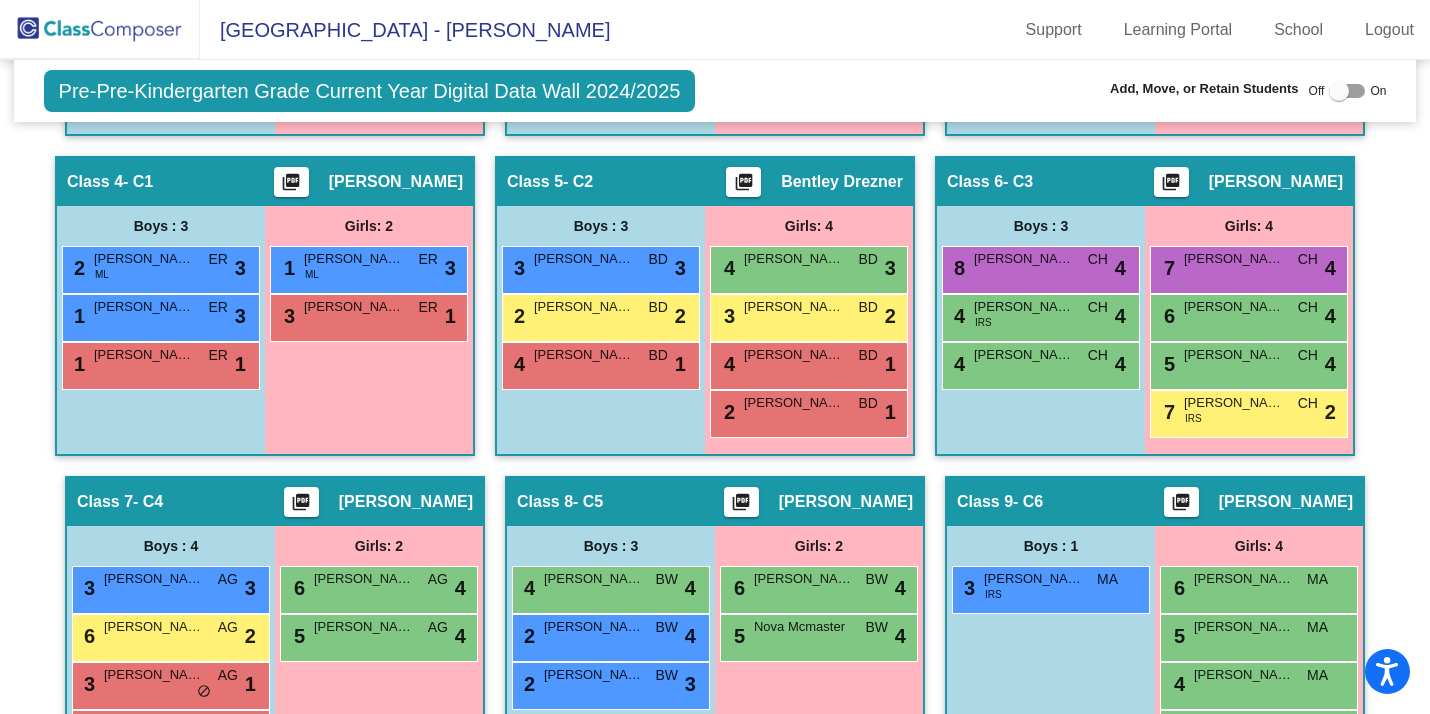 scroll, scrollTop: 958, scrollLeft: 0, axis: vertical 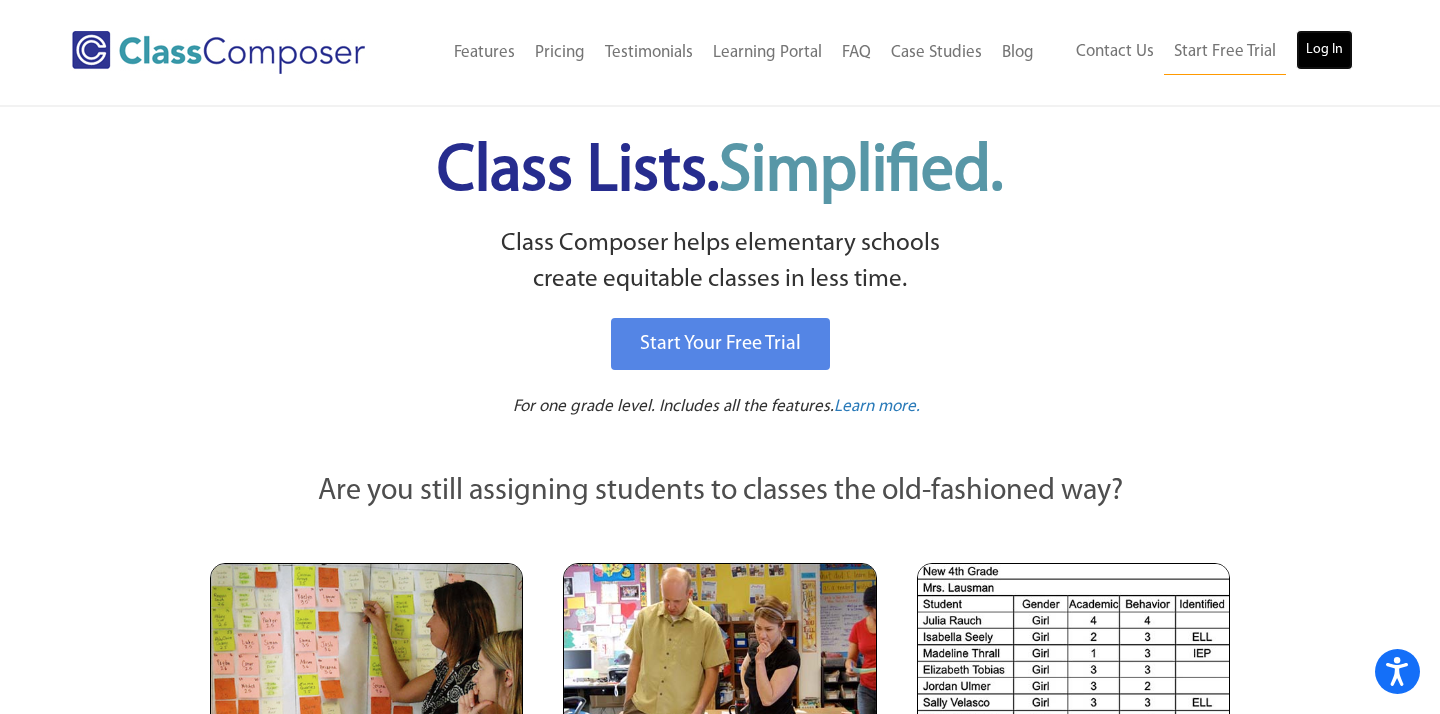 click on "Log In" at bounding box center [1324, 50] 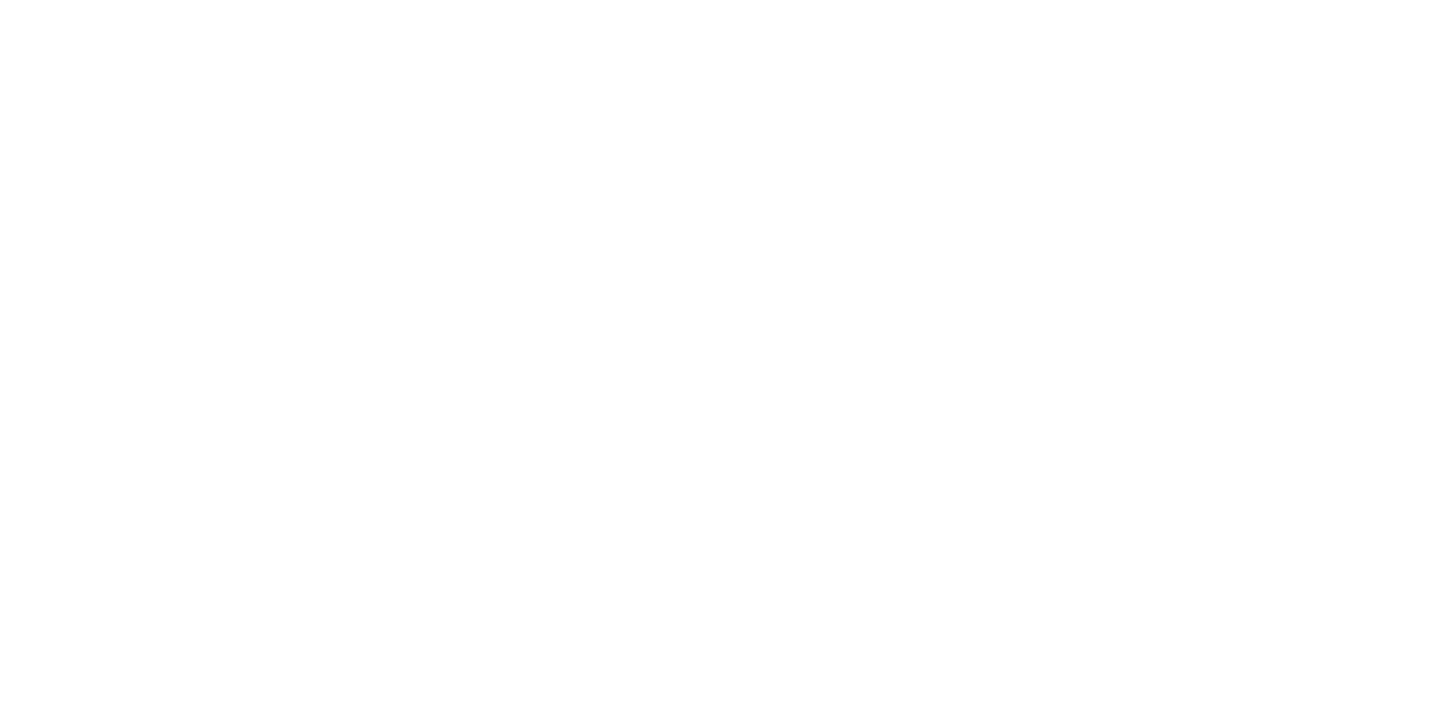 scroll, scrollTop: 0, scrollLeft: 0, axis: both 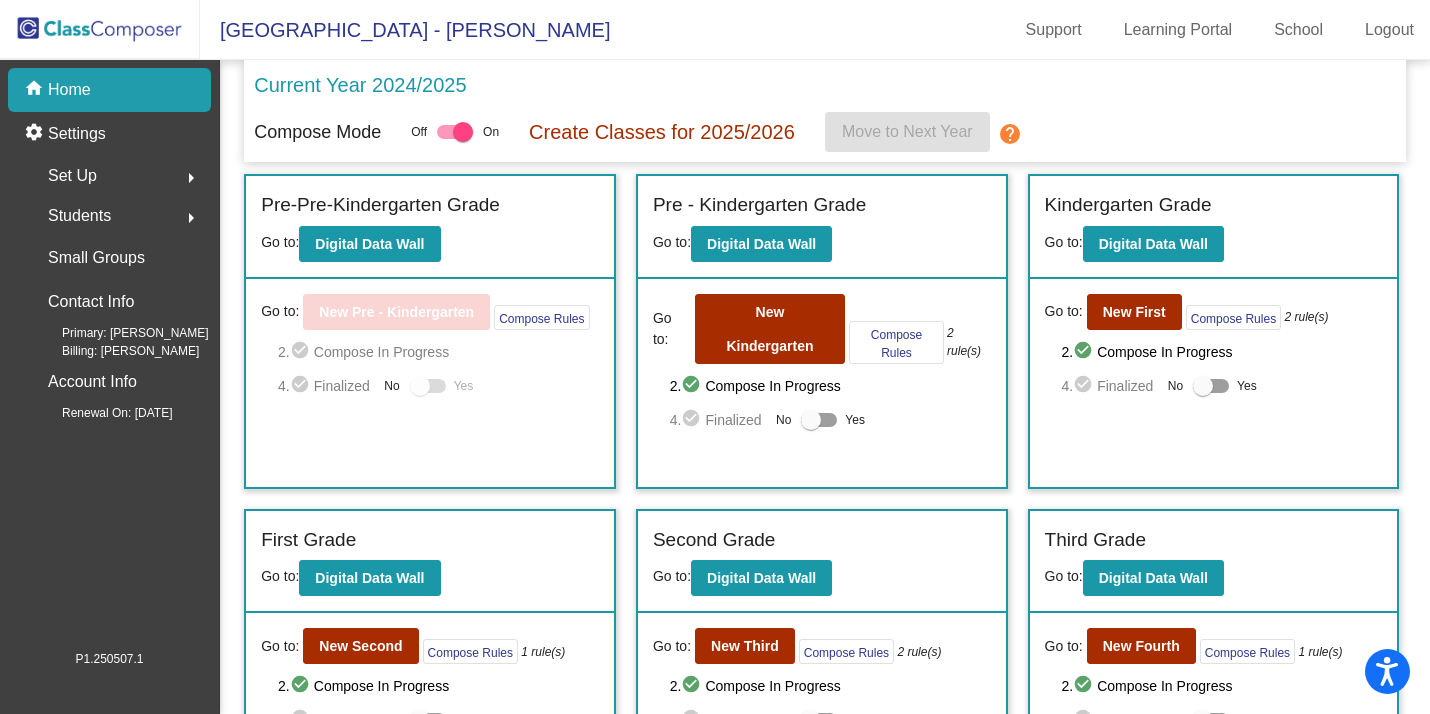 click on "Students  arrow_right" 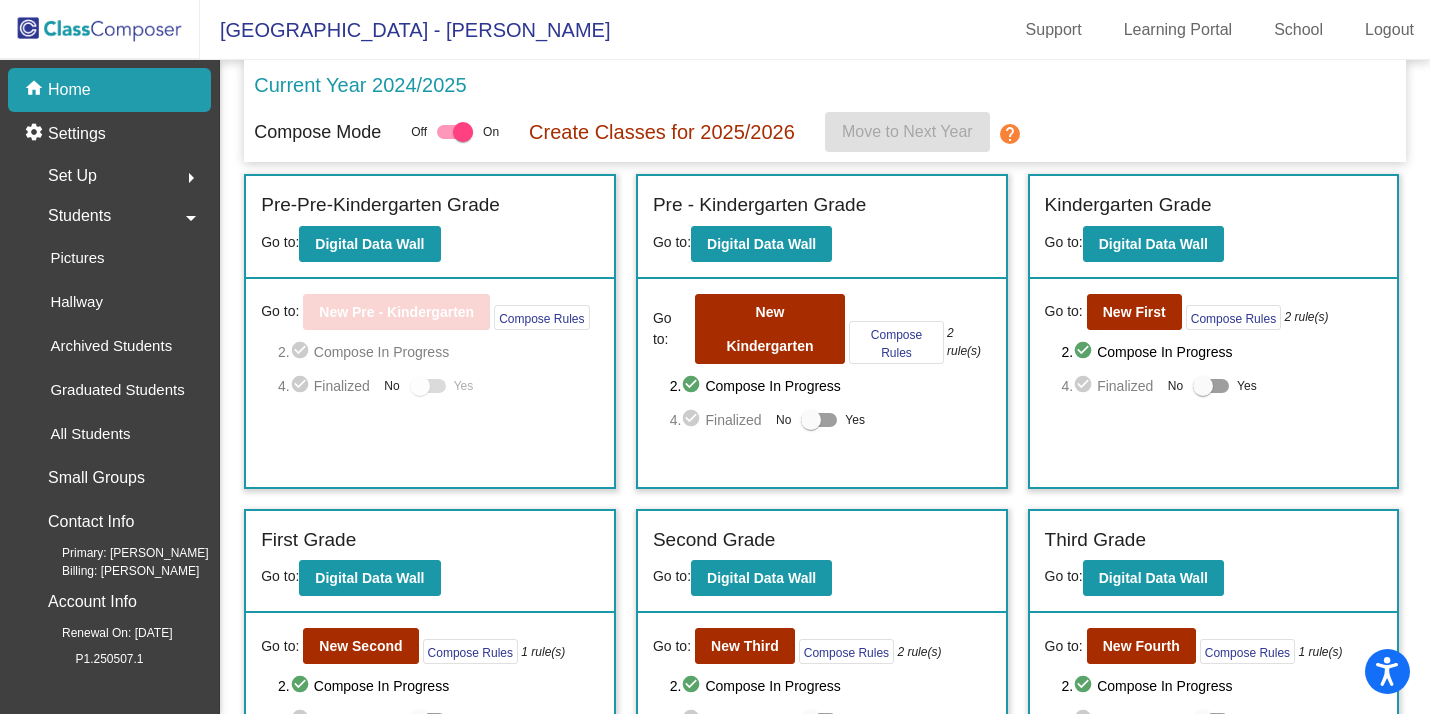 click on "Students" 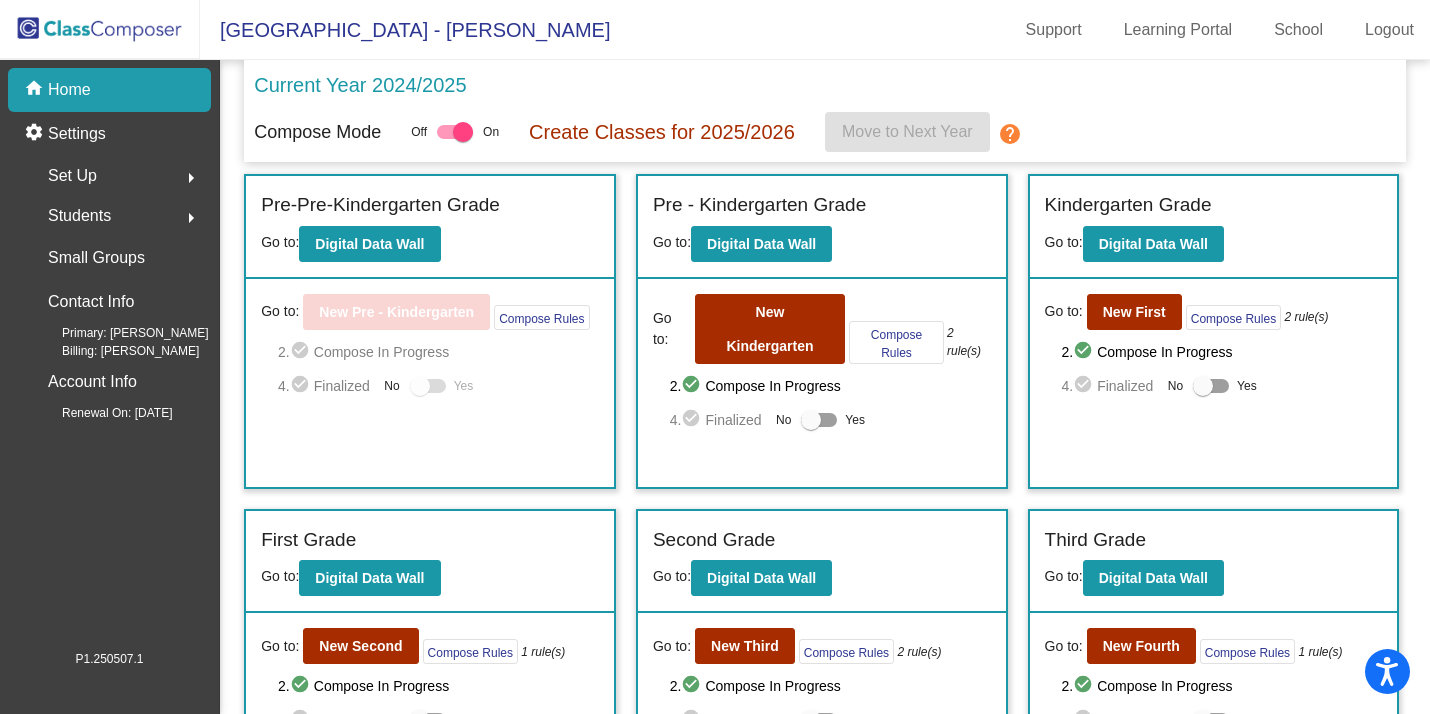 click on "Students" 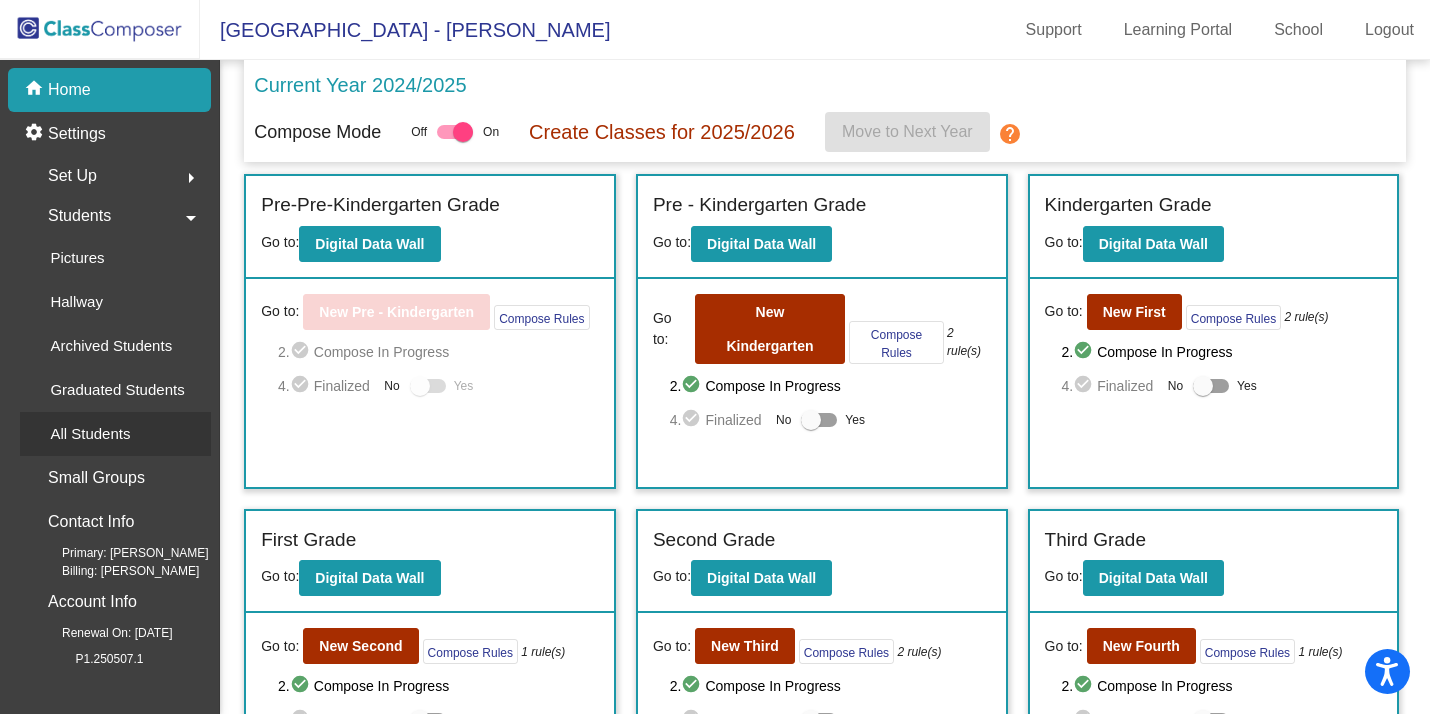 click on "All Students" 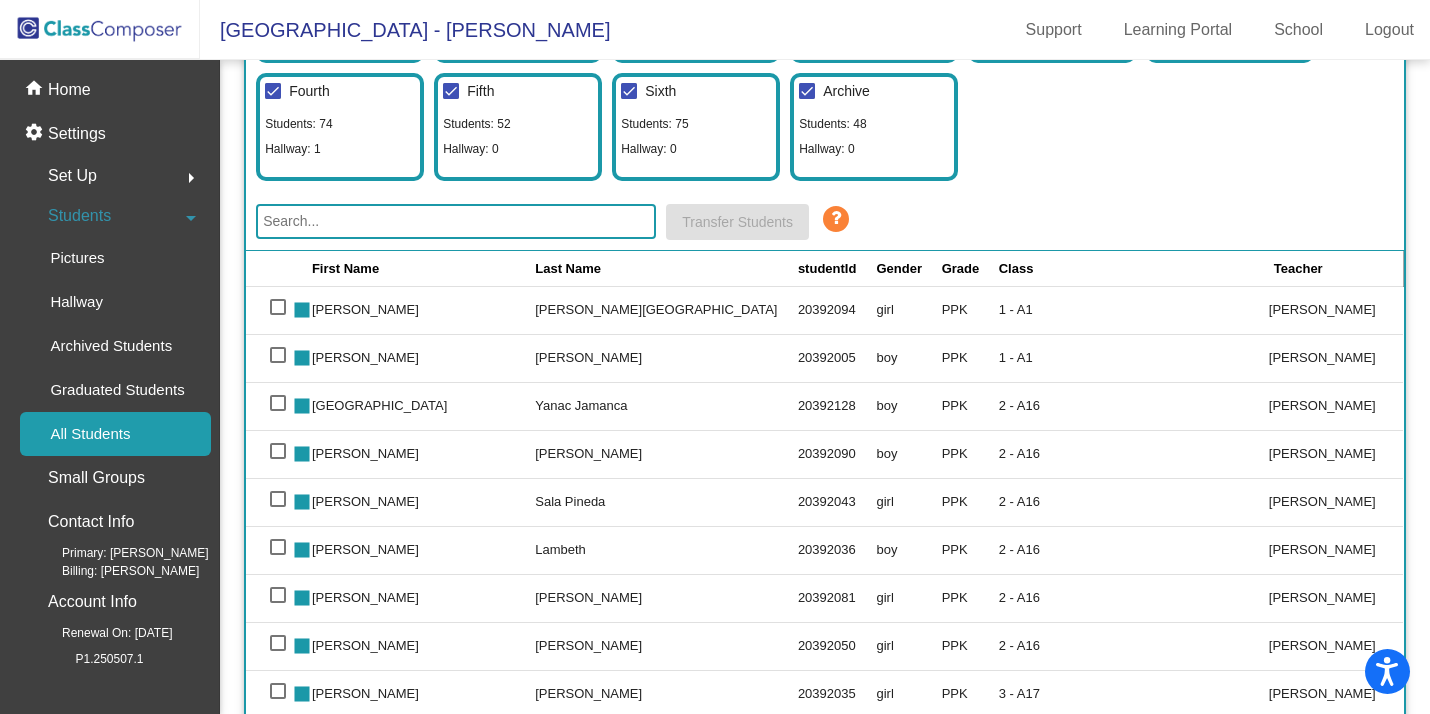 scroll, scrollTop: 0, scrollLeft: 0, axis: both 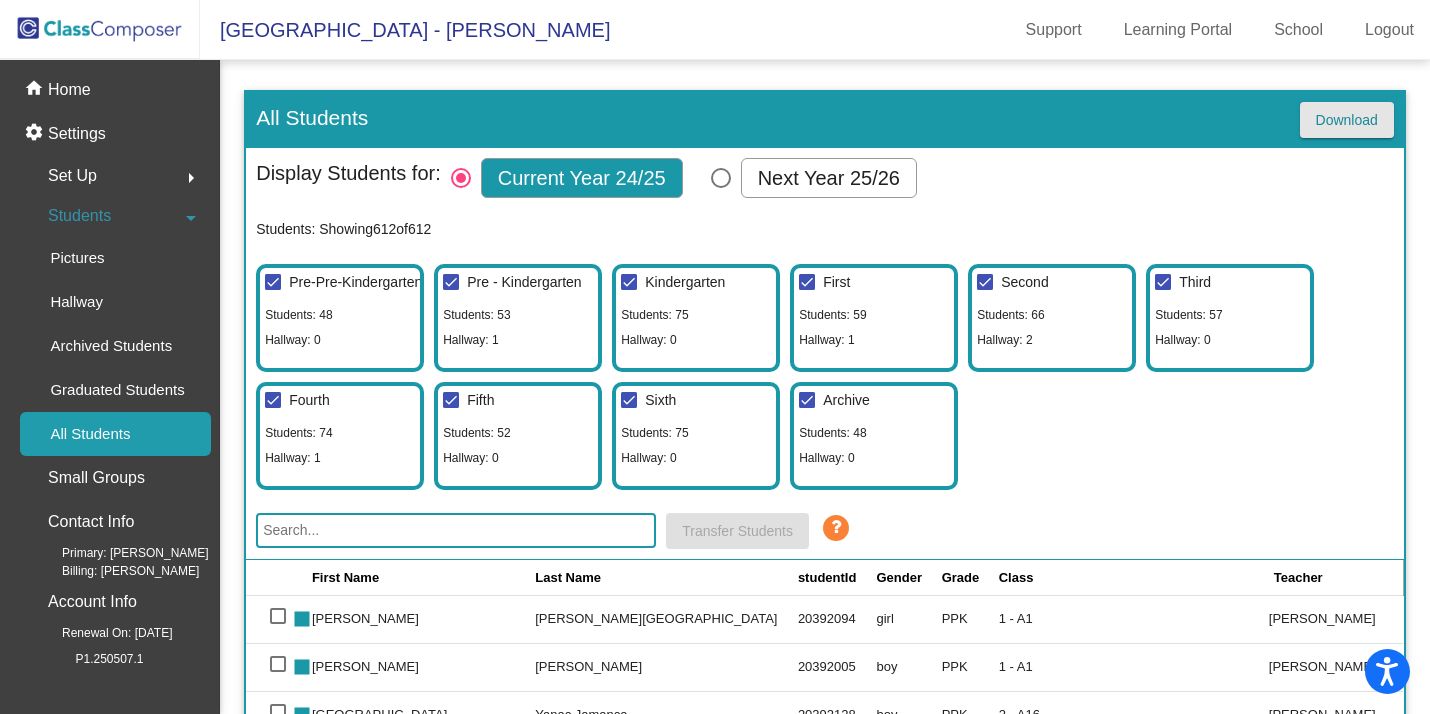 click on "Download" 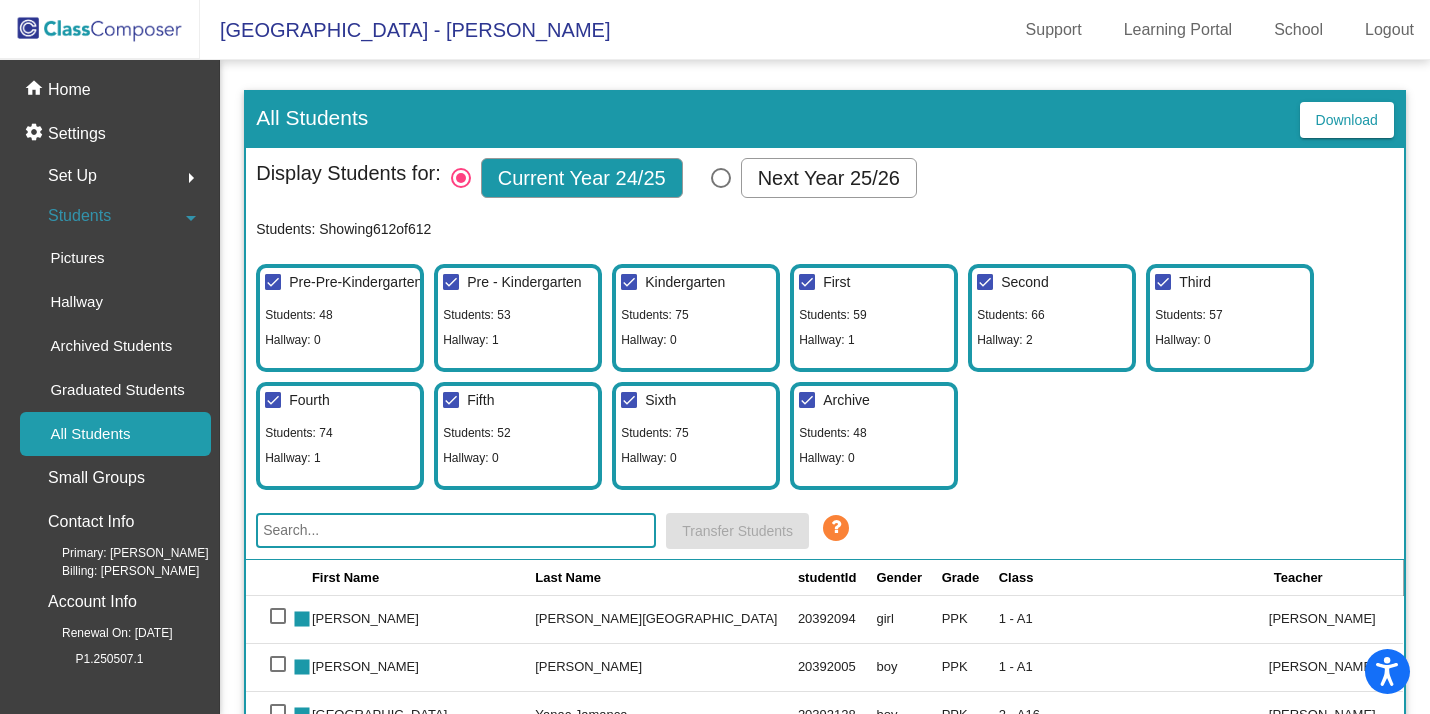 click at bounding box center (721, 178) 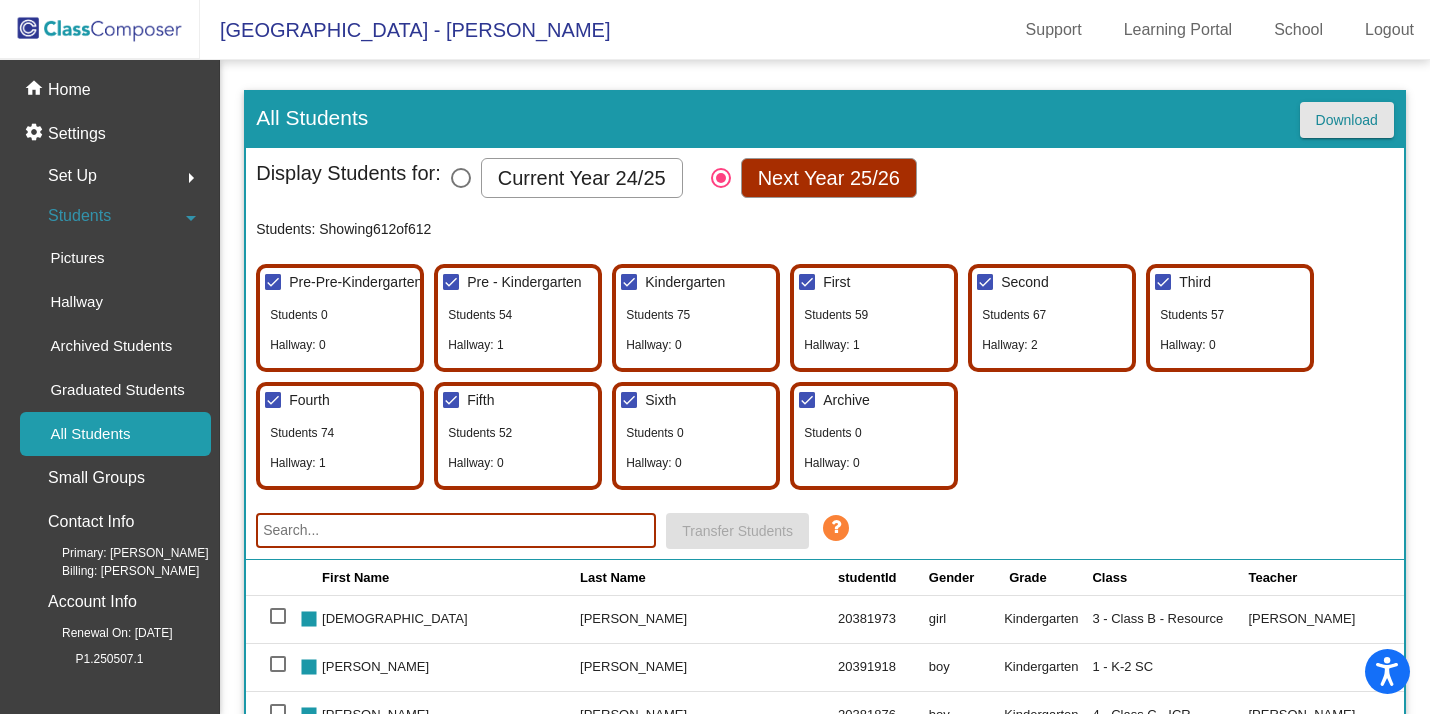 click on "Download" 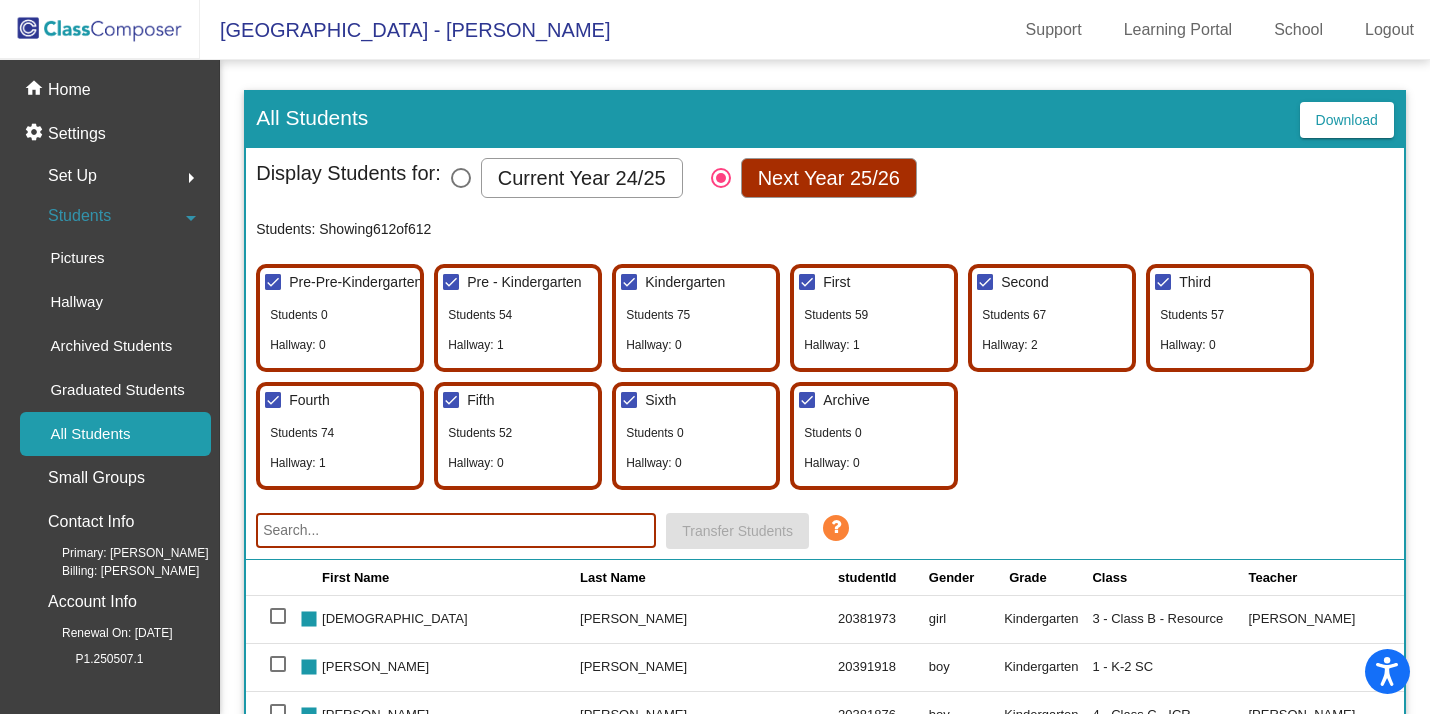click on "[GEOGRAPHIC_DATA] - [PERSON_NAME] Support Learning Portal School Logout" 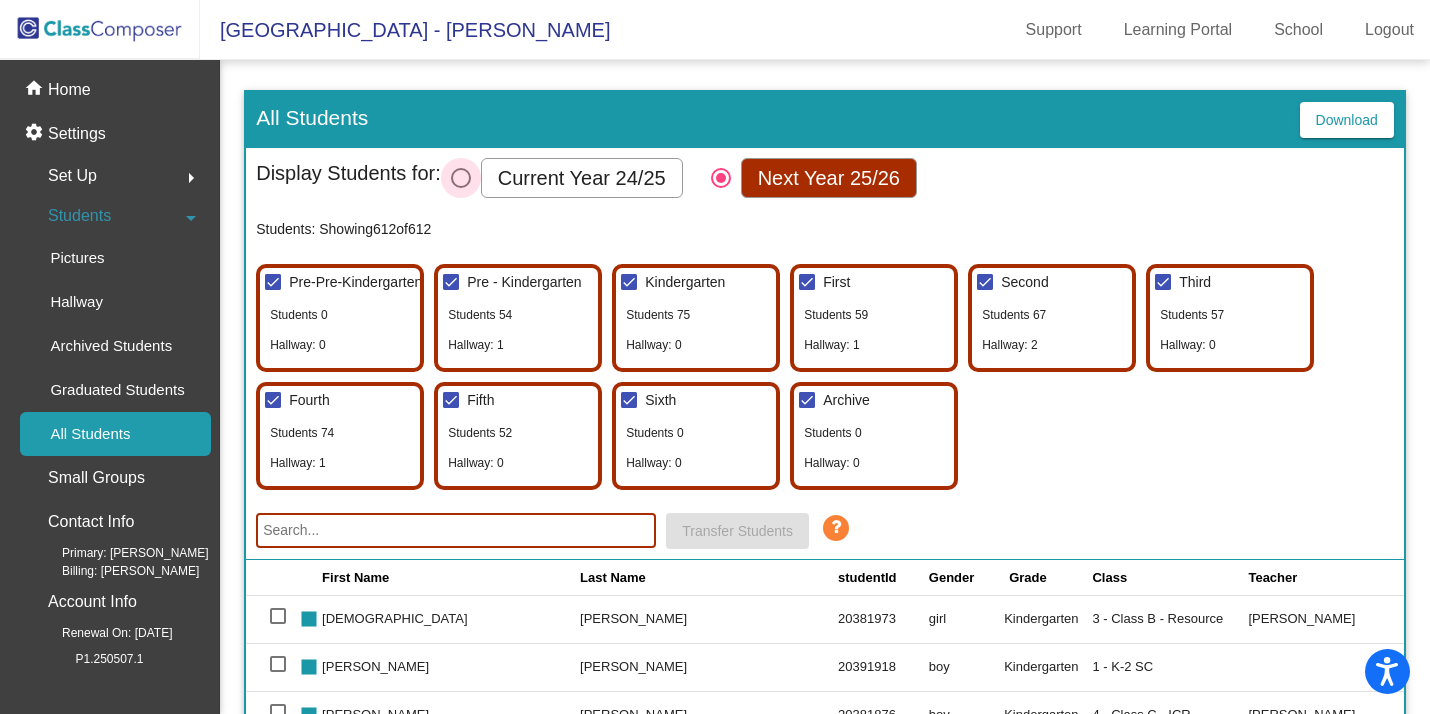 click at bounding box center (461, 178) 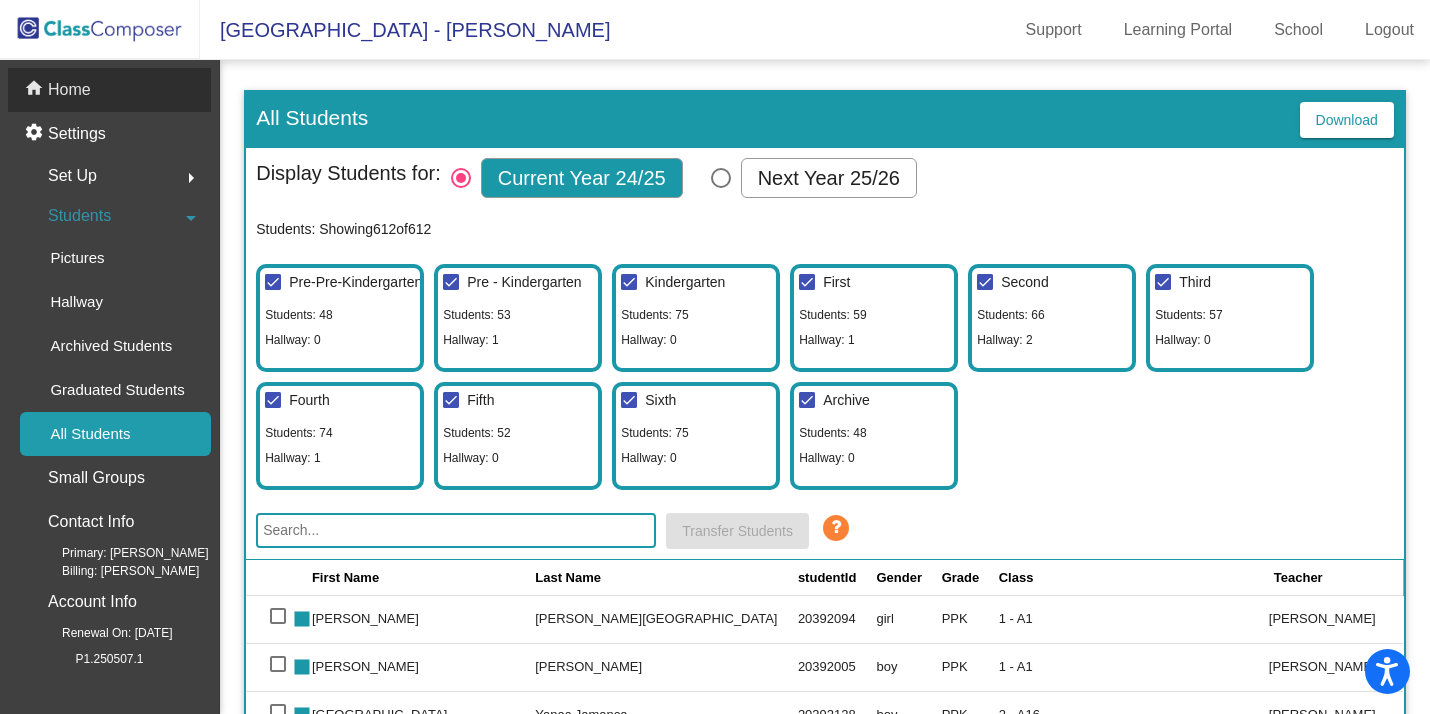 click on "home Home" 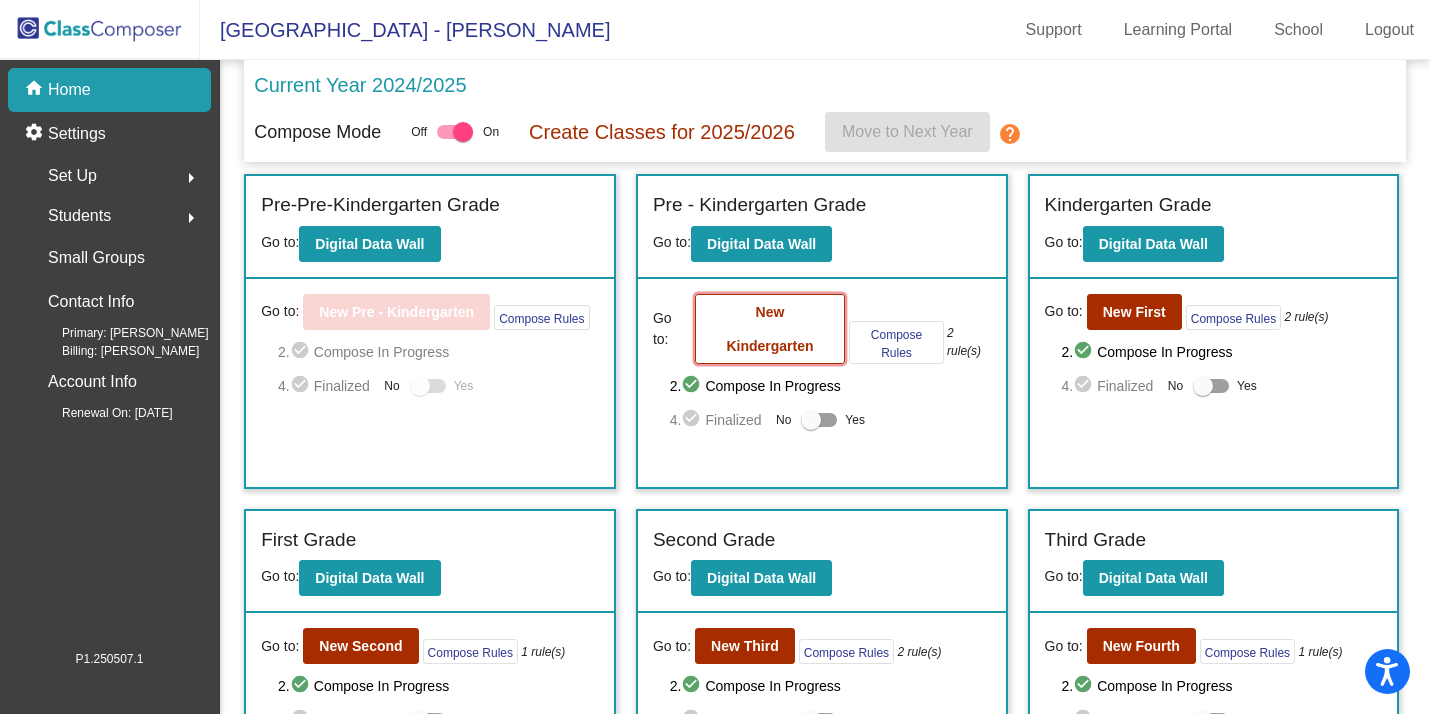 click on "New Kindergarten" 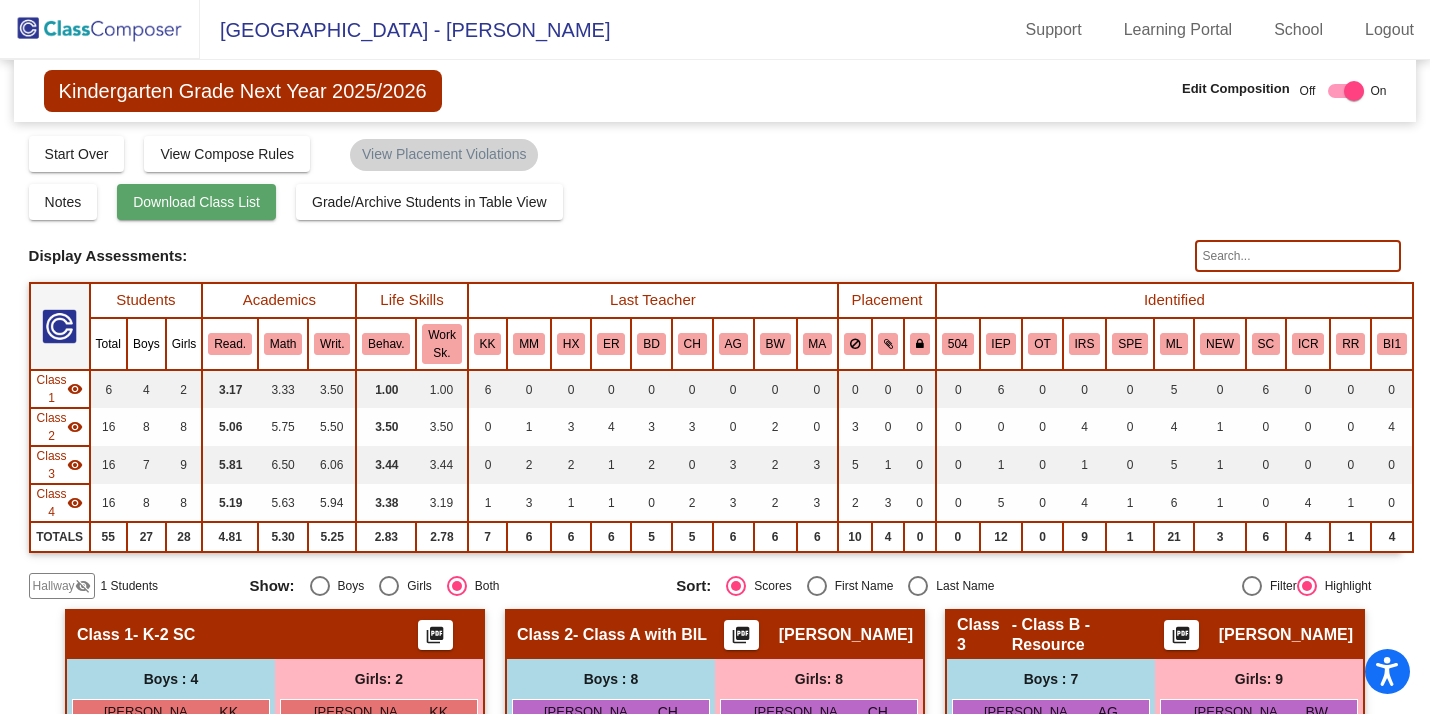 click on "Download Class List" 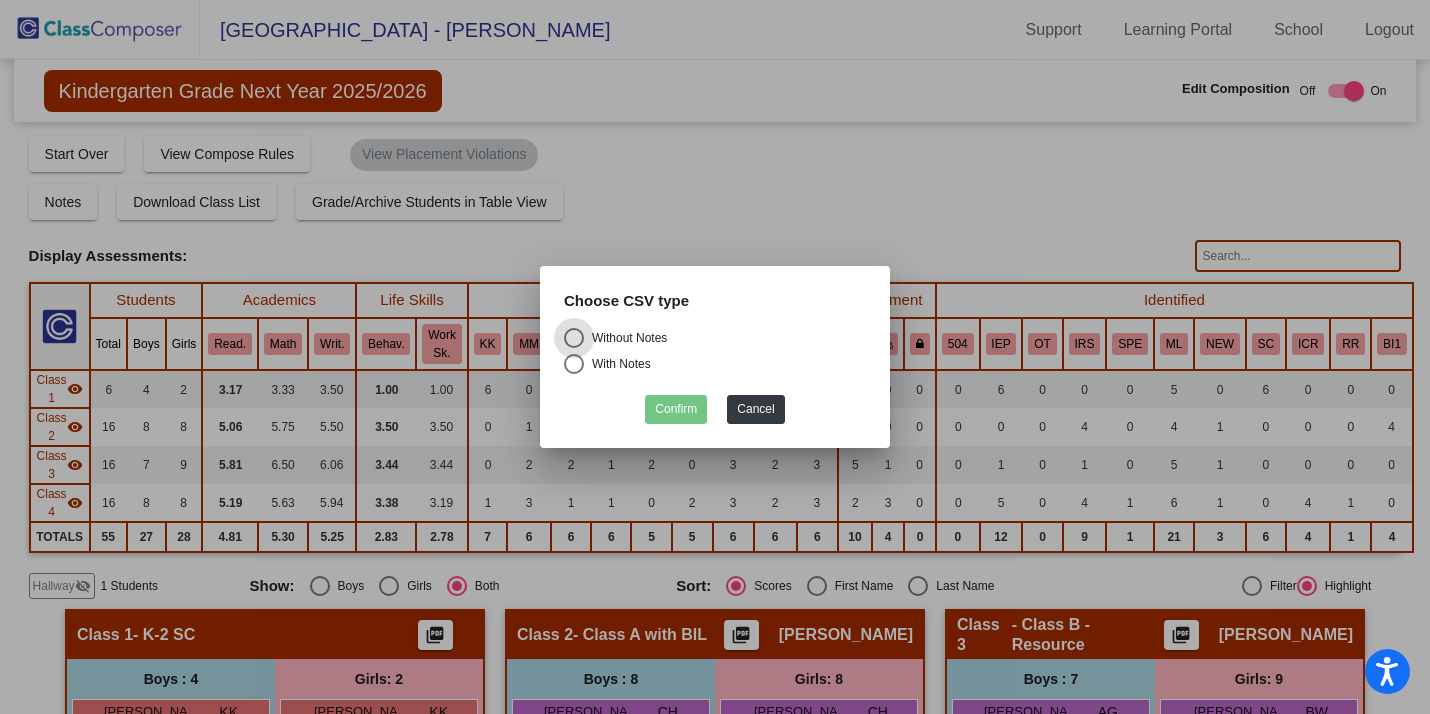 click on "With Notes" at bounding box center [617, 364] 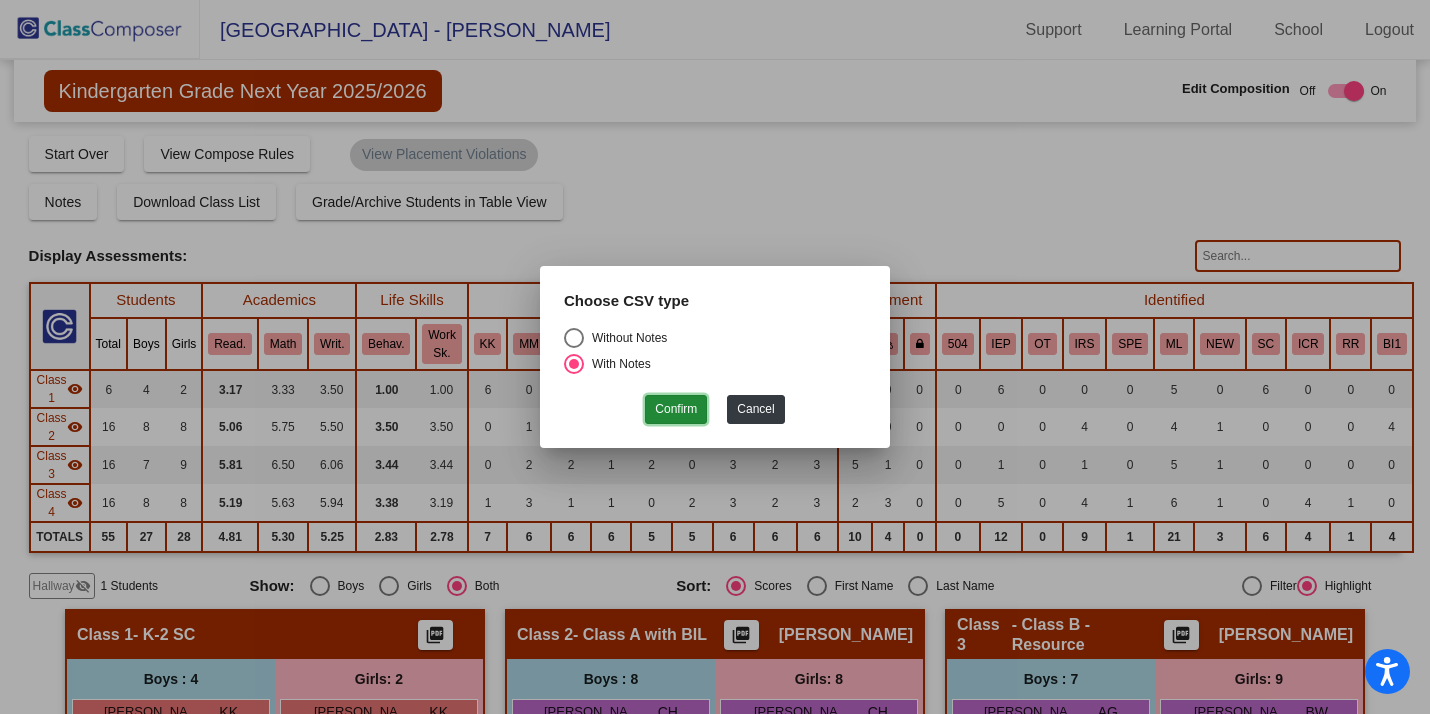 click on "Confirm" at bounding box center [676, 409] 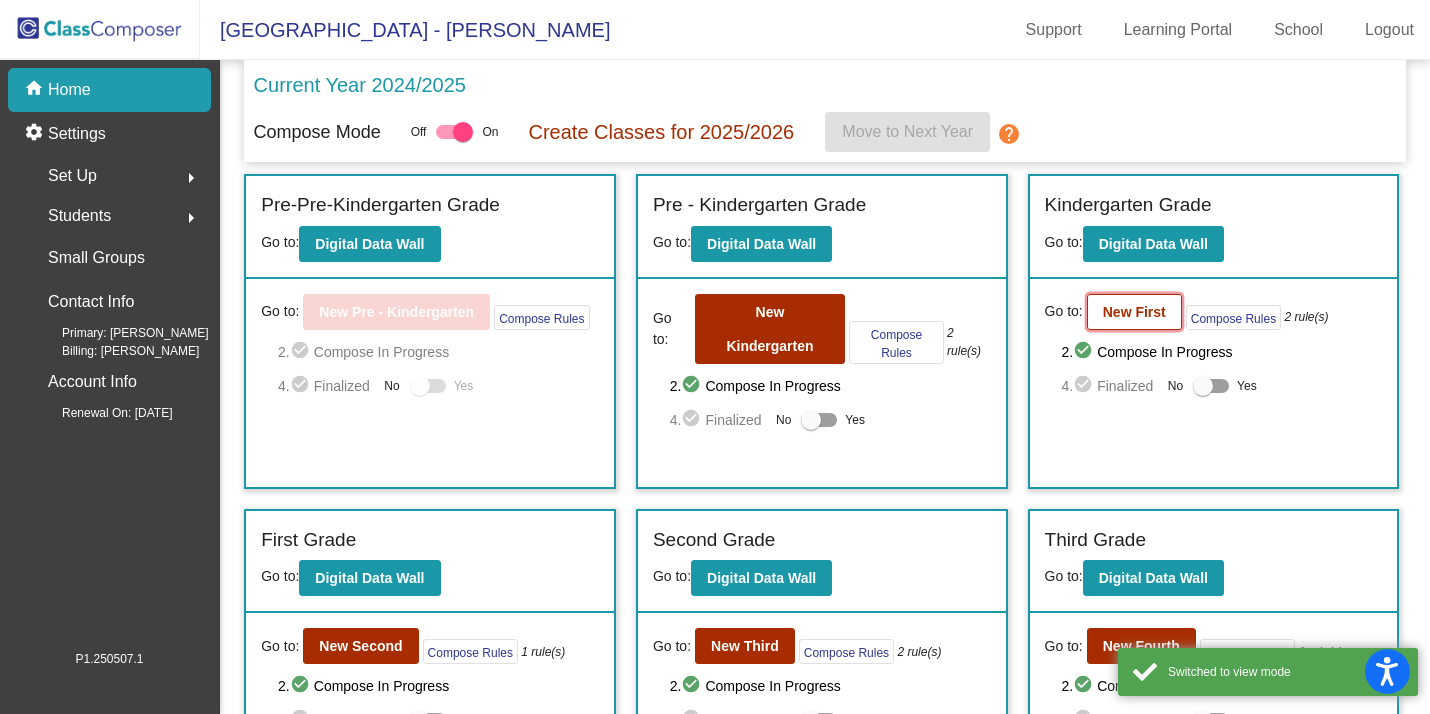 click on "New First" 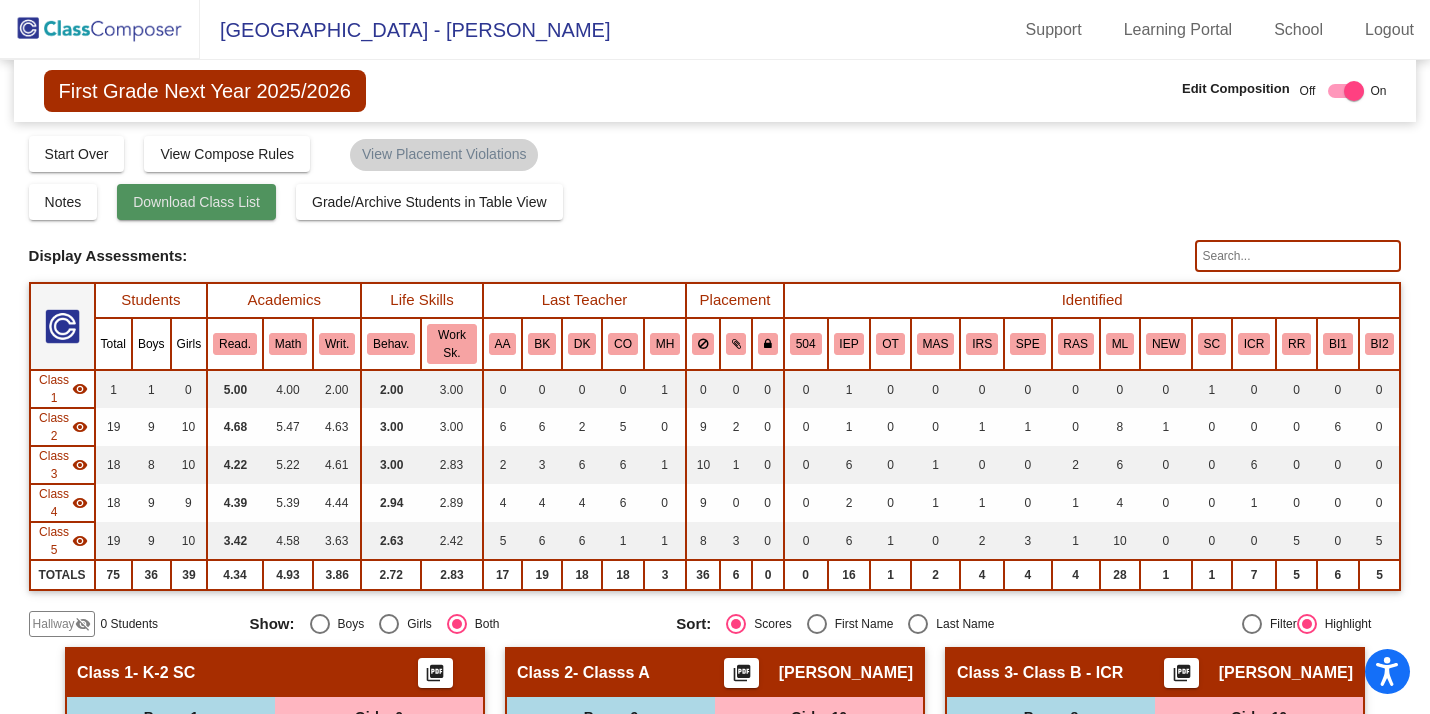 click on "Download Class List" 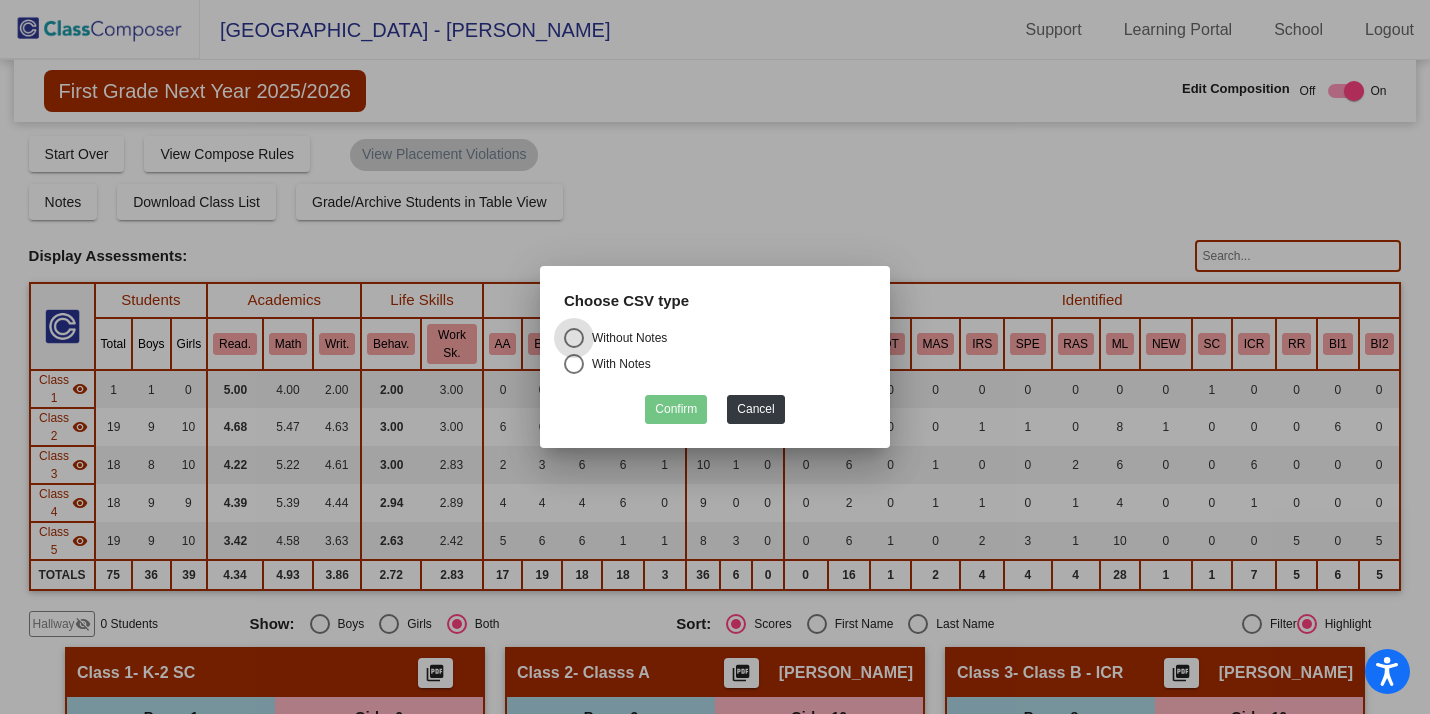 click on "With Notes" at bounding box center (617, 364) 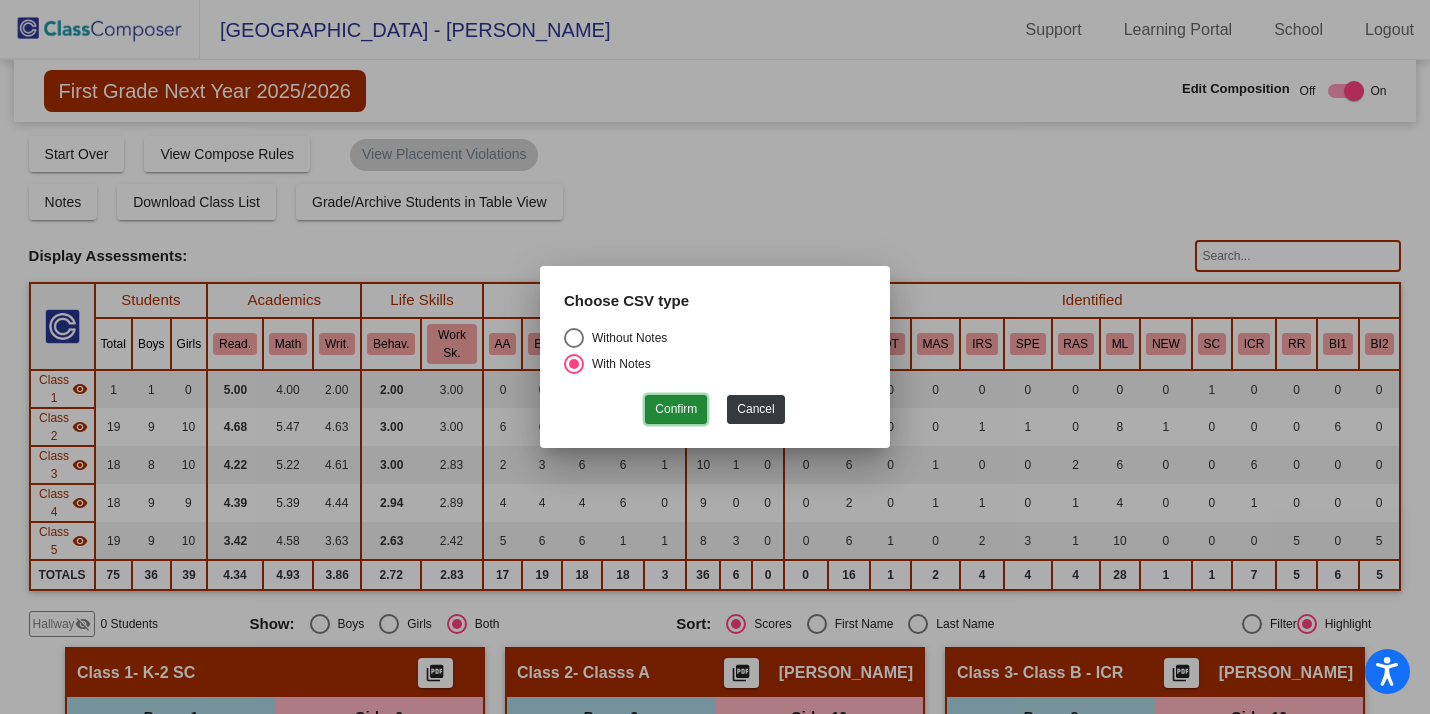 click on "Confirm" at bounding box center (676, 409) 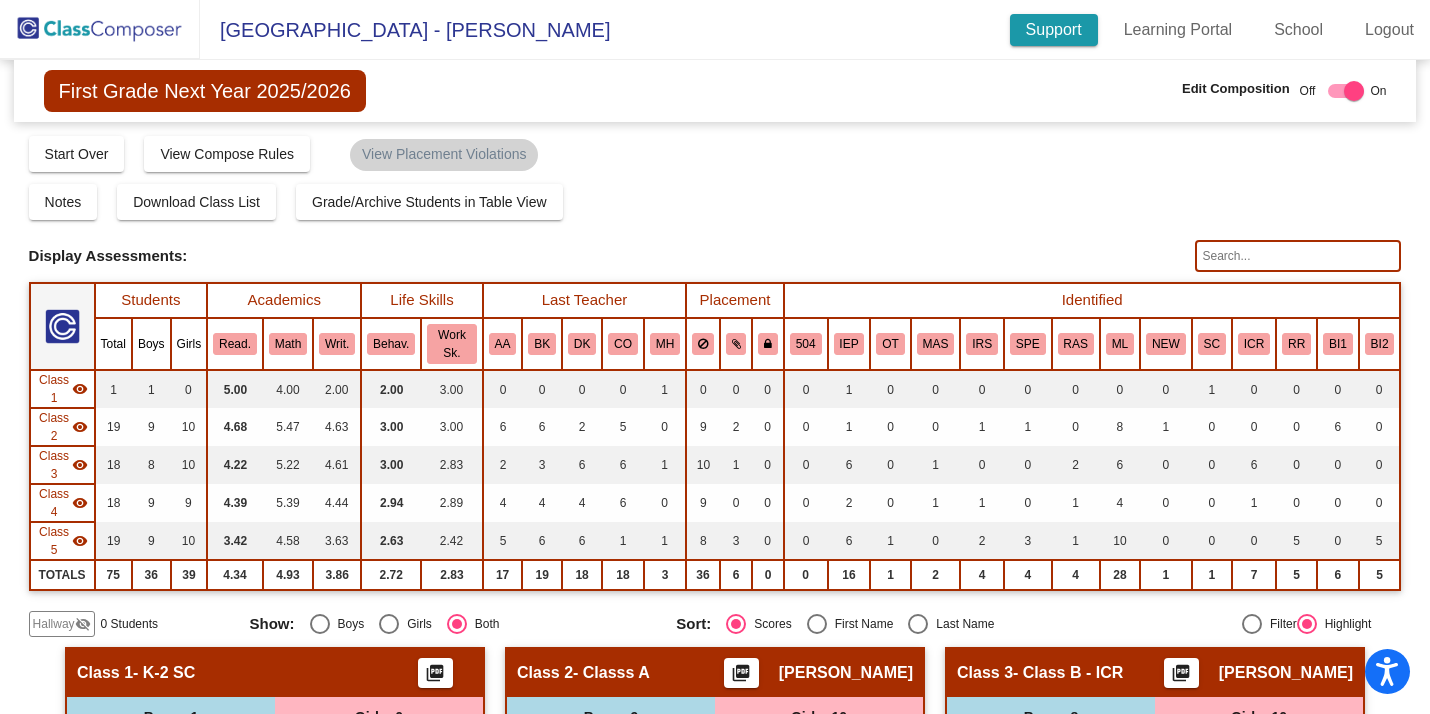 click on "Support" 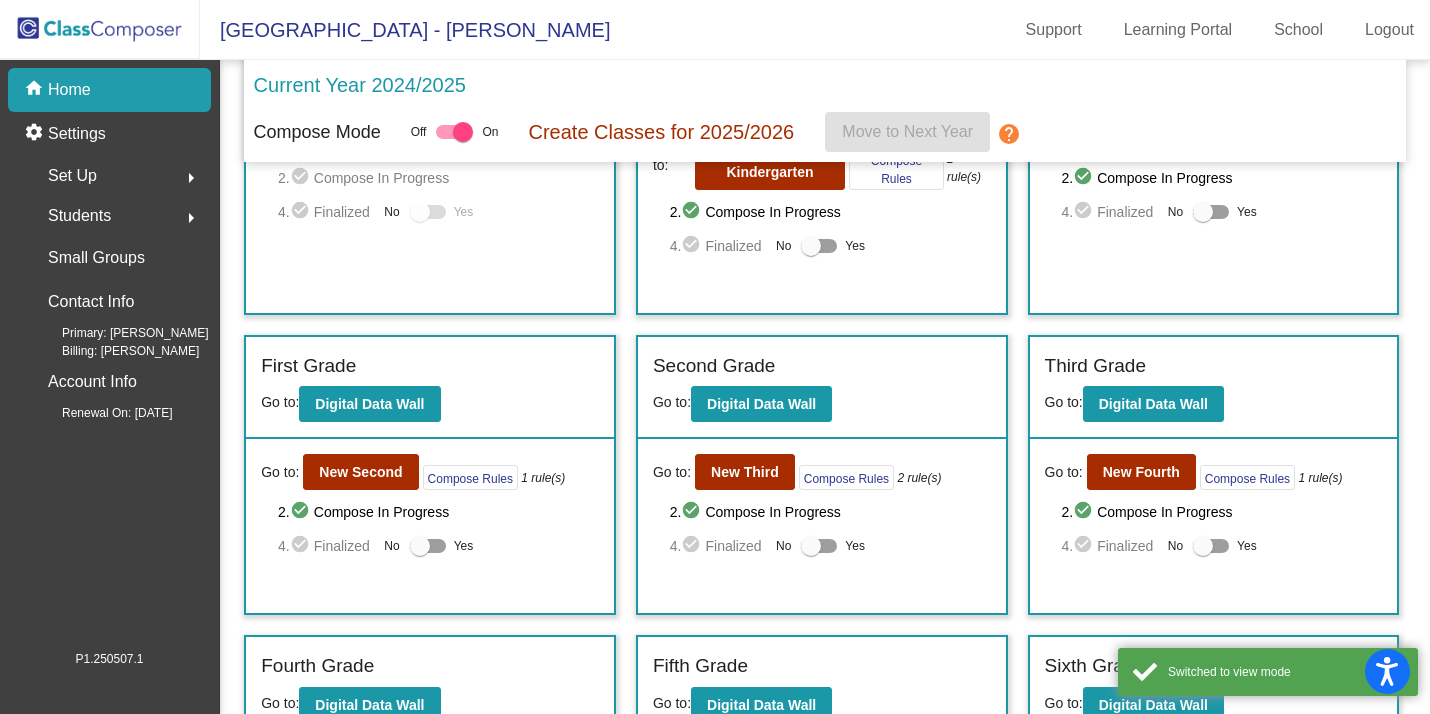 scroll, scrollTop: 264, scrollLeft: 0, axis: vertical 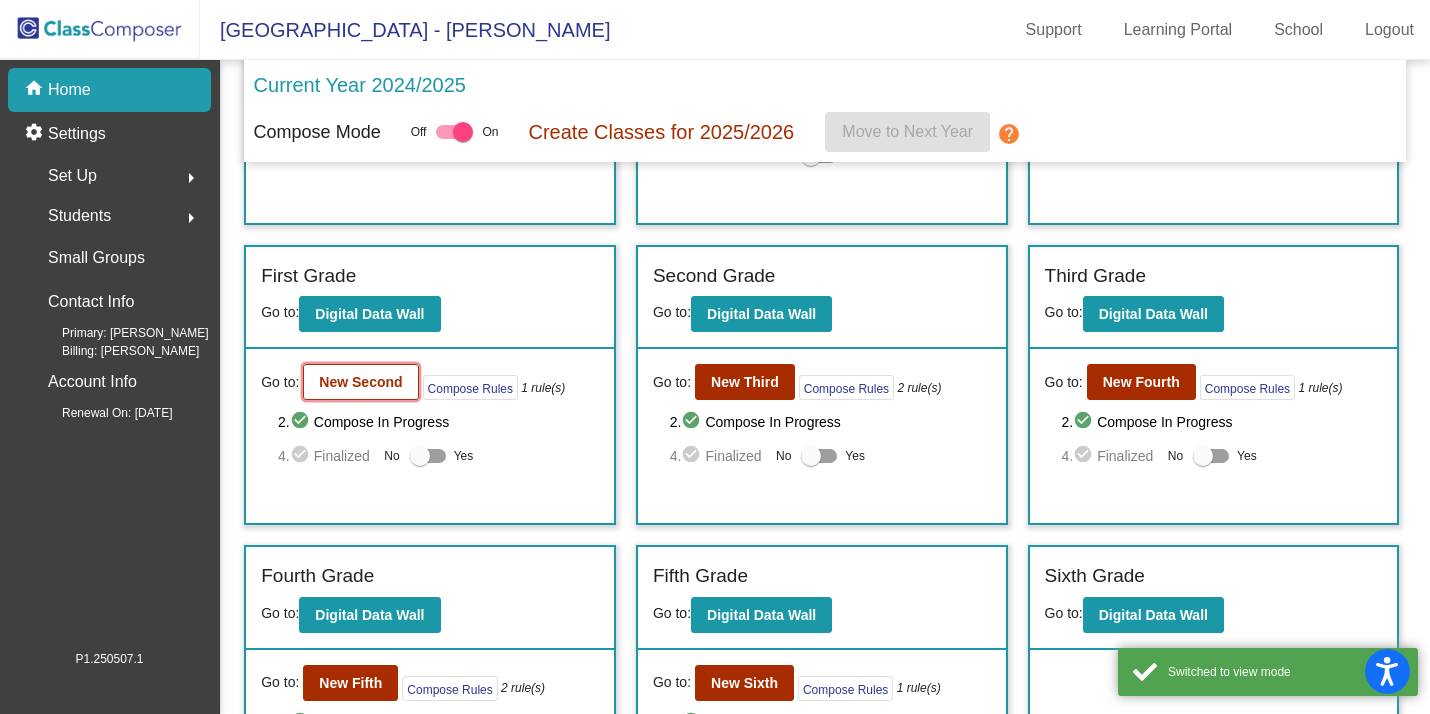 click on "New Second" 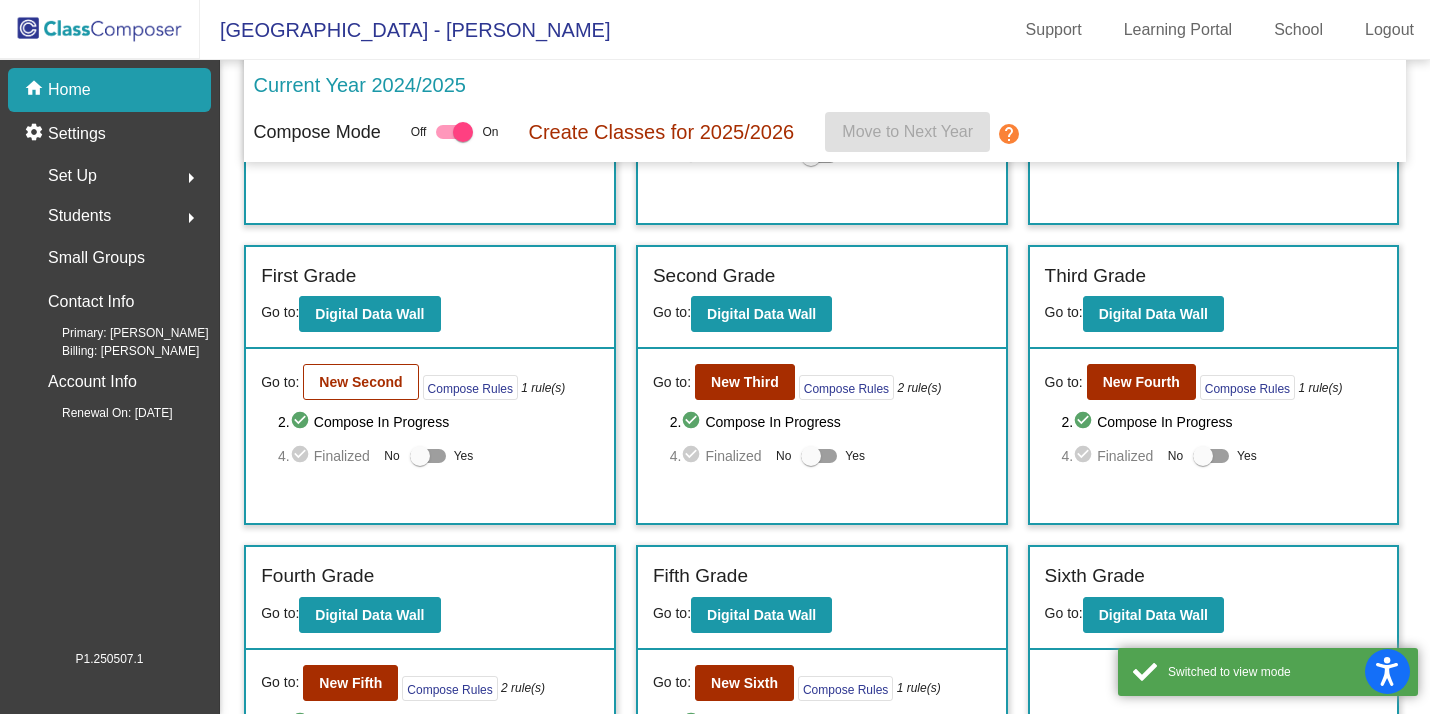 scroll, scrollTop: 0, scrollLeft: 0, axis: both 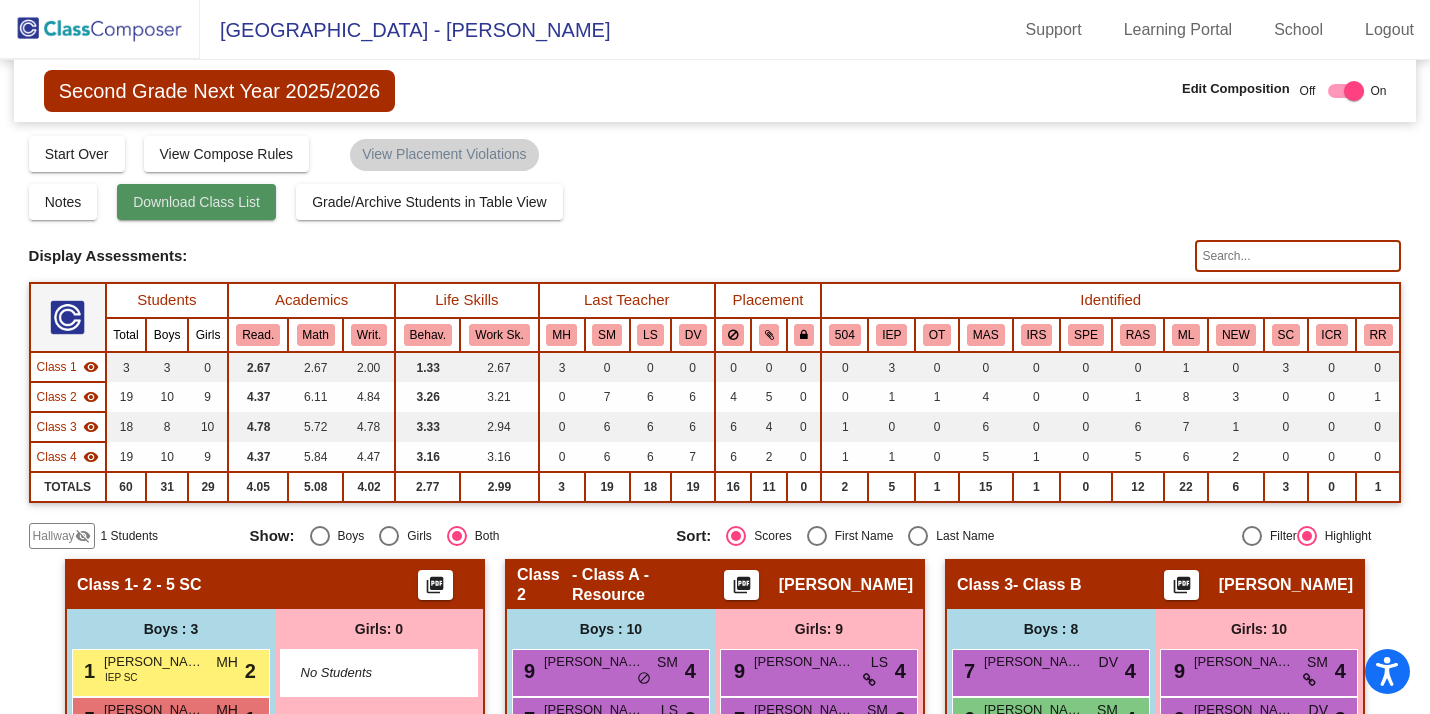 click on "Download Class List" 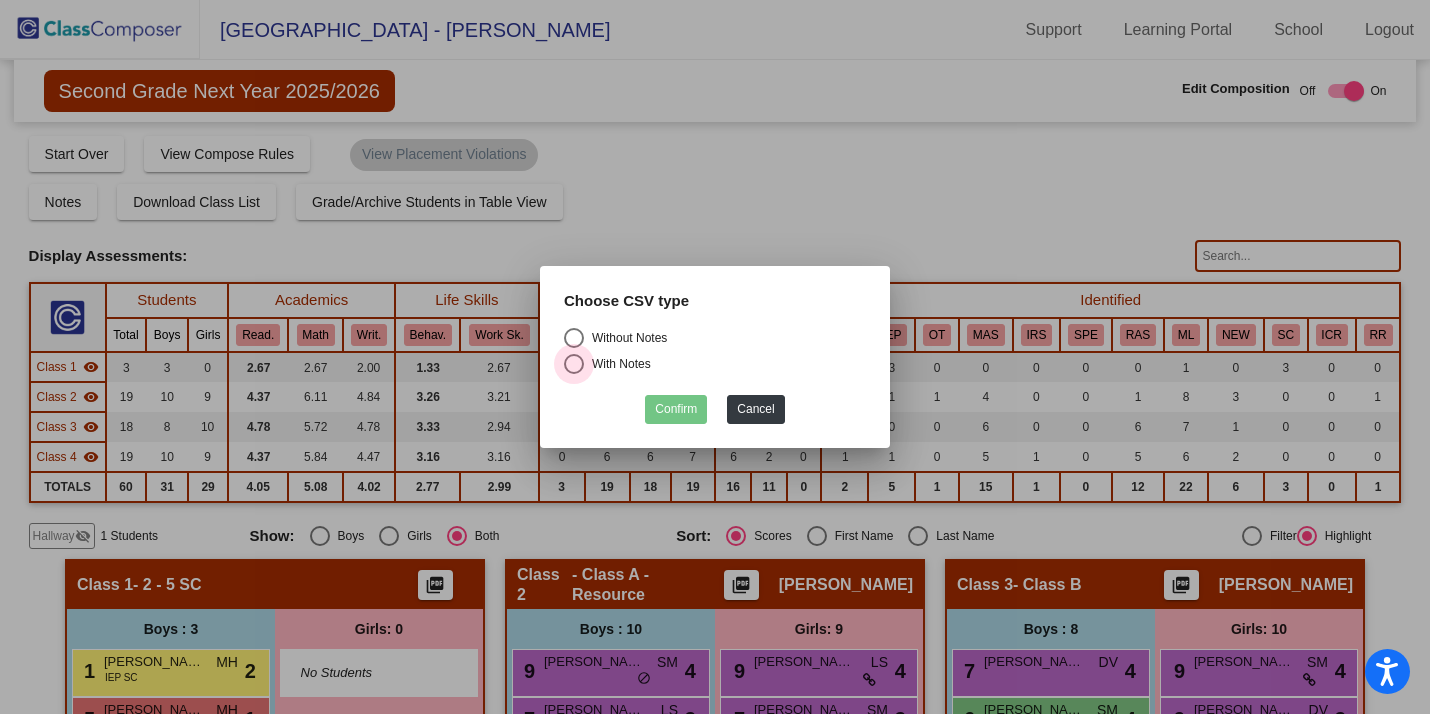 click on "With Notes" at bounding box center (617, 364) 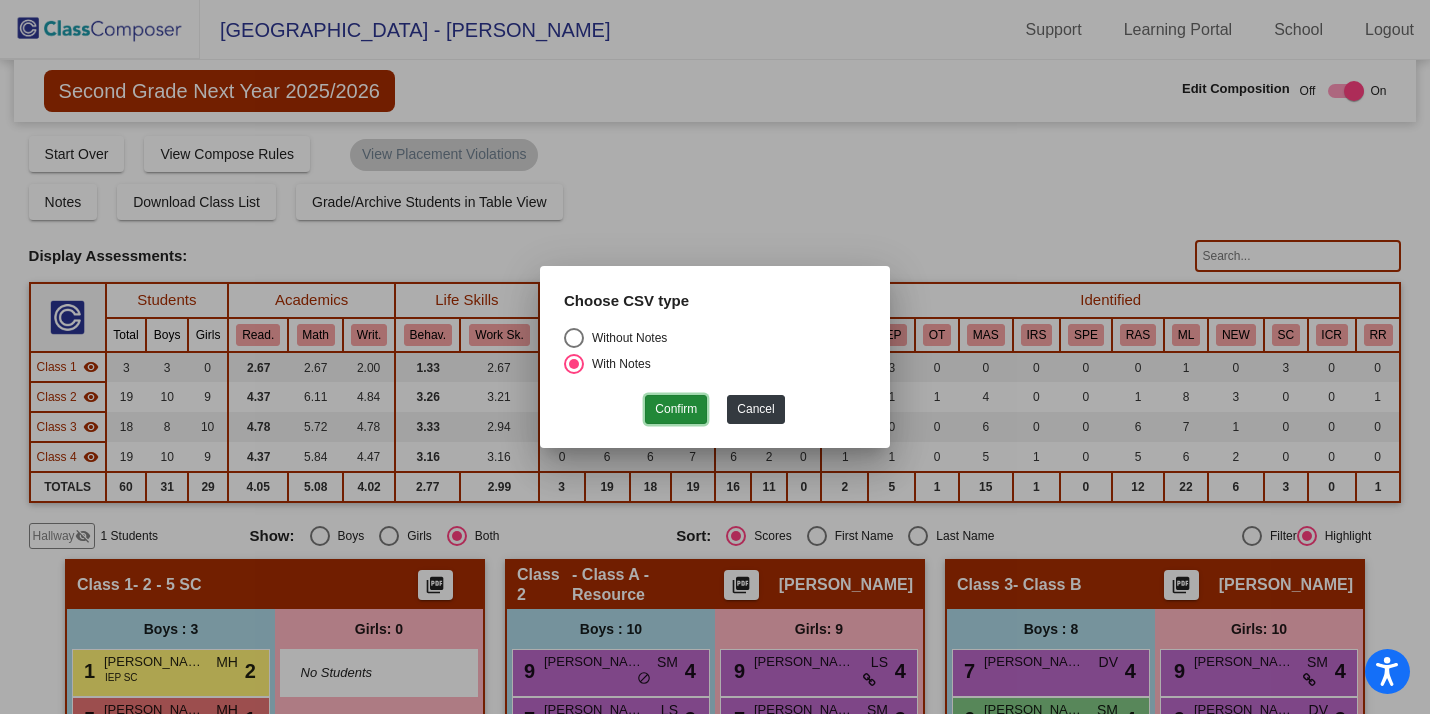 click on "Confirm" at bounding box center [676, 409] 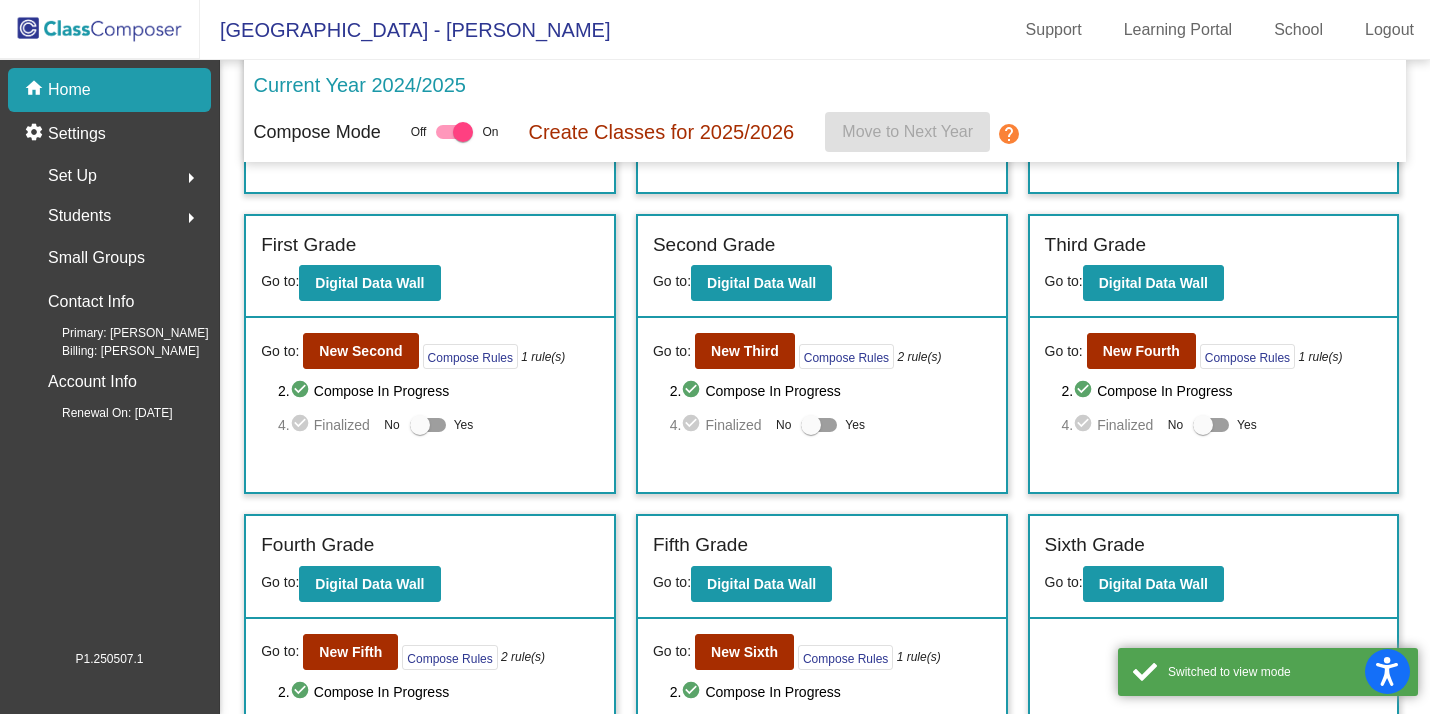 scroll, scrollTop: 376, scrollLeft: 0, axis: vertical 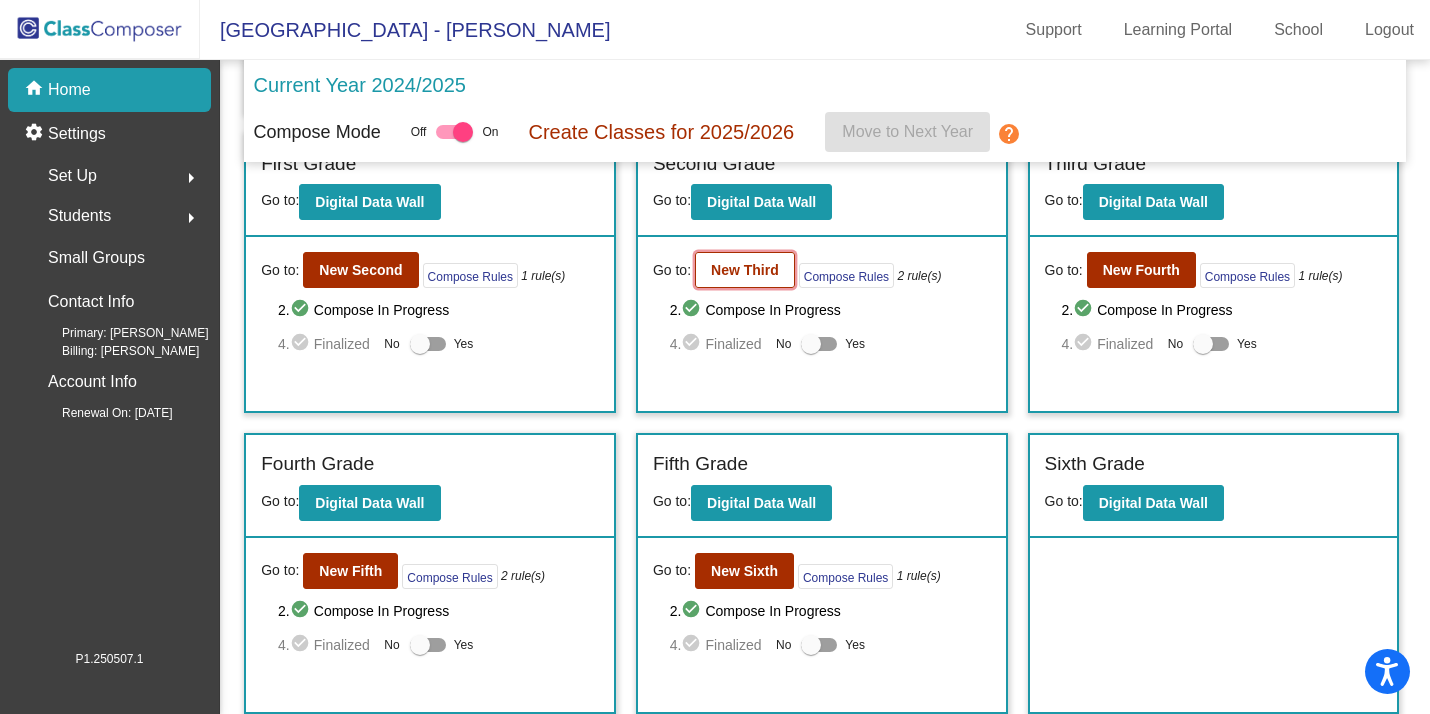 click on "New Third" 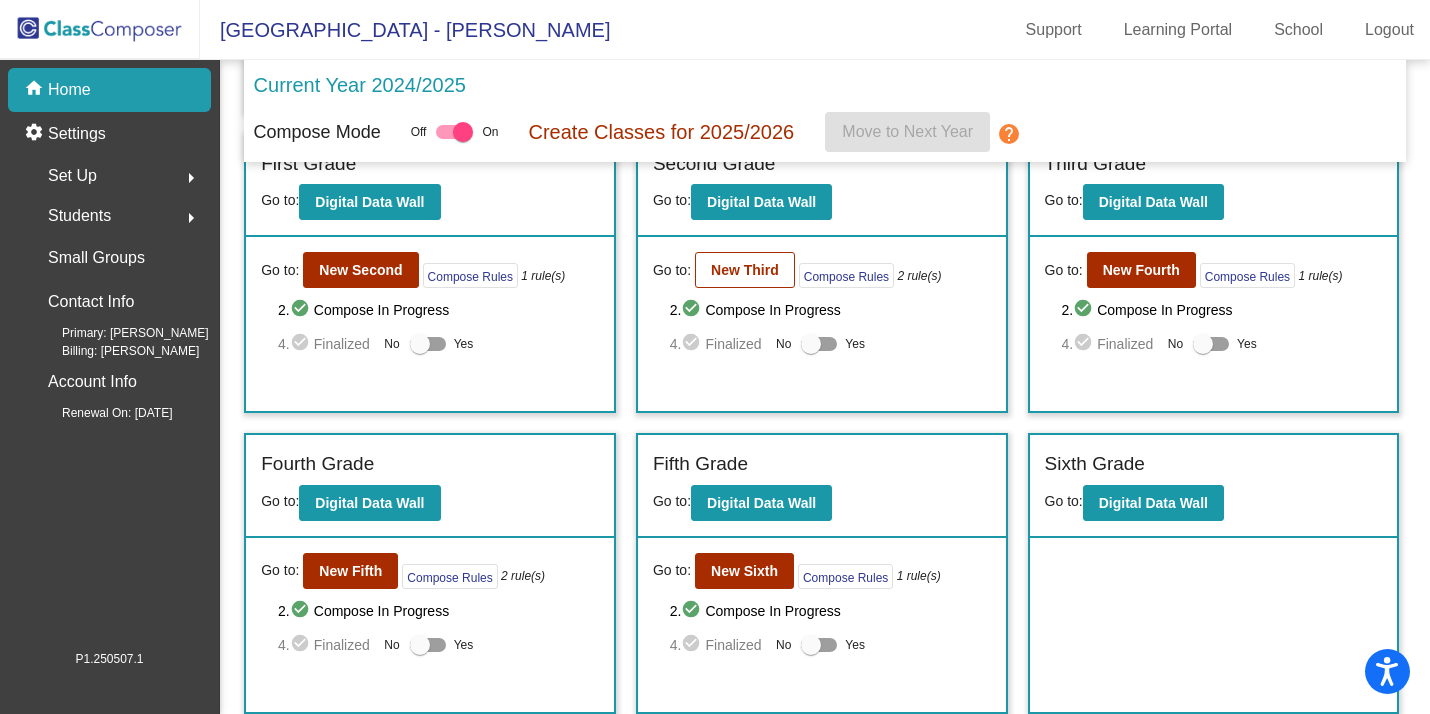 scroll, scrollTop: 0, scrollLeft: 0, axis: both 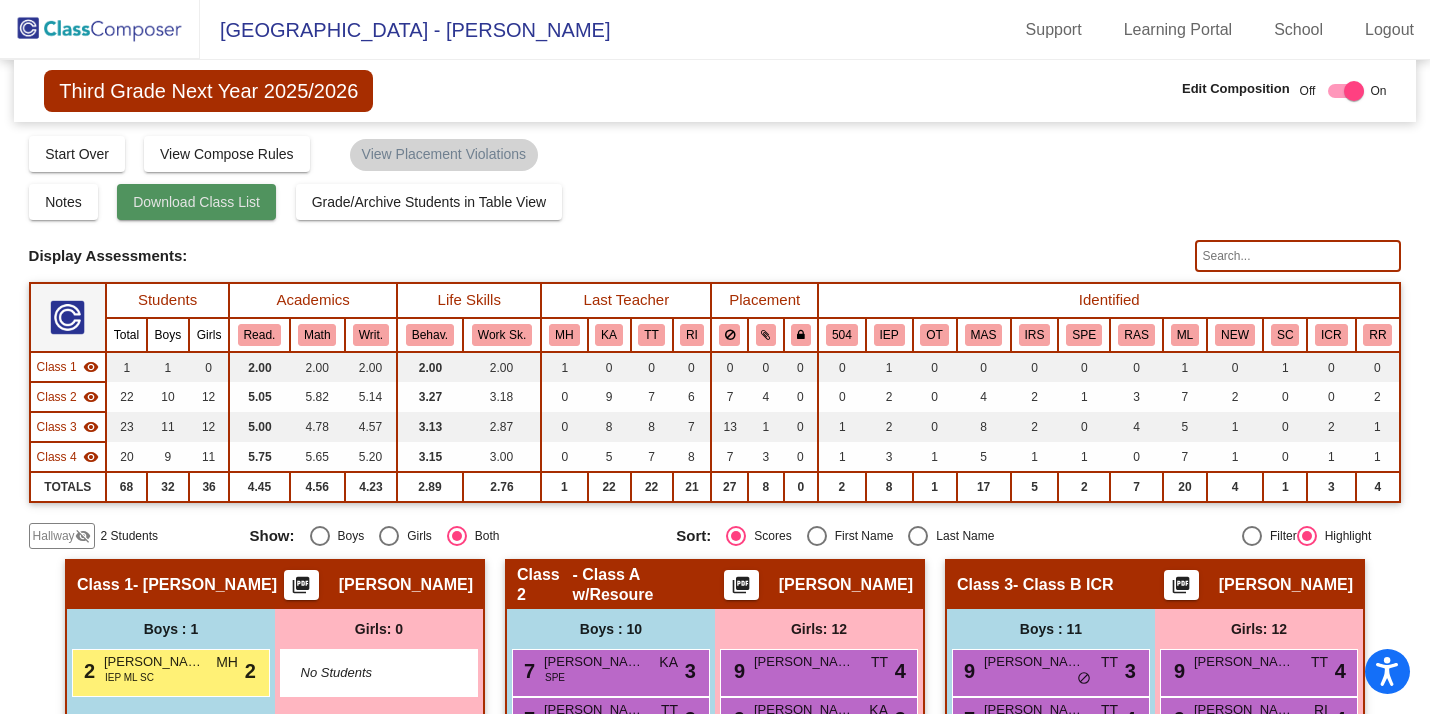 click on "Download Class List" 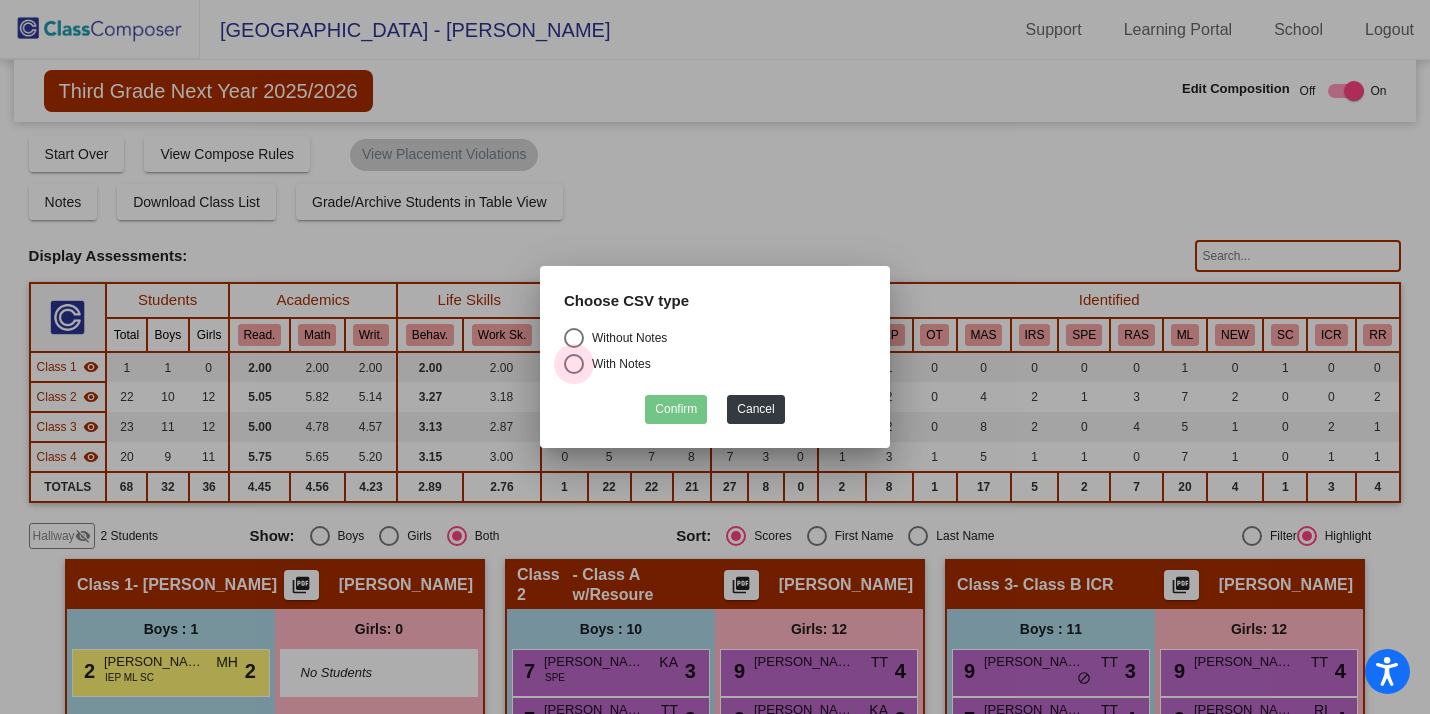 click on "With Notes" at bounding box center [617, 364] 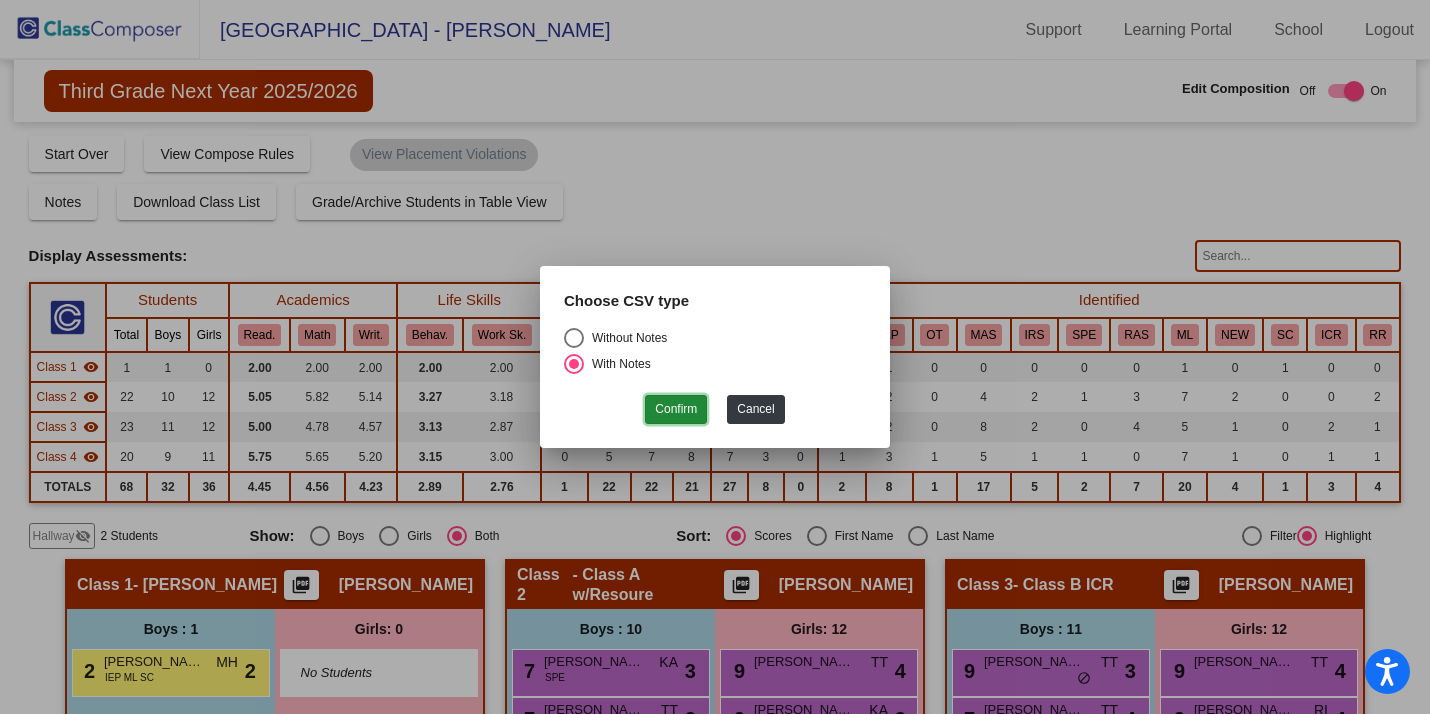 click on "Confirm" at bounding box center (676, 409) 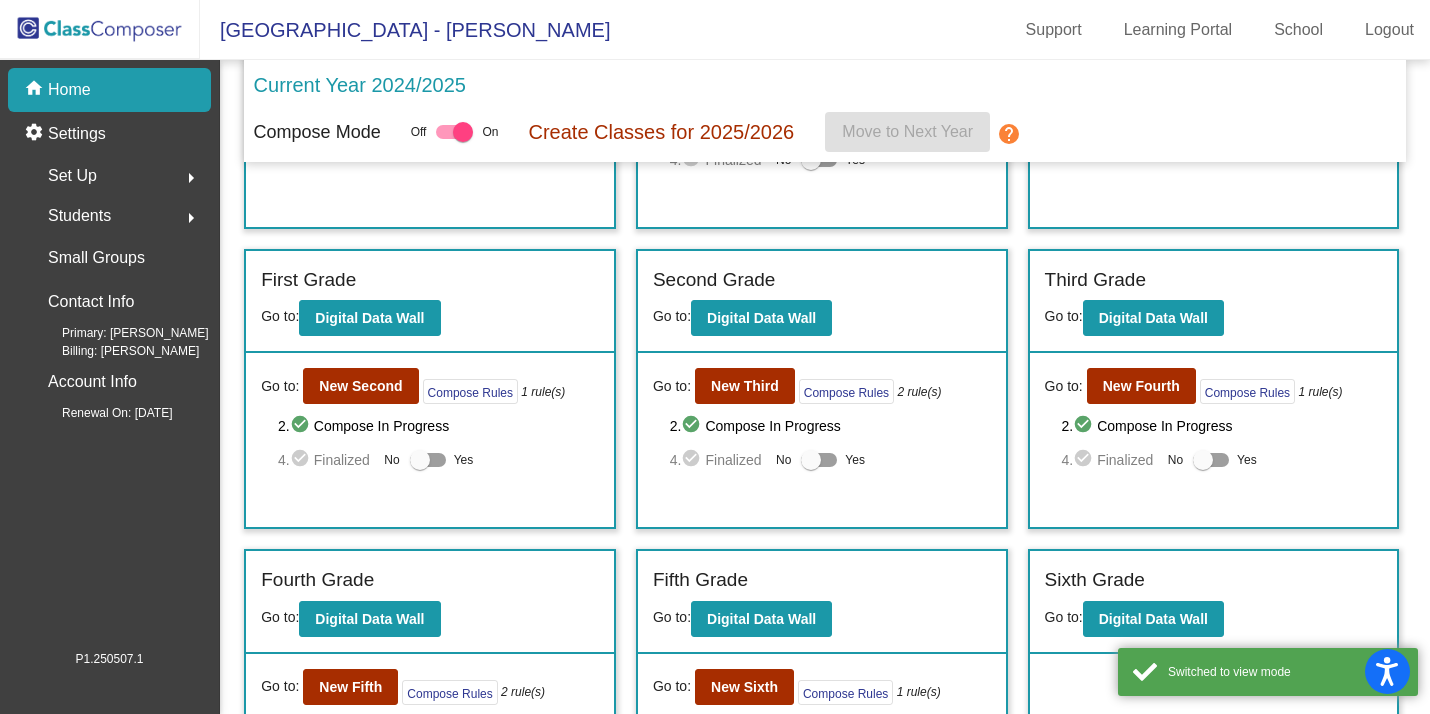 scroll, scrollTop: 299, scrollLeft: 0, axis: vertical 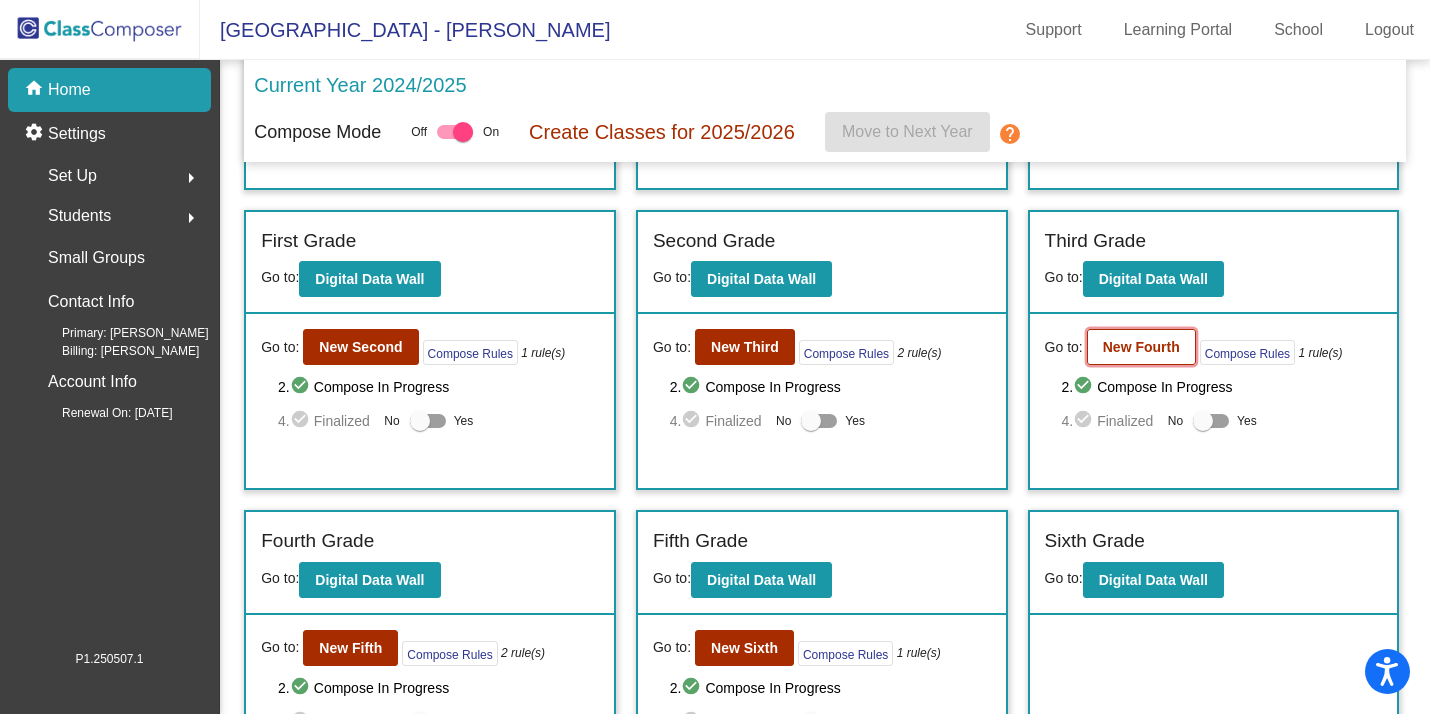 click on "New Fourth" 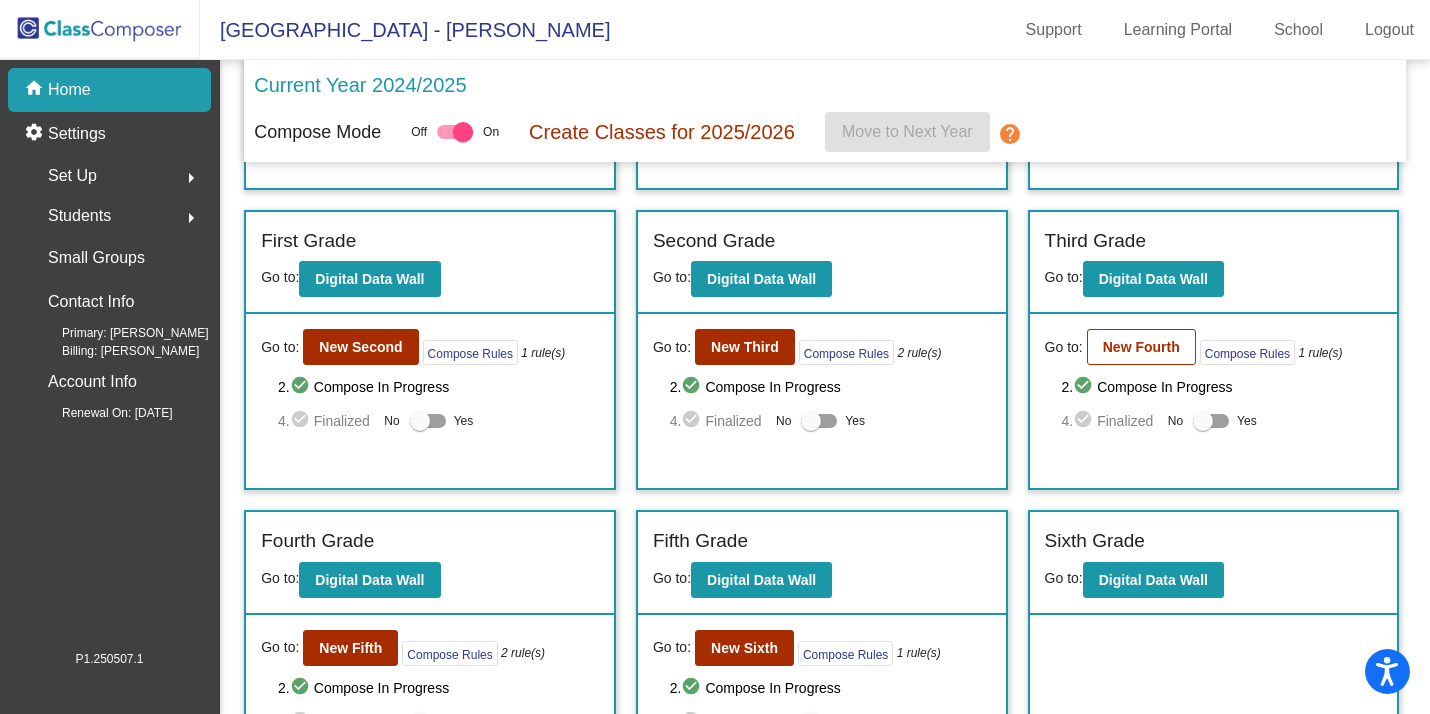 scroll, scrollTop: 0, scrollLeft: 0, axis: both 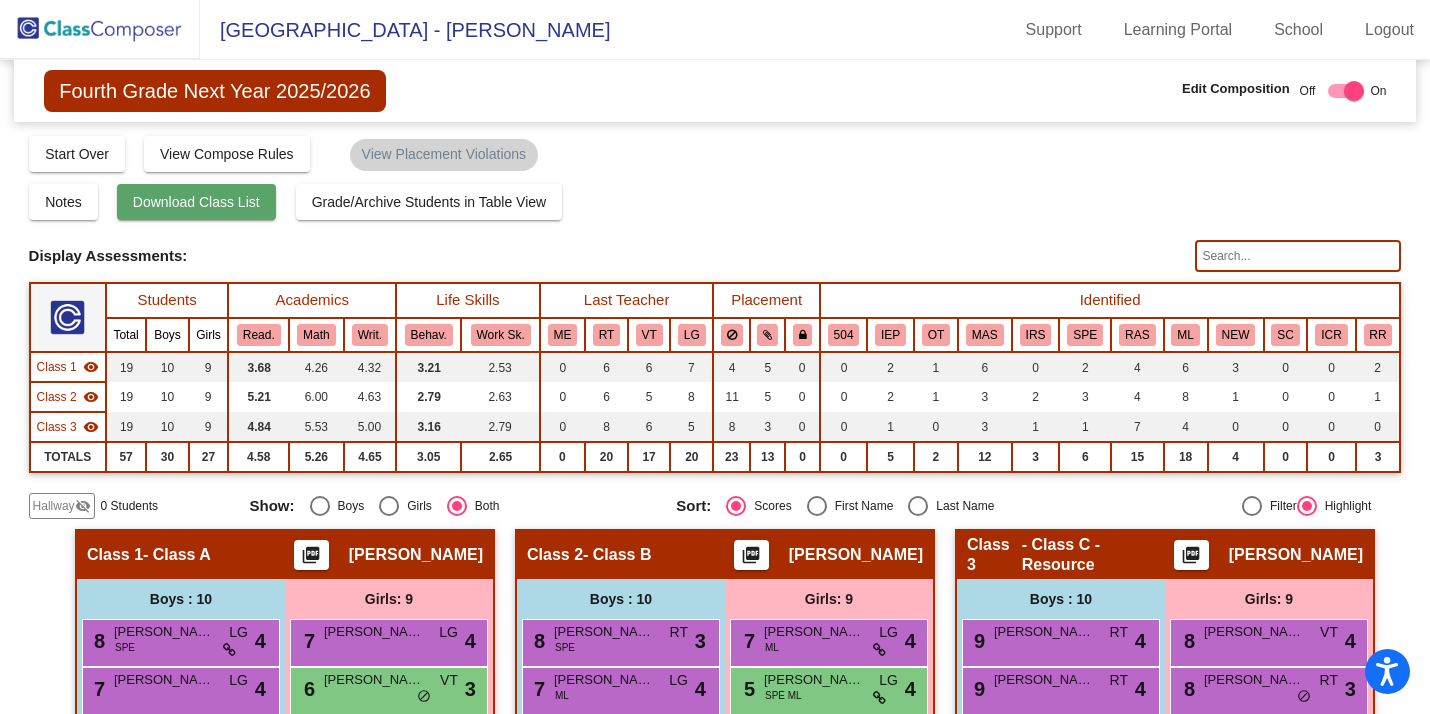 click on "Download Class List" 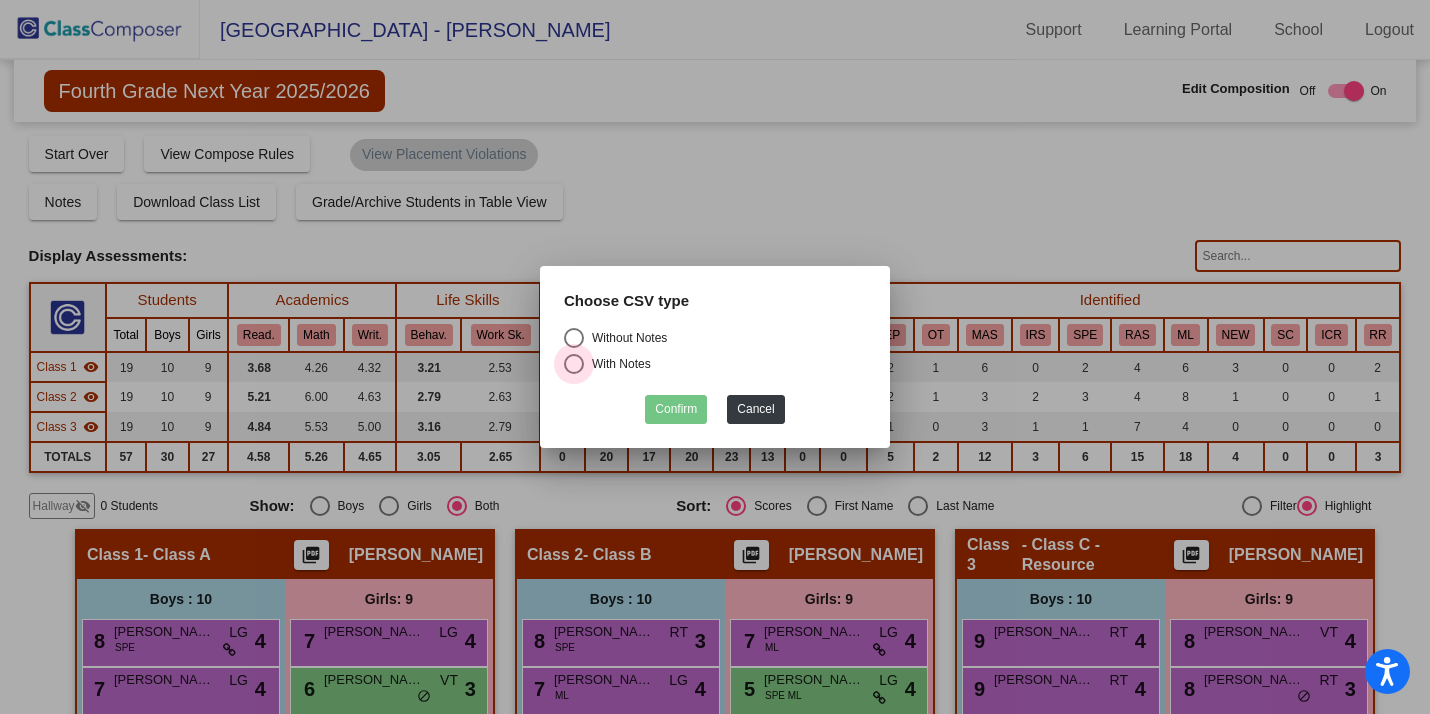 click on "With Notes" at bounding box center [617, 364] 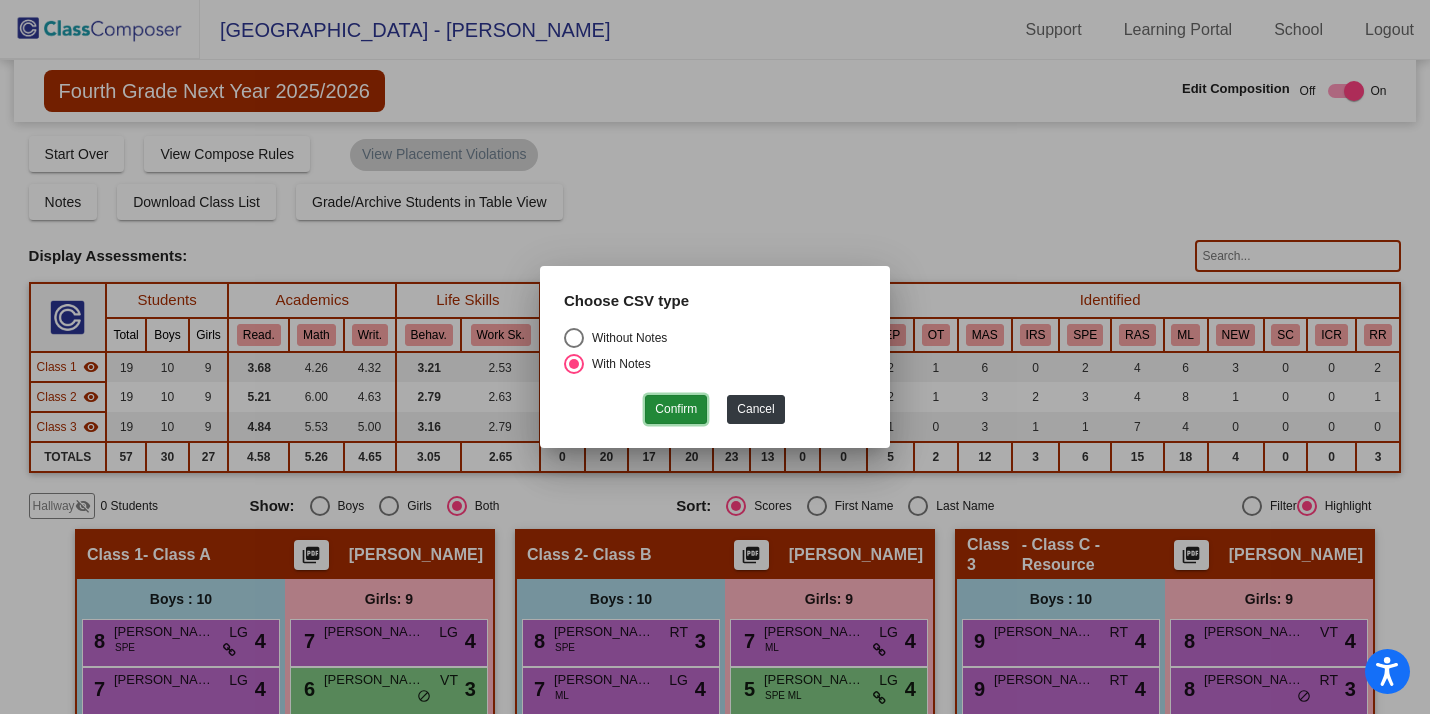 click on "Confirm" at bounding box center (676, 409) 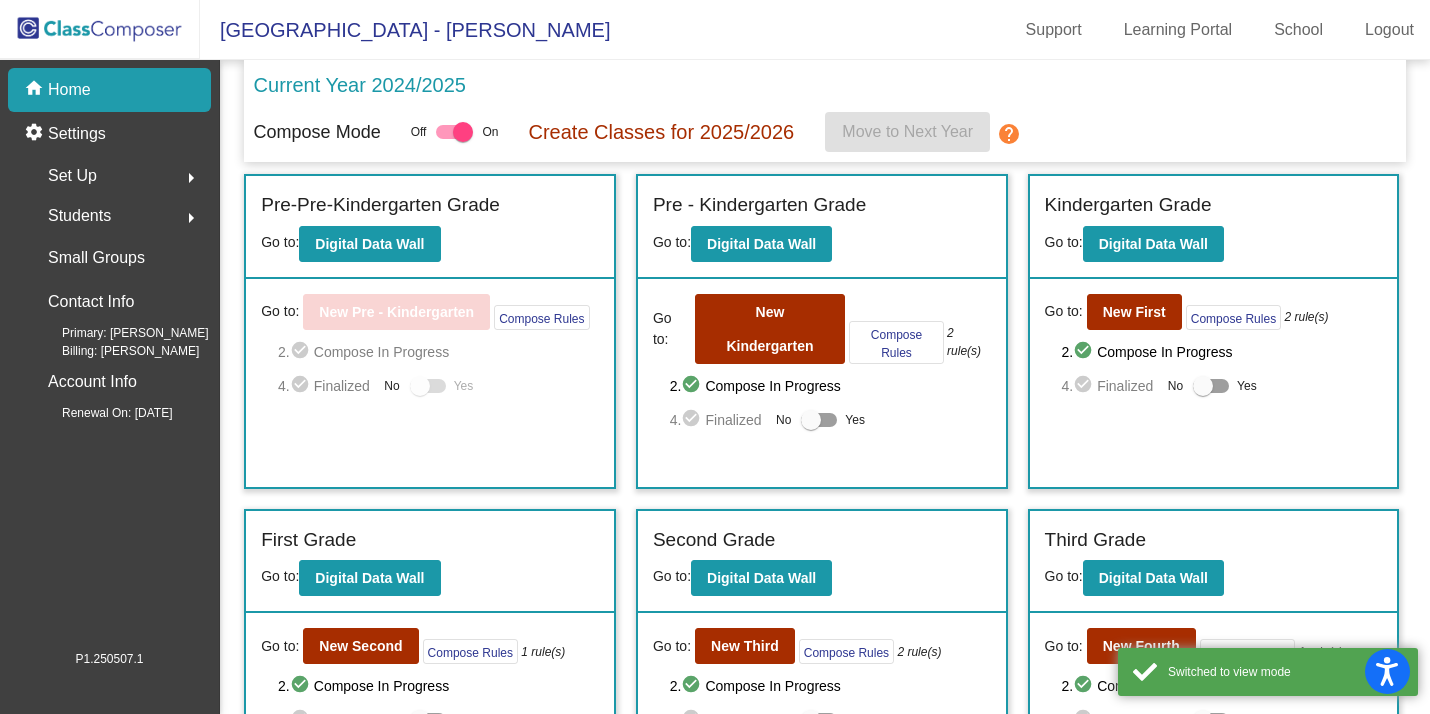 scroll, scrollTop: 376, scrollLeft: 0, axis: vertical 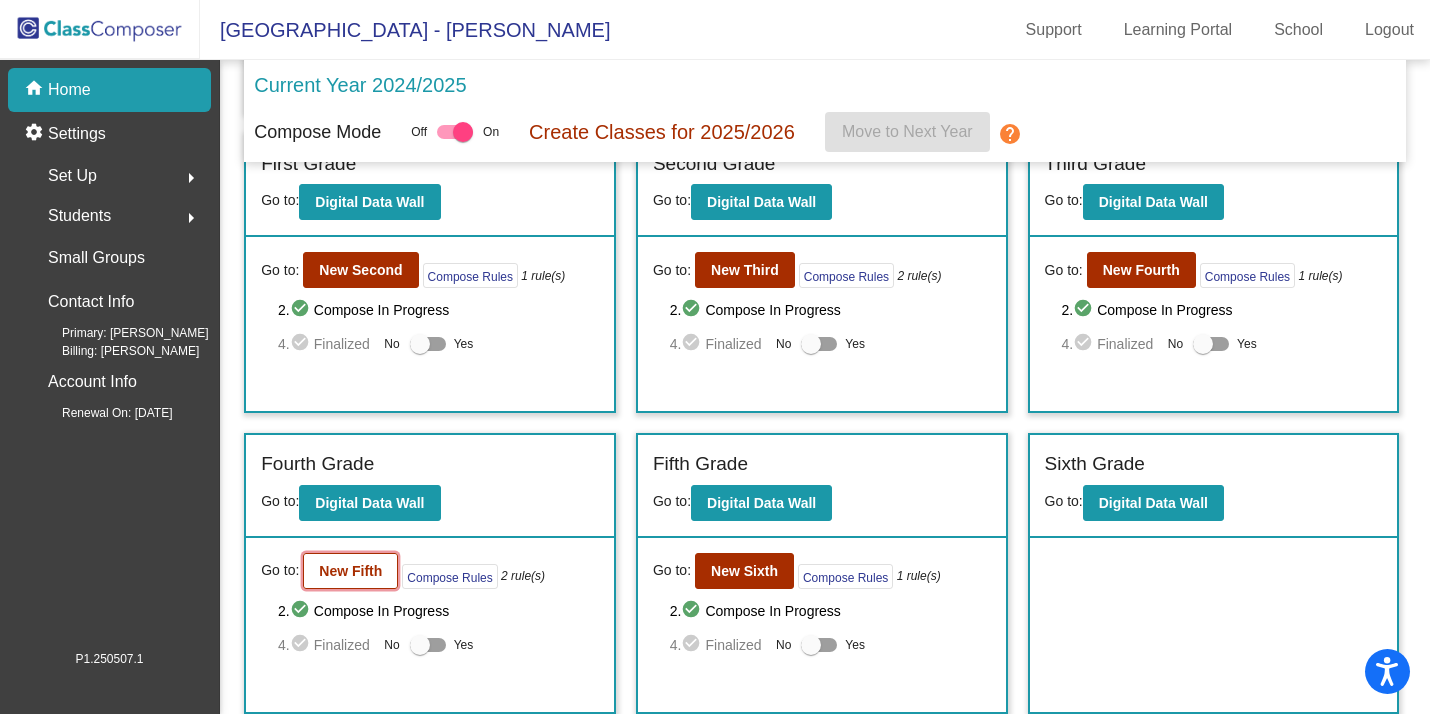 click on "New Fifth" 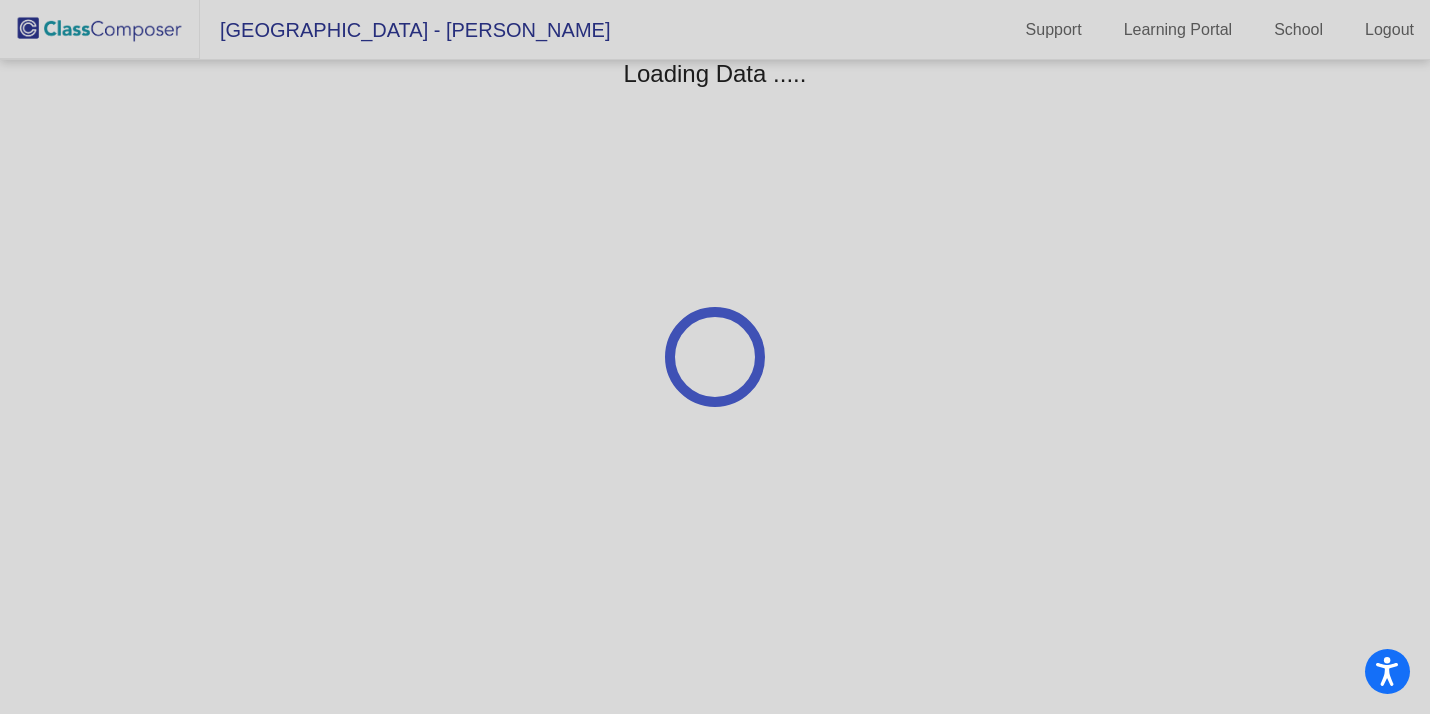 scroll, scrollTop: 0, scrollLeft: 0, axis: both 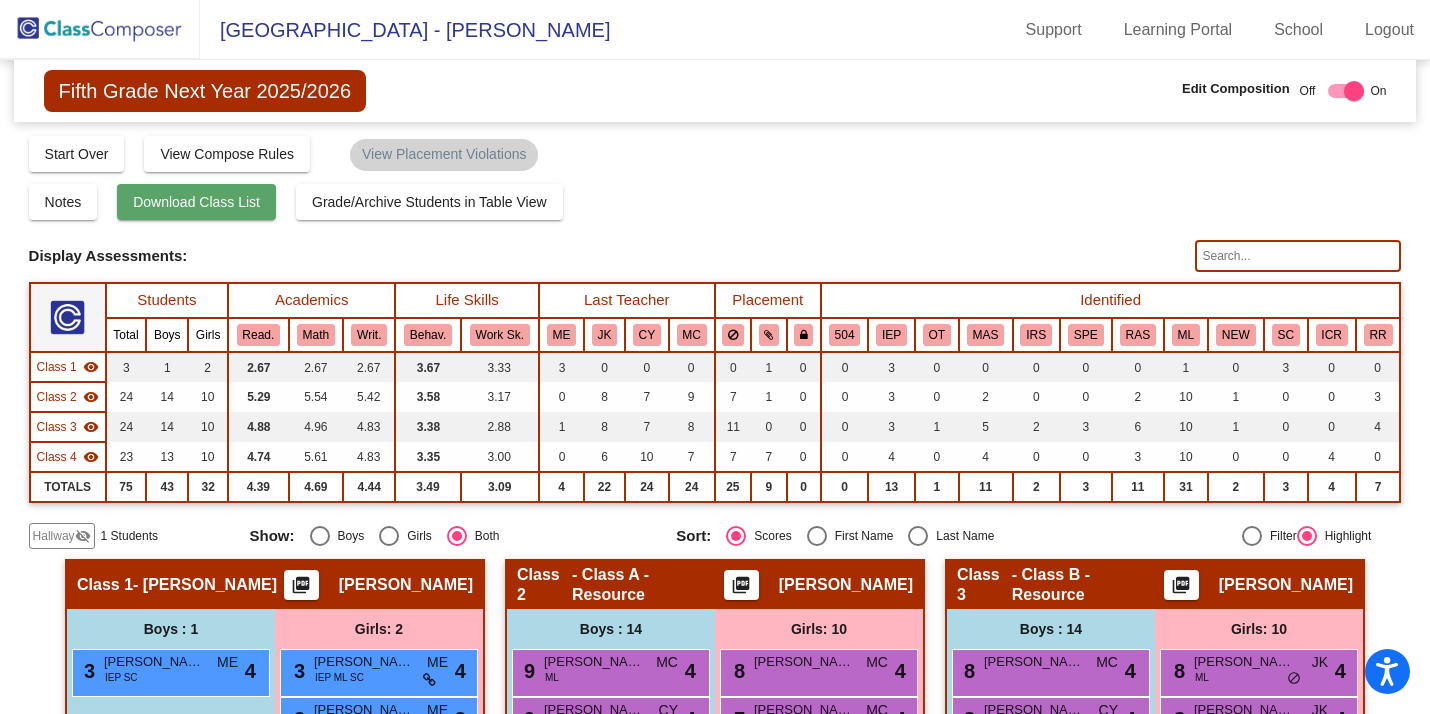 click on "Download Class List" 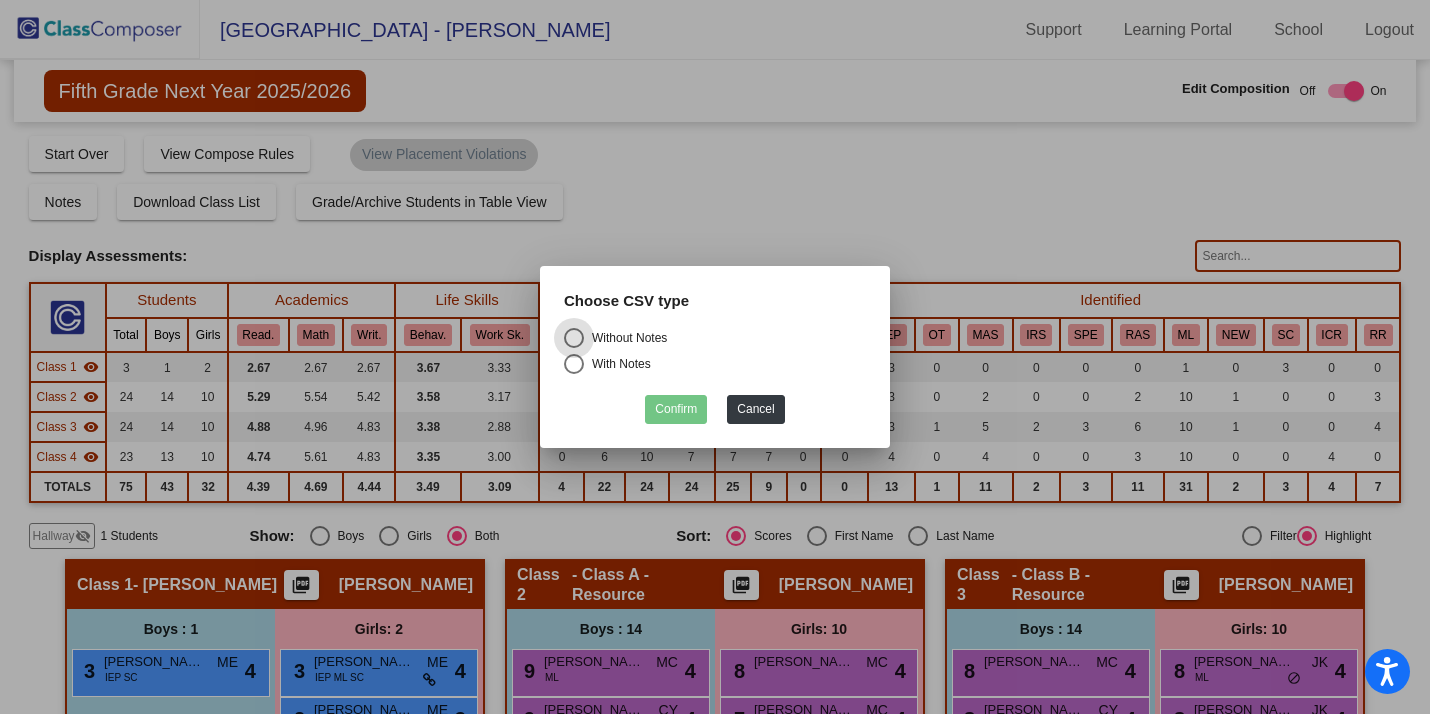 click on "With Notes" at bounding box center (617, 364) 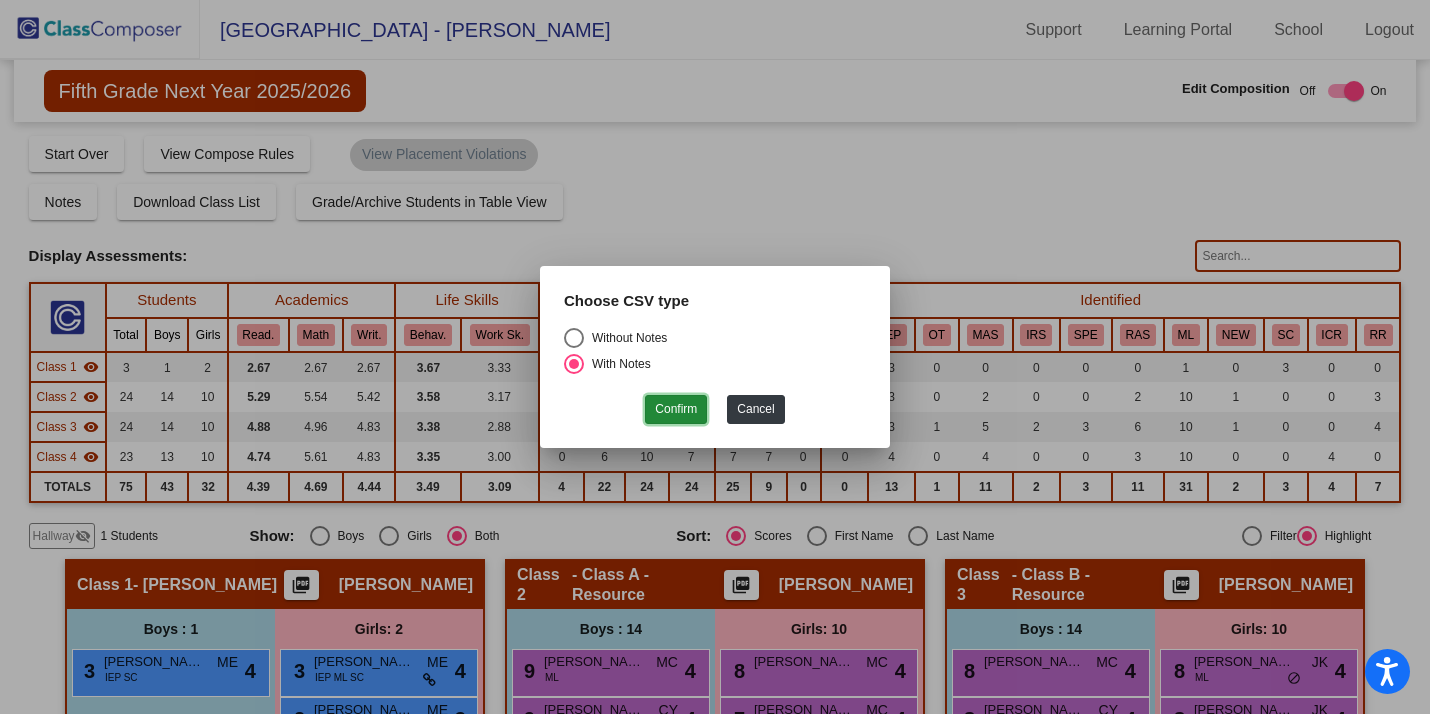 click on "Confirm" at bounding box center (676, 409) 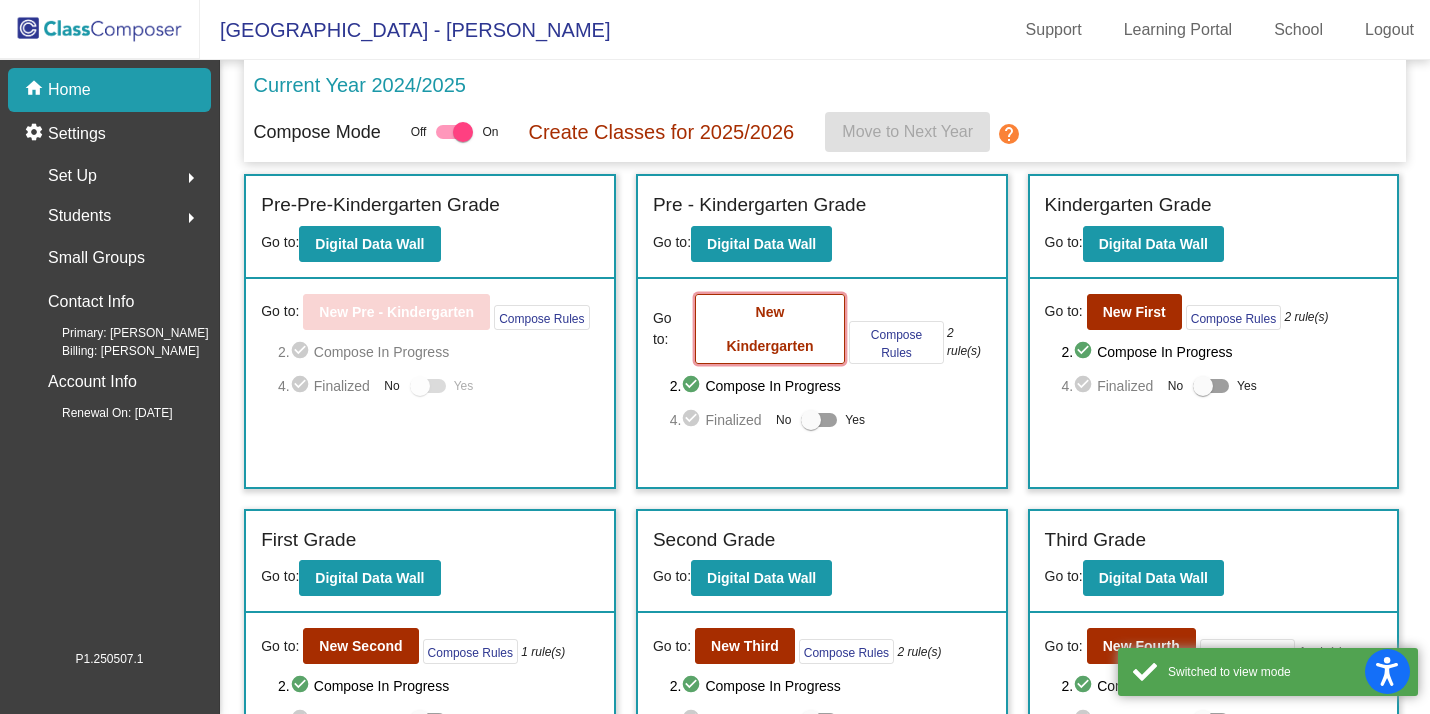 click on "New Kindergarten" 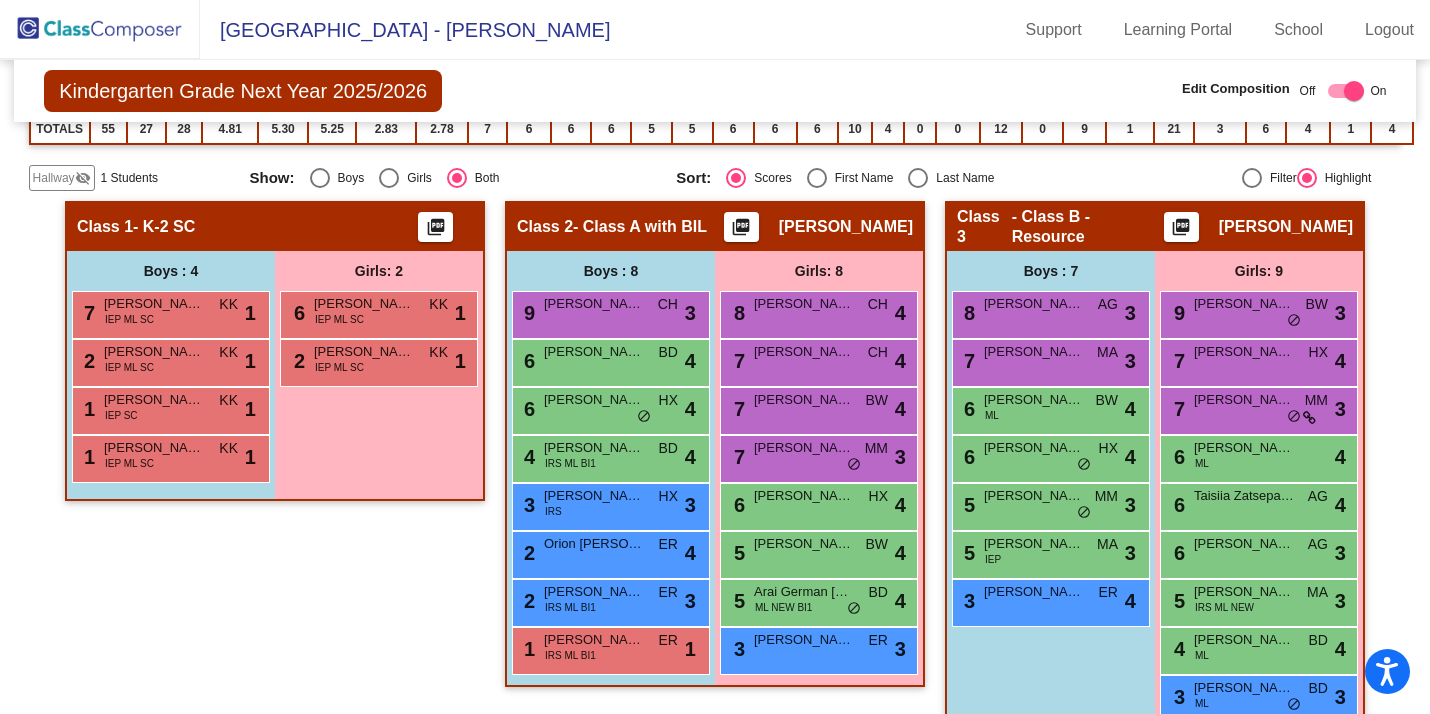 scroll, scrollTop: 421, scrollLeft: 0, axis: vertical 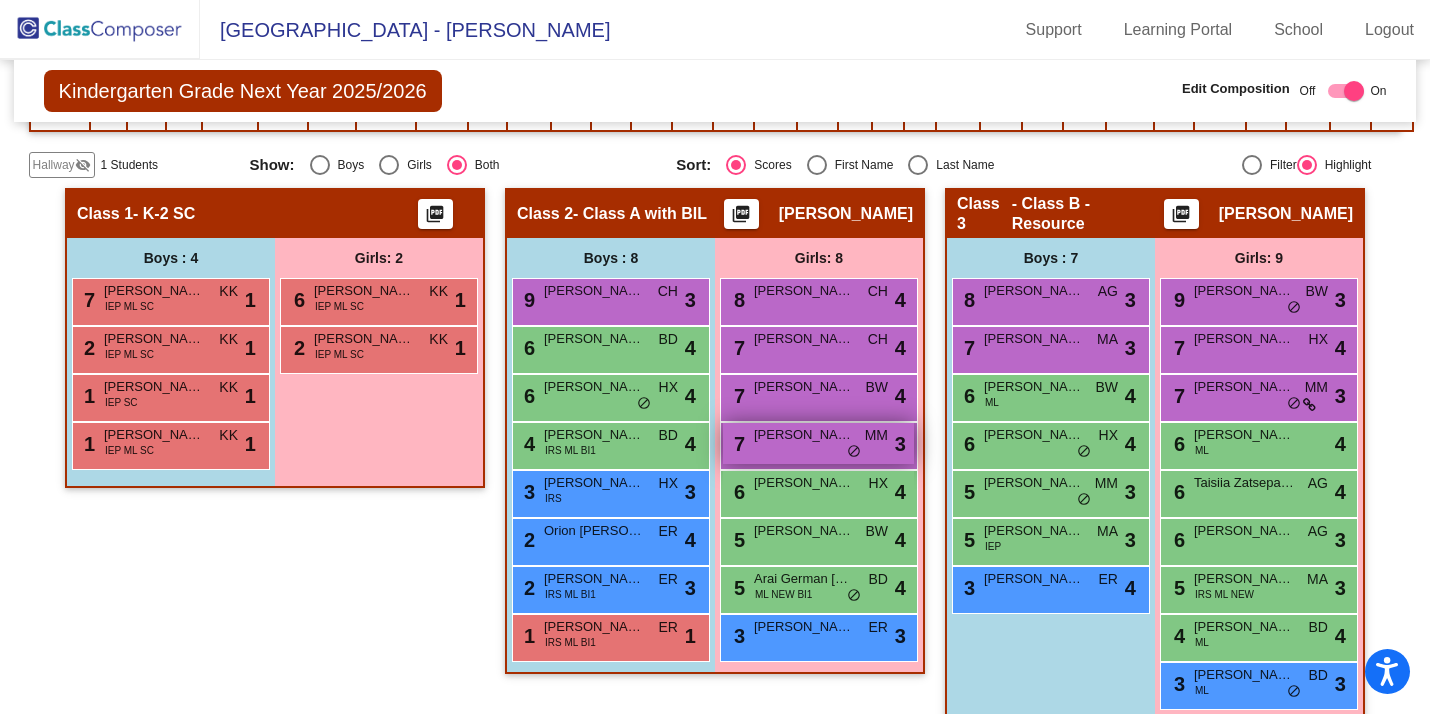 click on "[PERSON_NAME]" at bounding box center [804, 435] 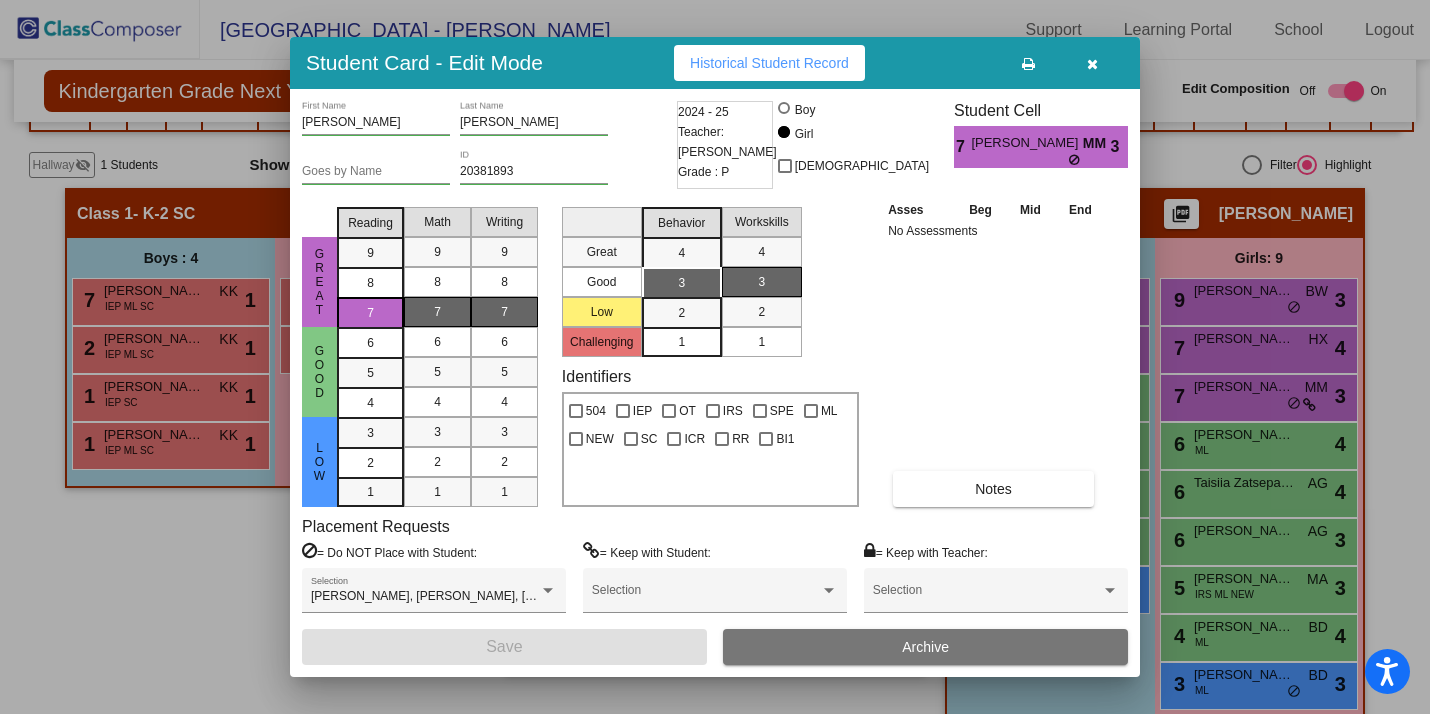 click at bounding box center [1092, 63] 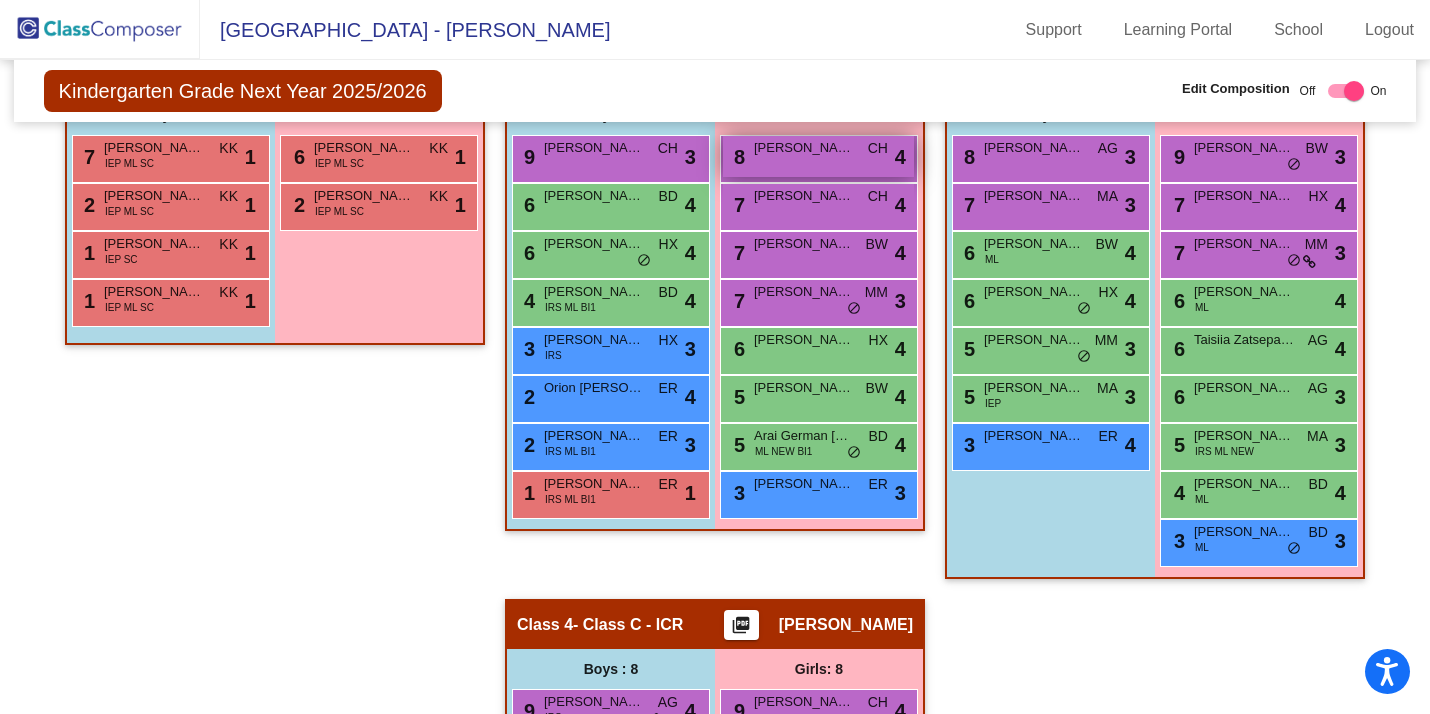 scroll, scrollTop: 954, scrollLeft: 0, axis: vertical 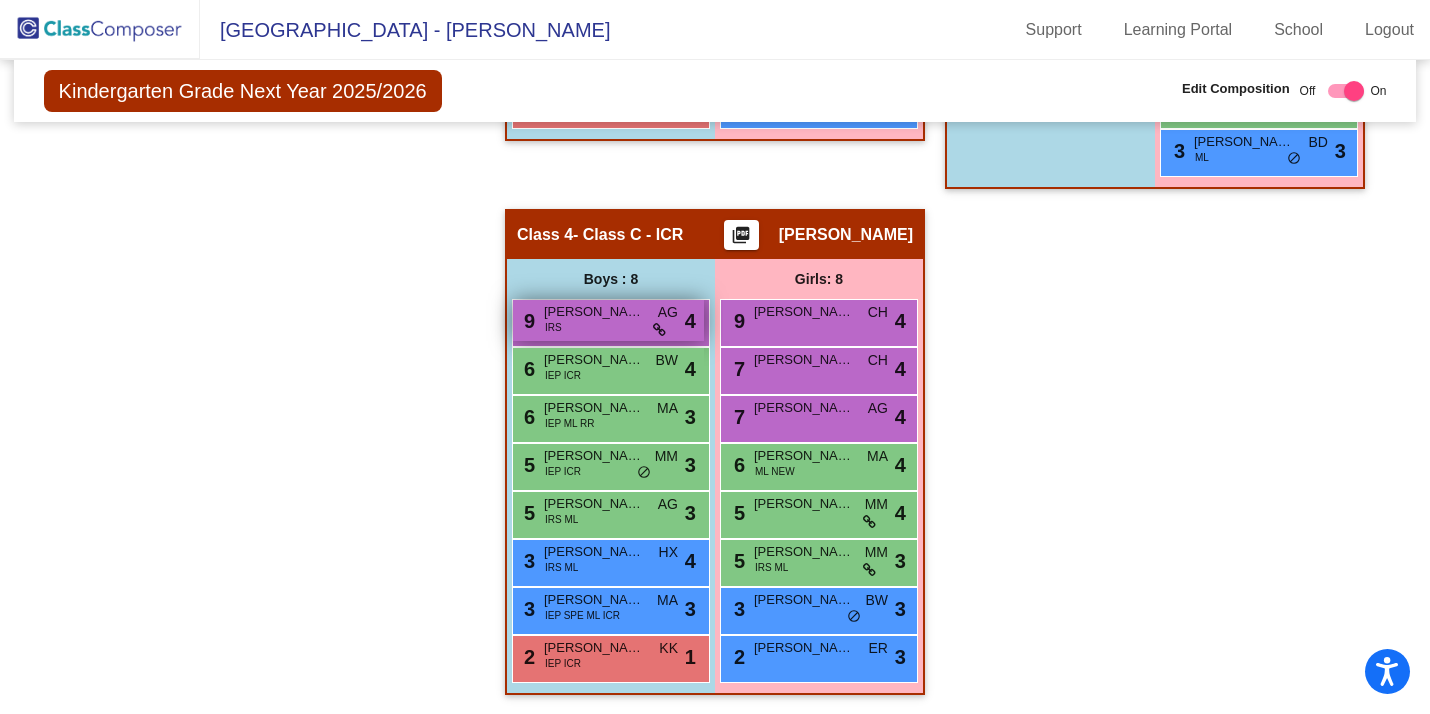 click on "9 [PERSON_NAME] IRS AG lock do_not_disturb_alt 4" at bounding box center [608, 320] 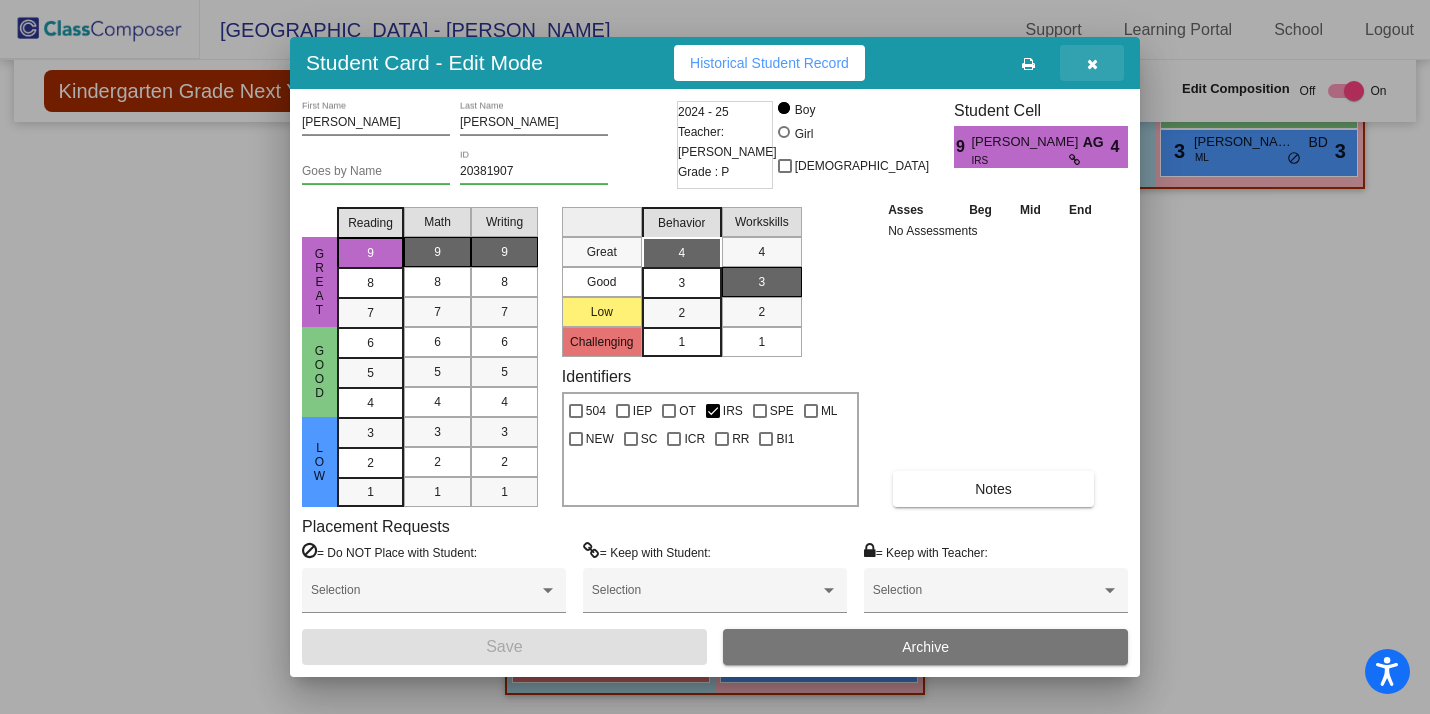 click at bounding box center [1092, 63] 